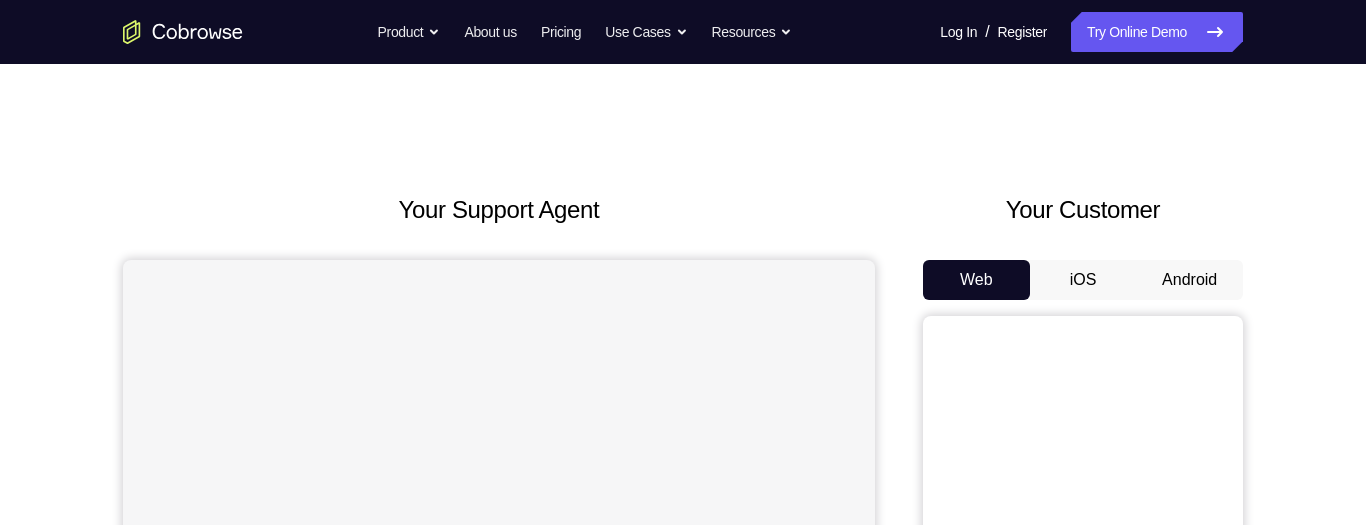 scroll, scrollTop: 0, scrollLeft: 0, axis: both 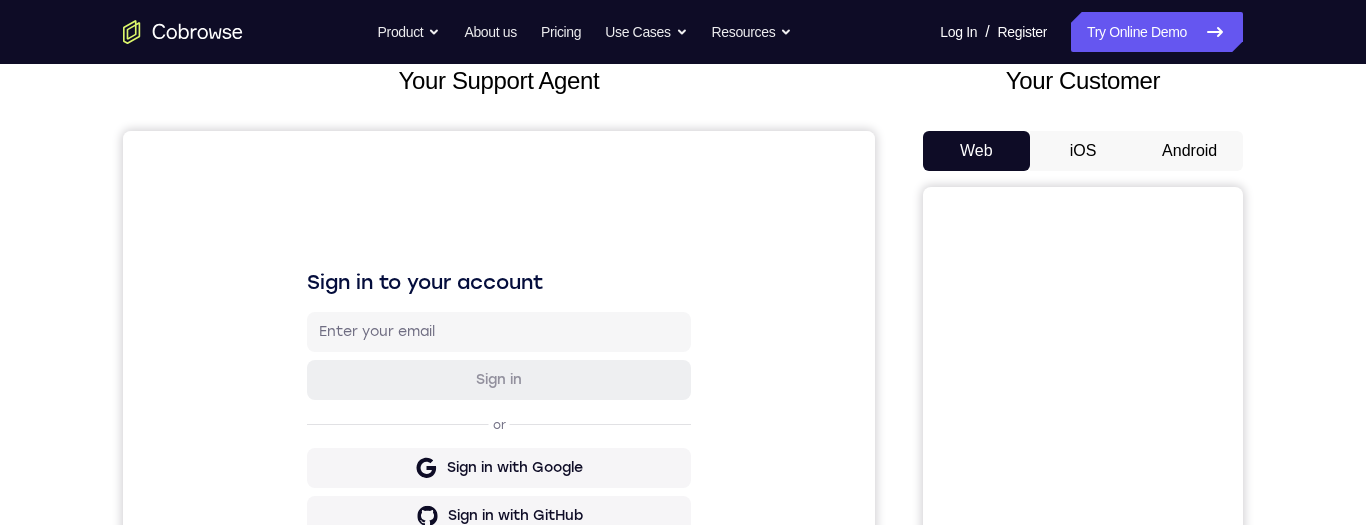 click on "Android" at bounding box center [1189, 151] 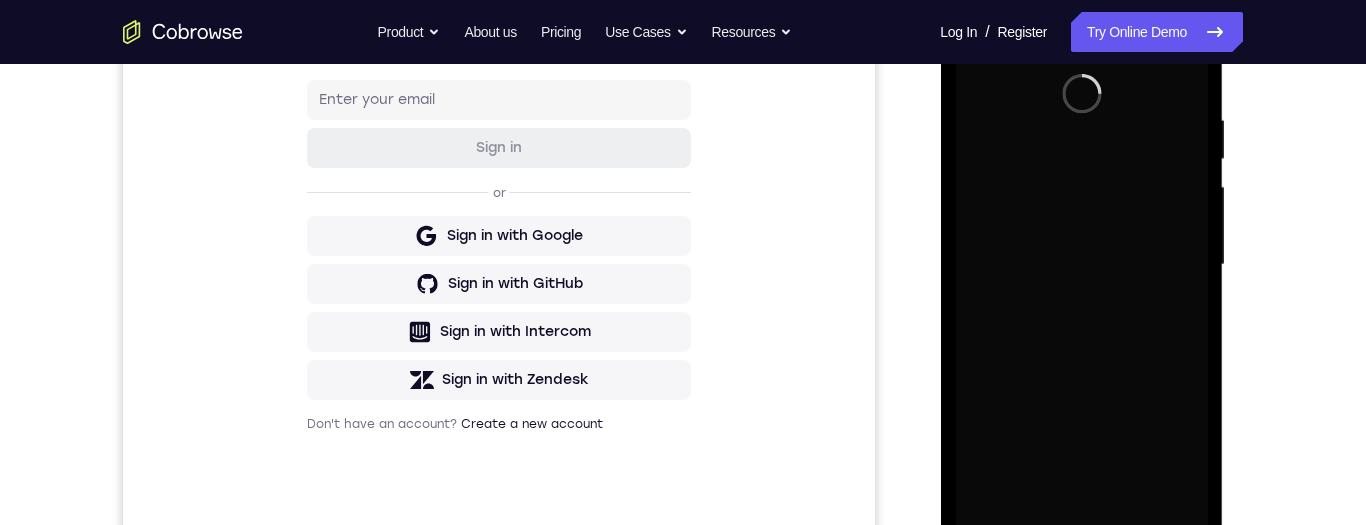 scroll, scrollTop: 406, scrollLeft: 0, axis: vertical 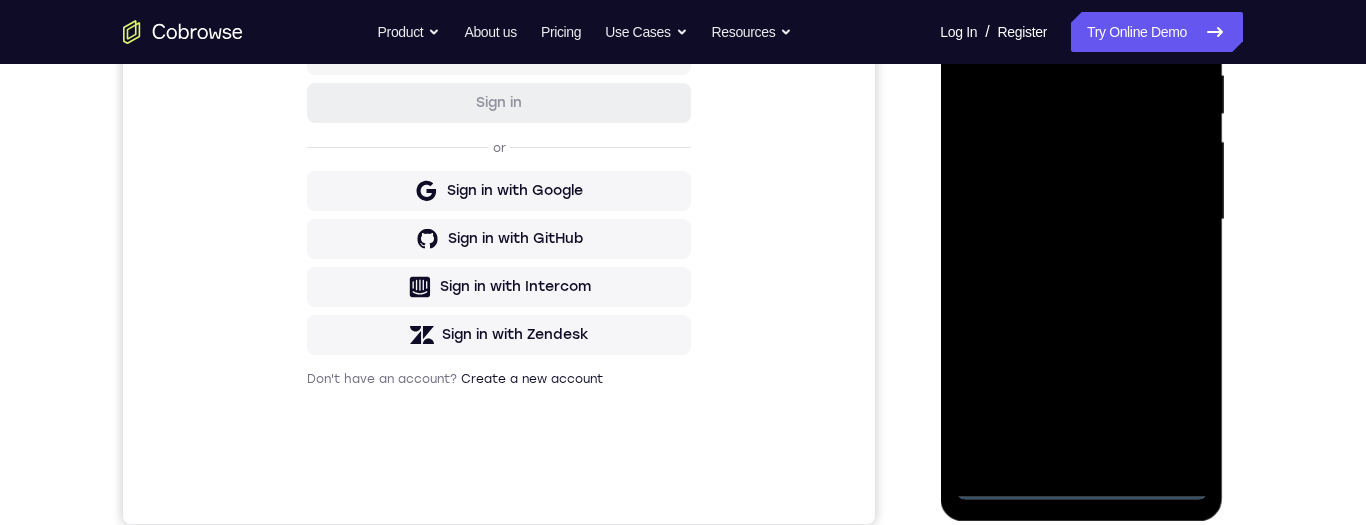 click at bounding box center [1081, 220] 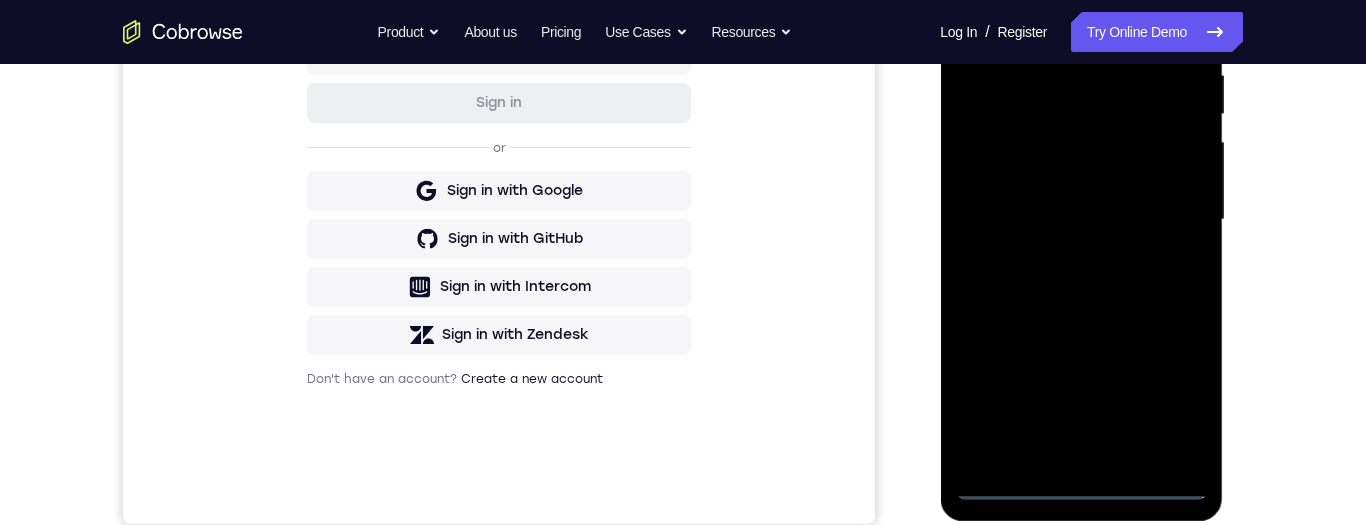 click at bounding box center [1081, 220] 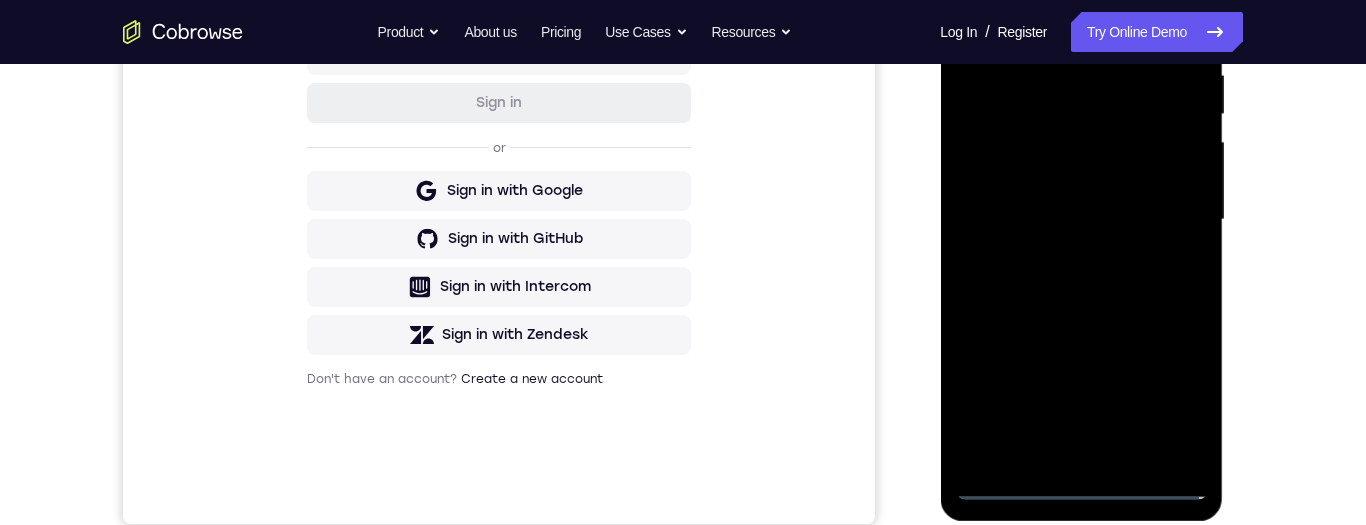 click at bounding box center (1081, 220) 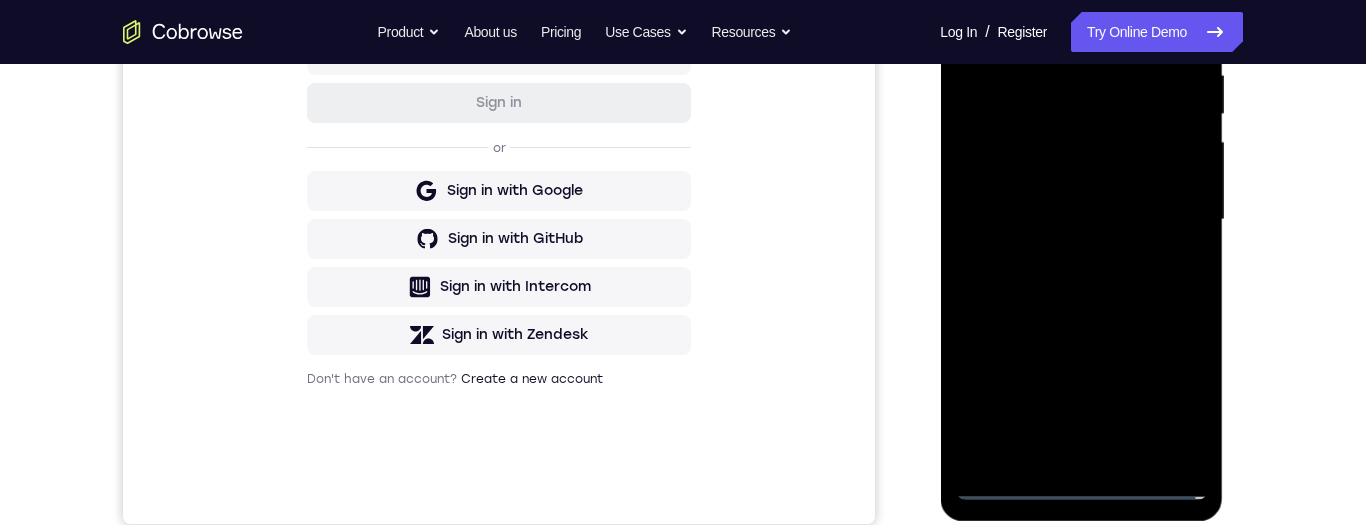 click at bounding box center [1081, 220] 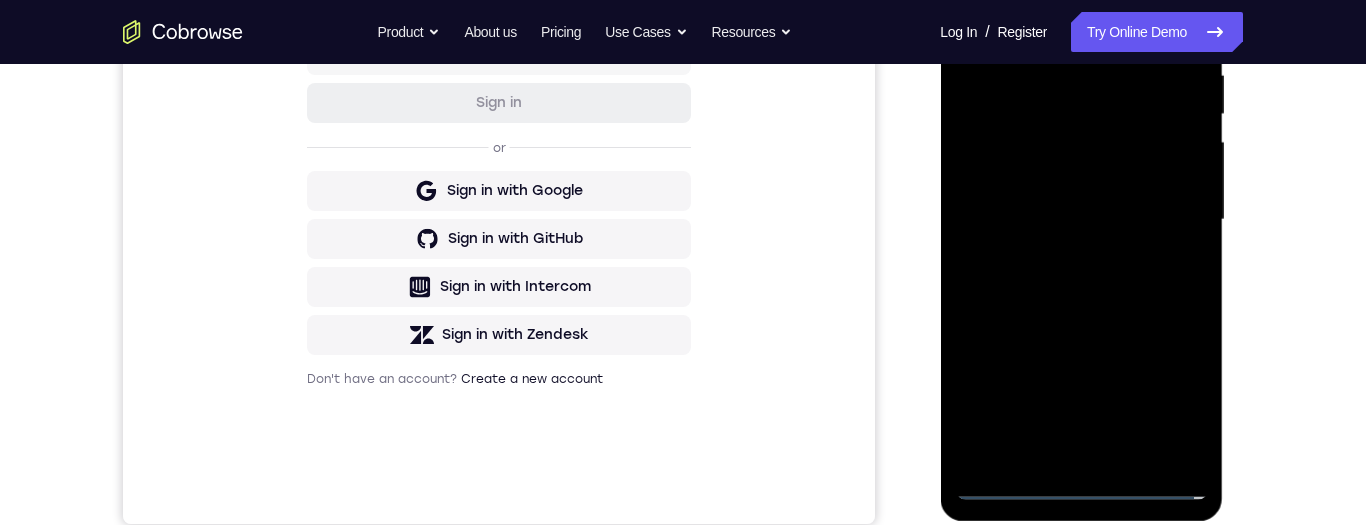 click at bounding box center [1081, 220] 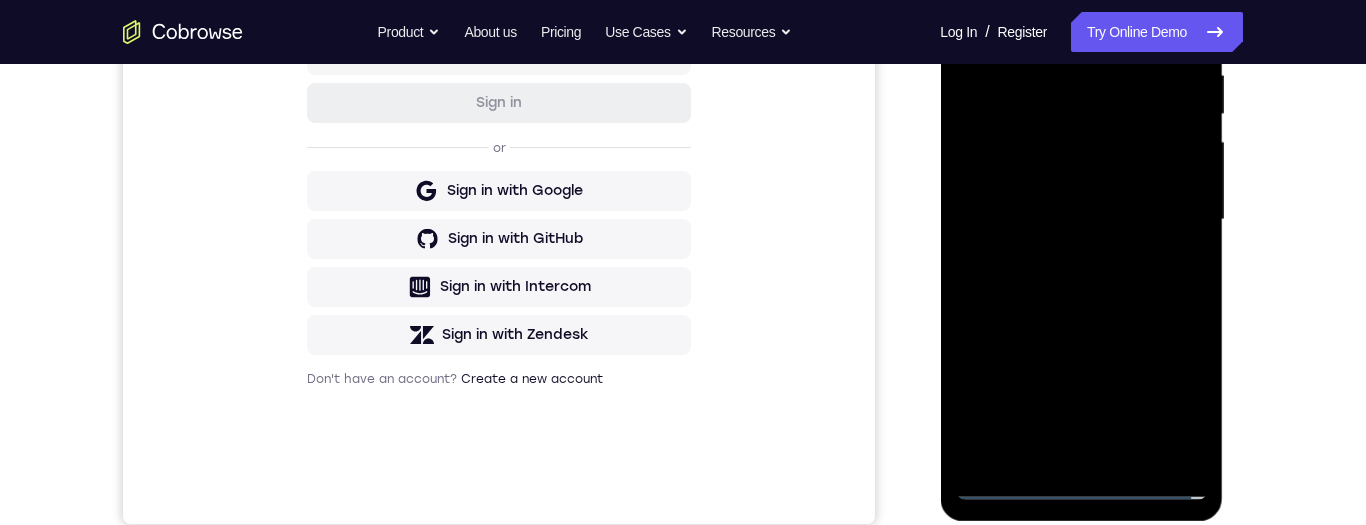 click at bounding box center (1081, 220) 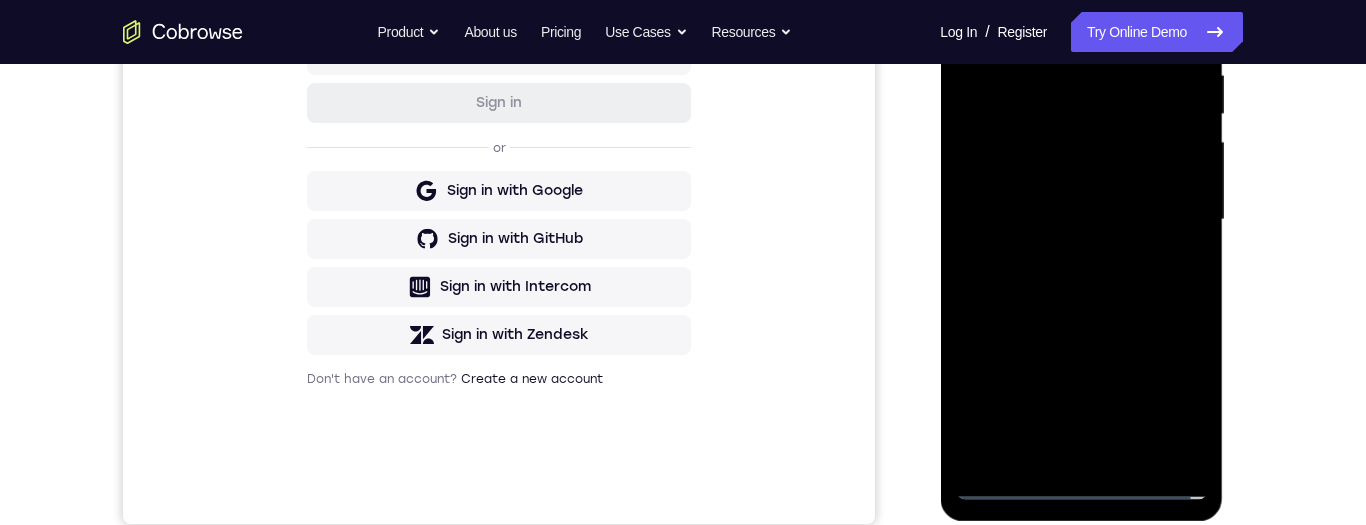 click at bounding box center (1081, 220) 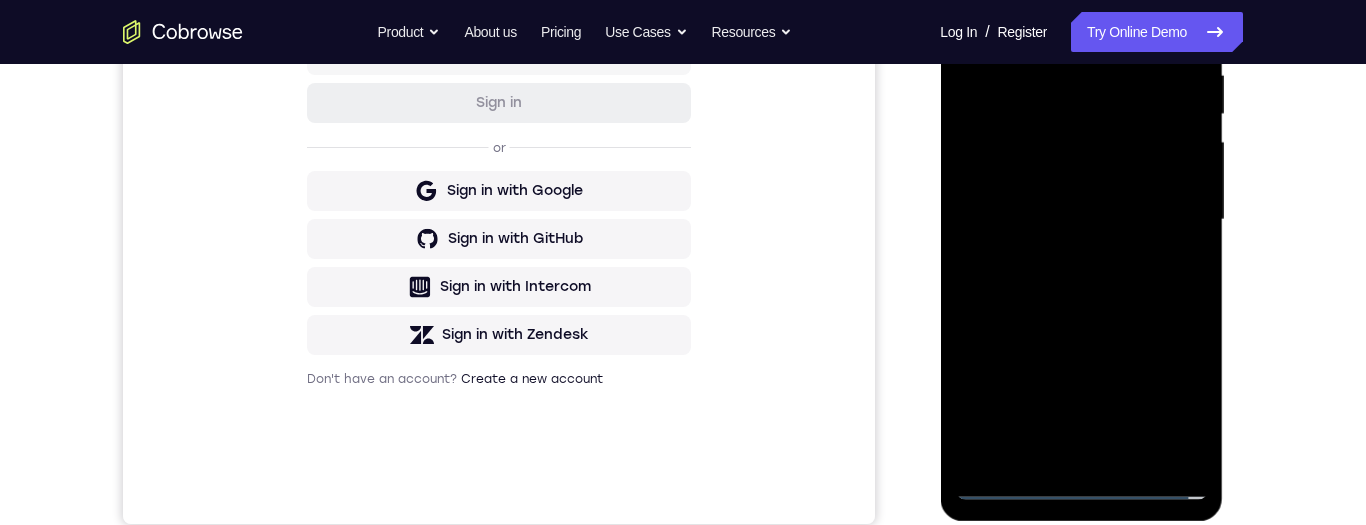 click at bounding box center (1081, 220) 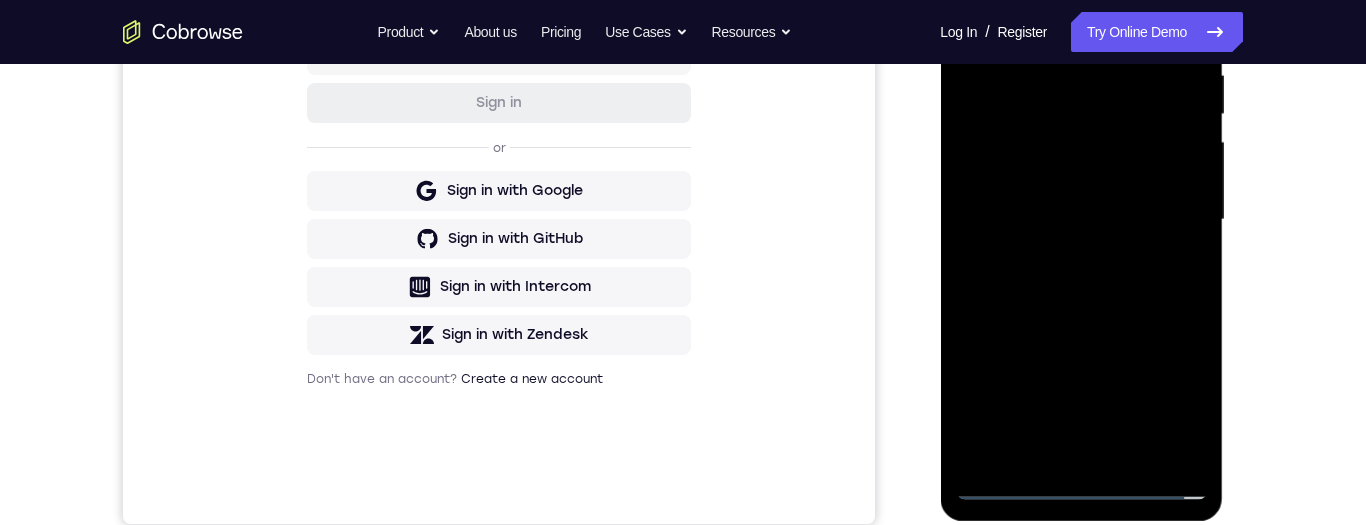 click at bounding box center [1081, 220] 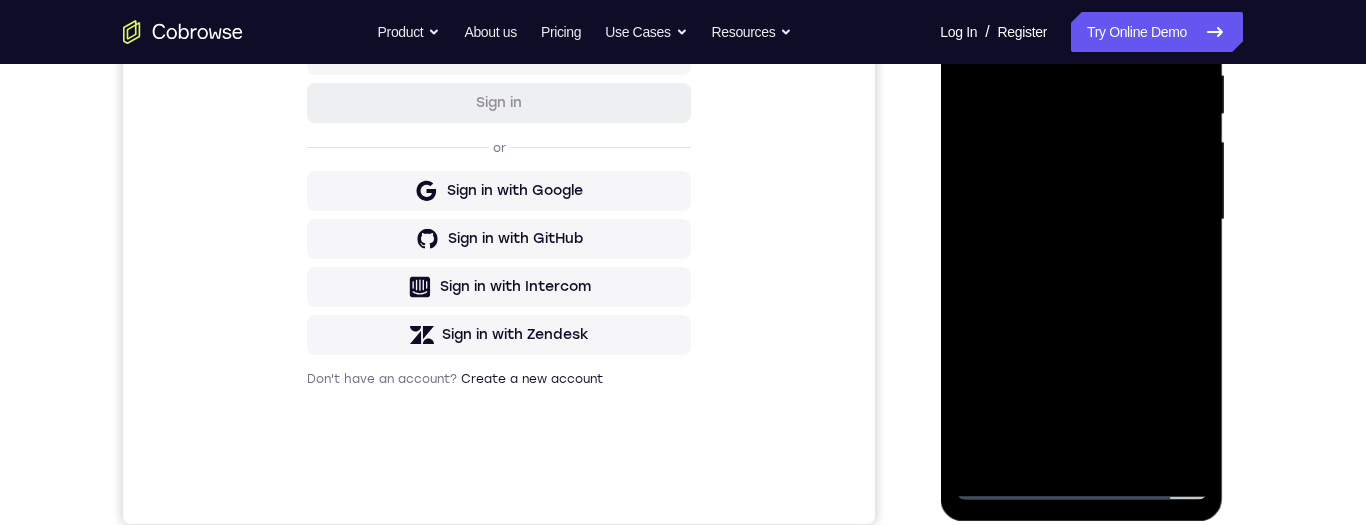 click at bounding box center (1081, 220) 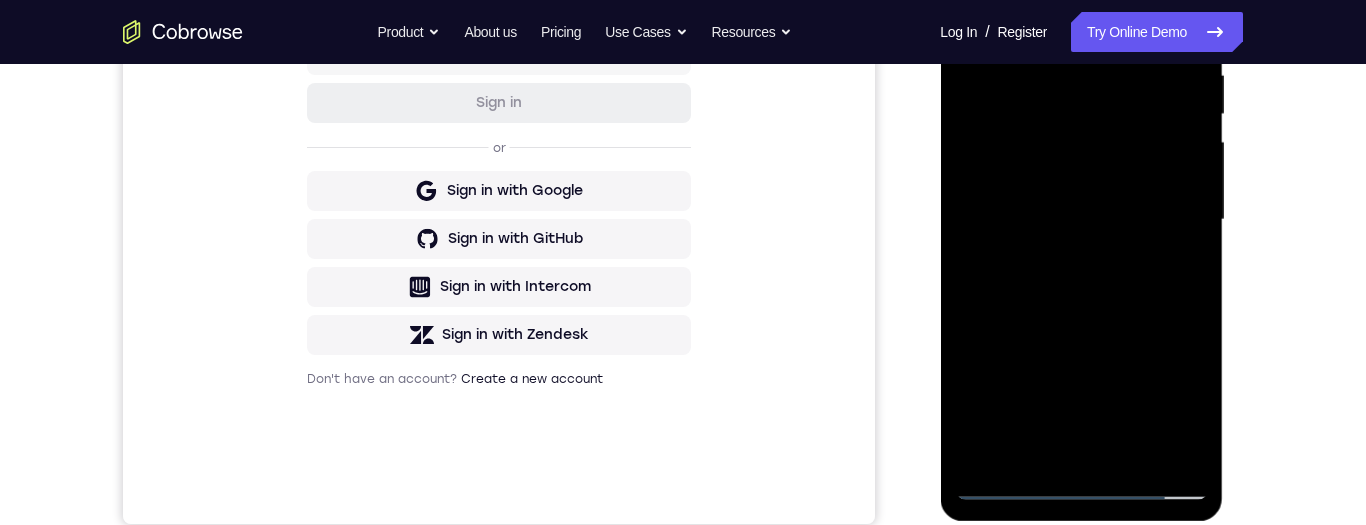 click at bounding box center [1081, 220] 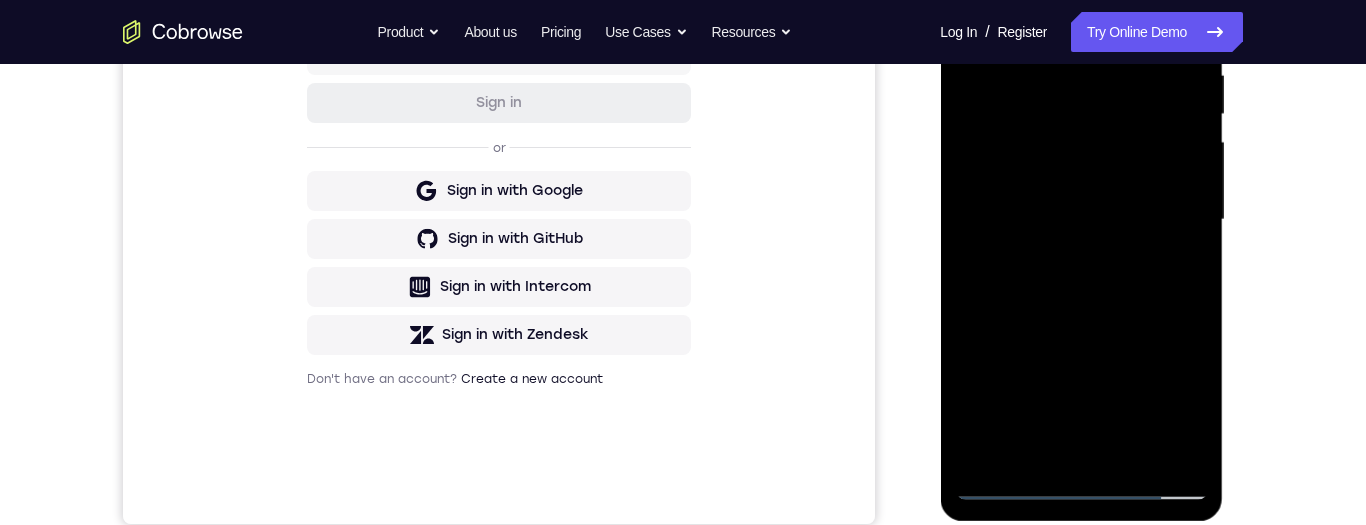 click at bounding box center (1081, 220) 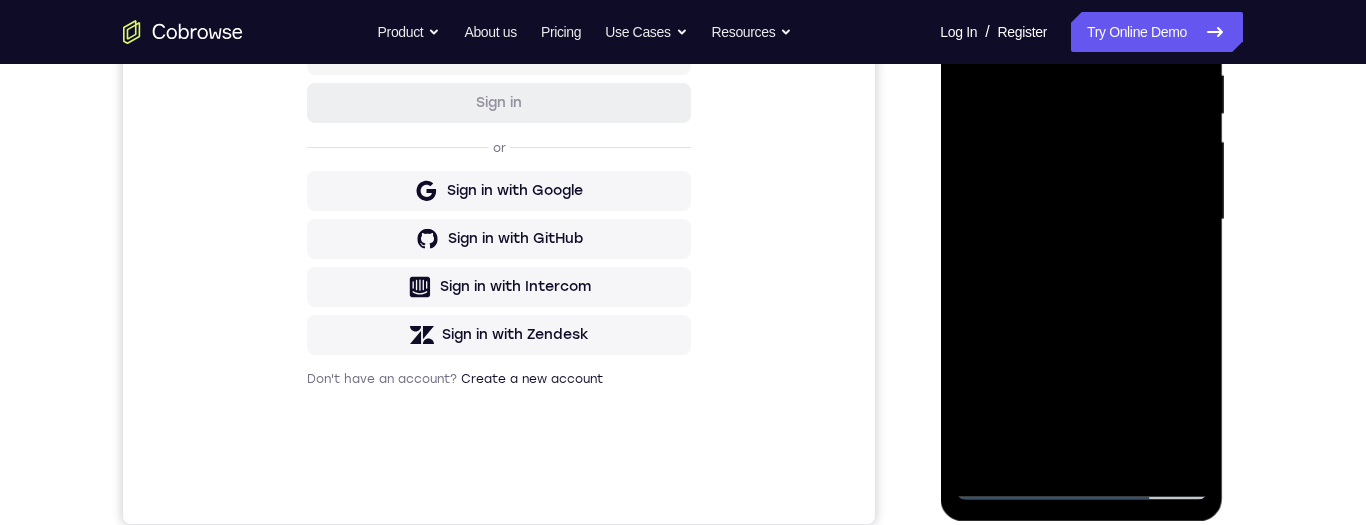 click at bounding box center [1081, 220] 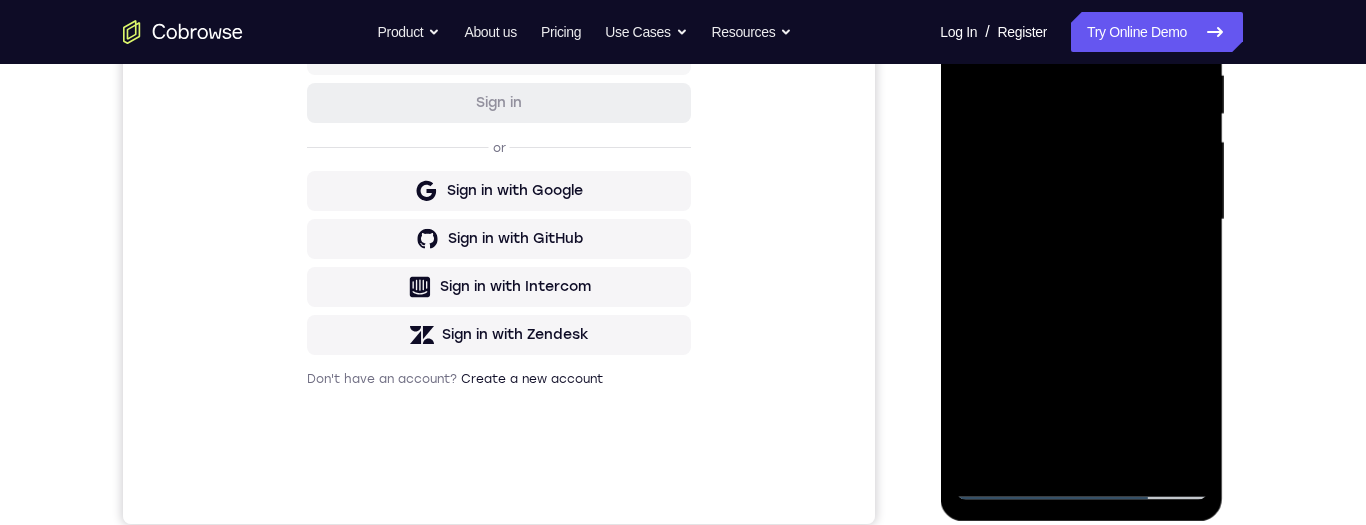 click at bounding box center (1081, 220) 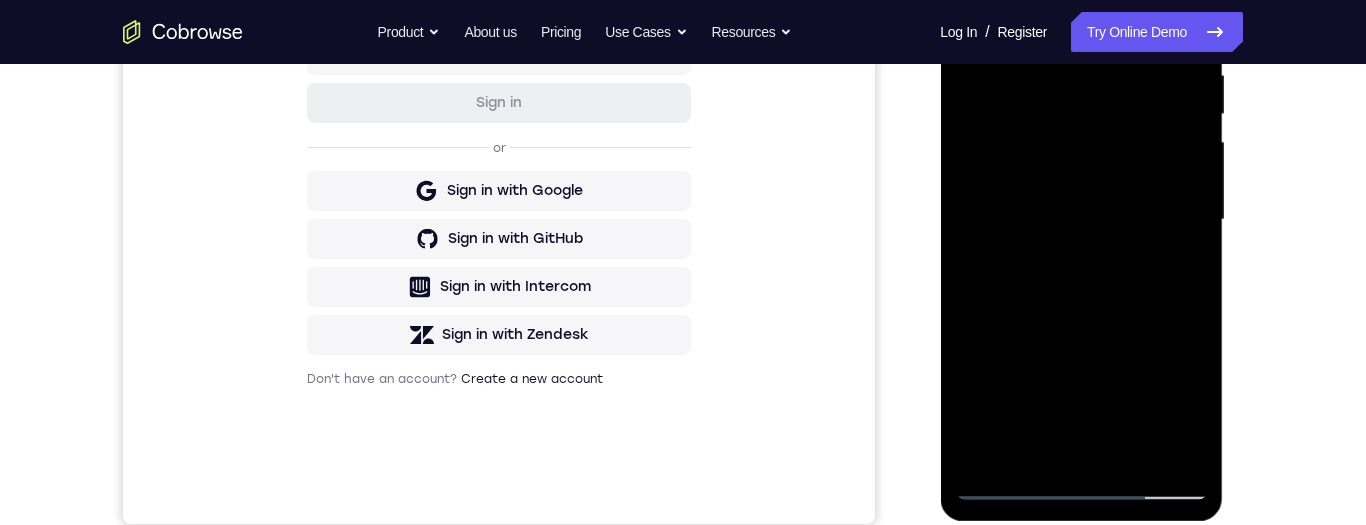 click at bounding box center (1081, 220) 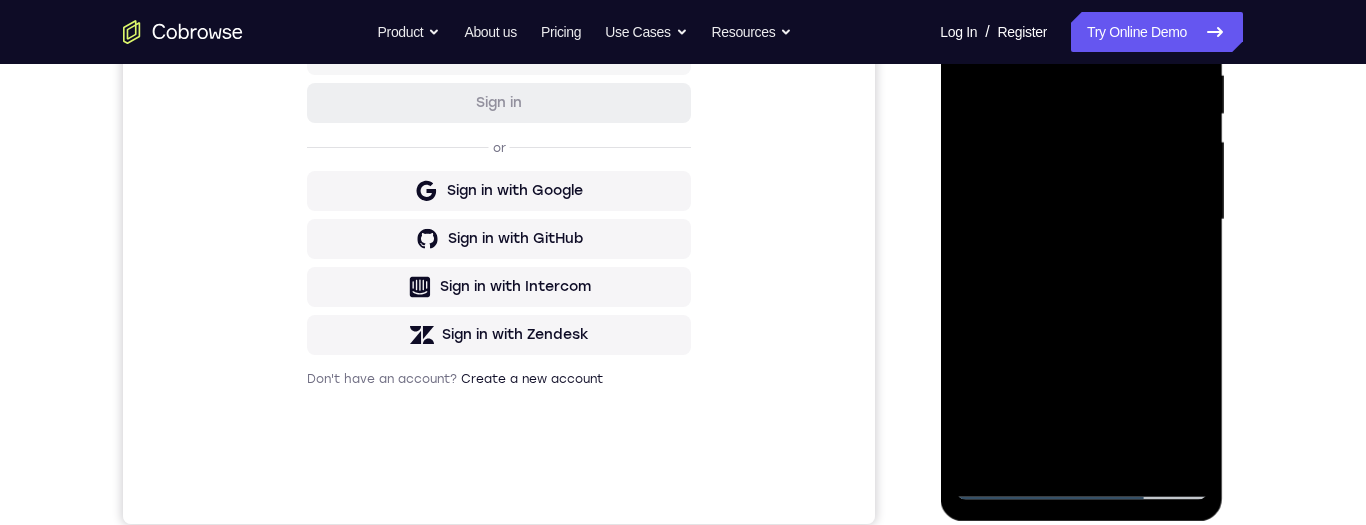 click at bounding box center [1081, 220] 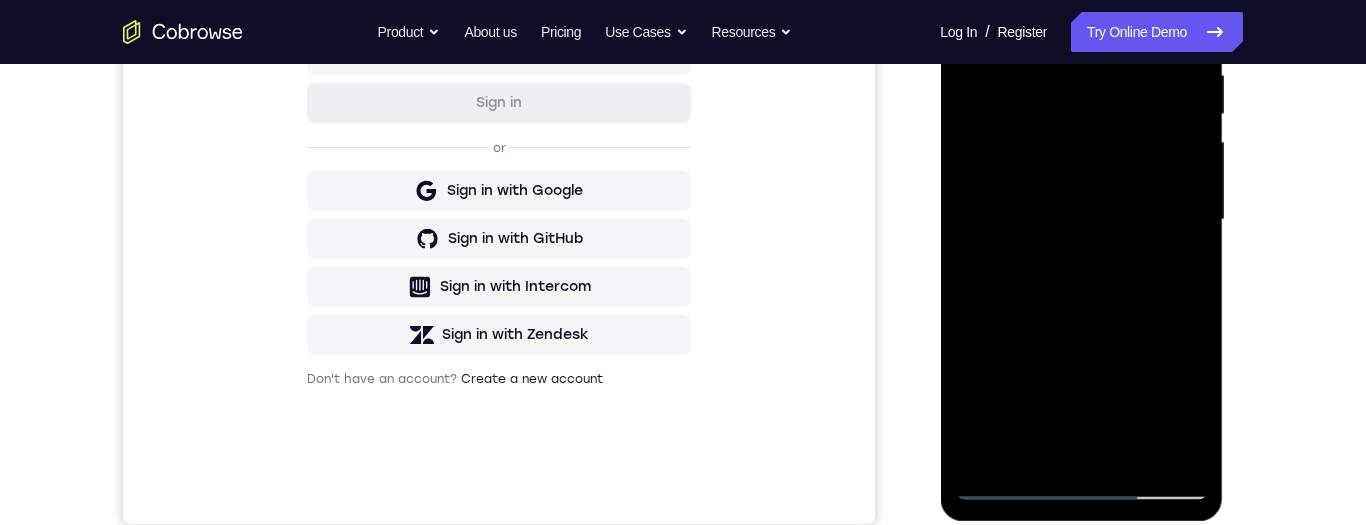 click at bounding box center [1081, 220] 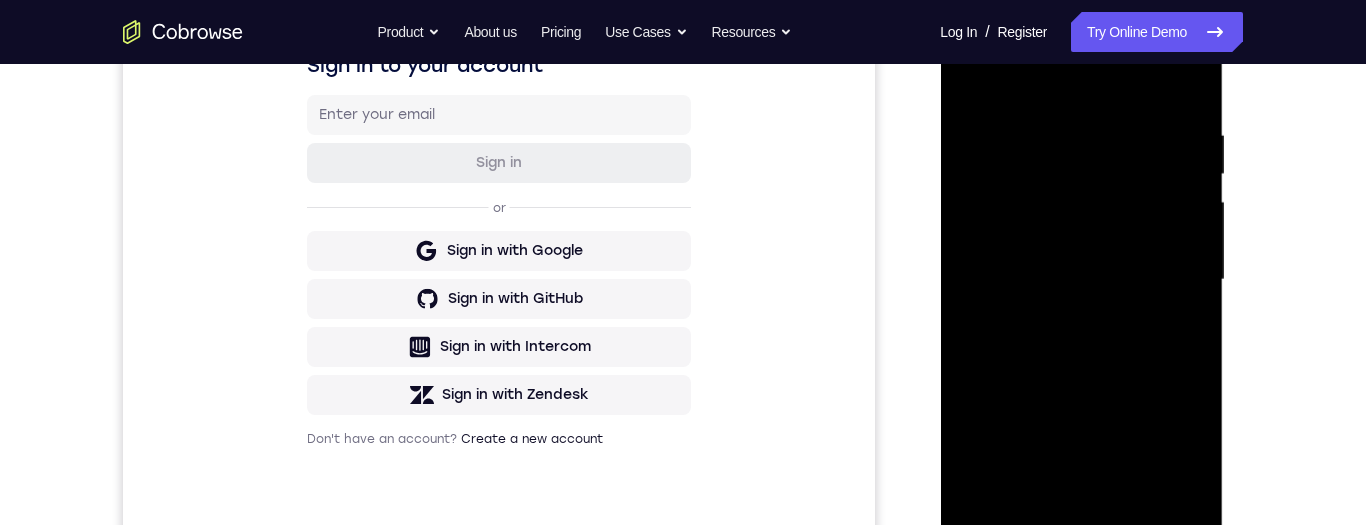 scroll, scrollTop: 380, scrollLeft: 0, axis: vertical 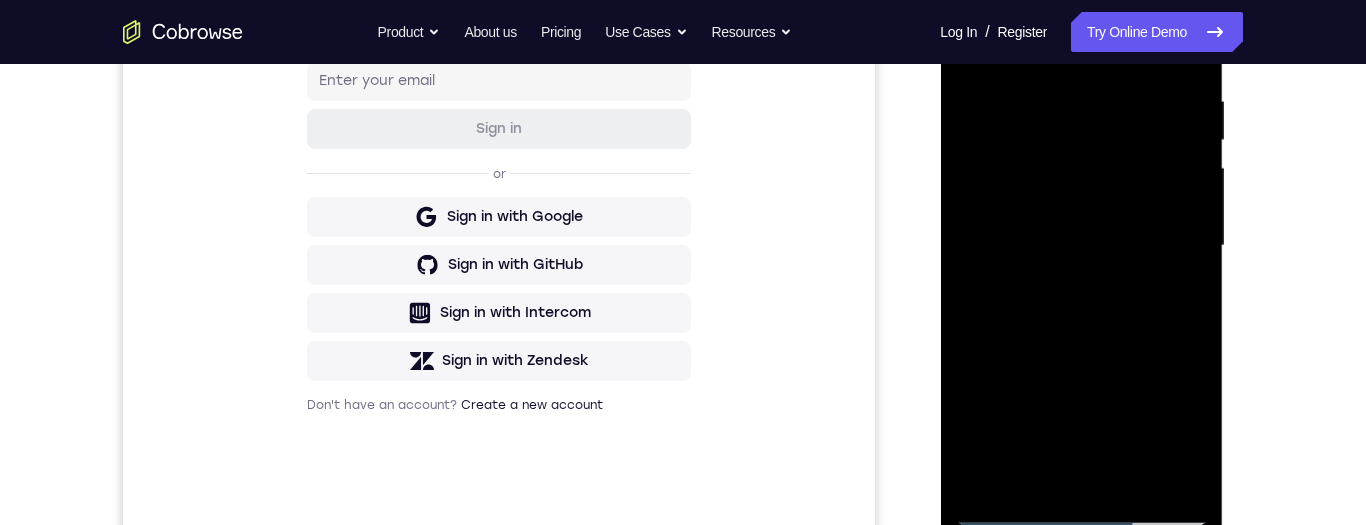 click at bounding box center (1081, 246) 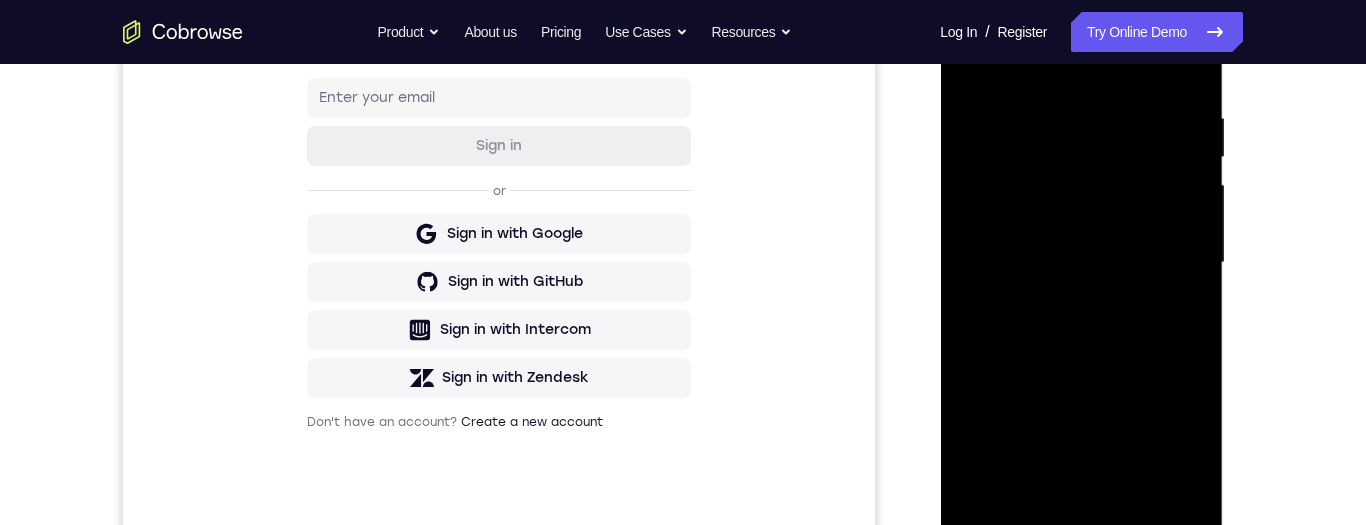 scroll, scrollTop: 313, scrollLeft: 0, axis: vertical 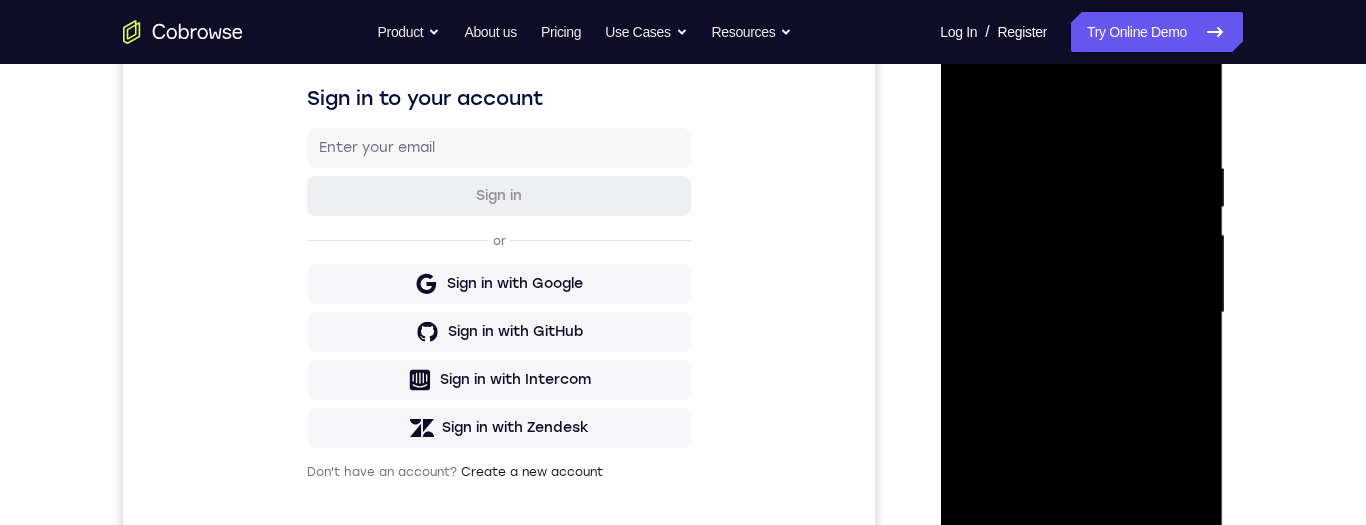 click at bounding box center [1081, 313] 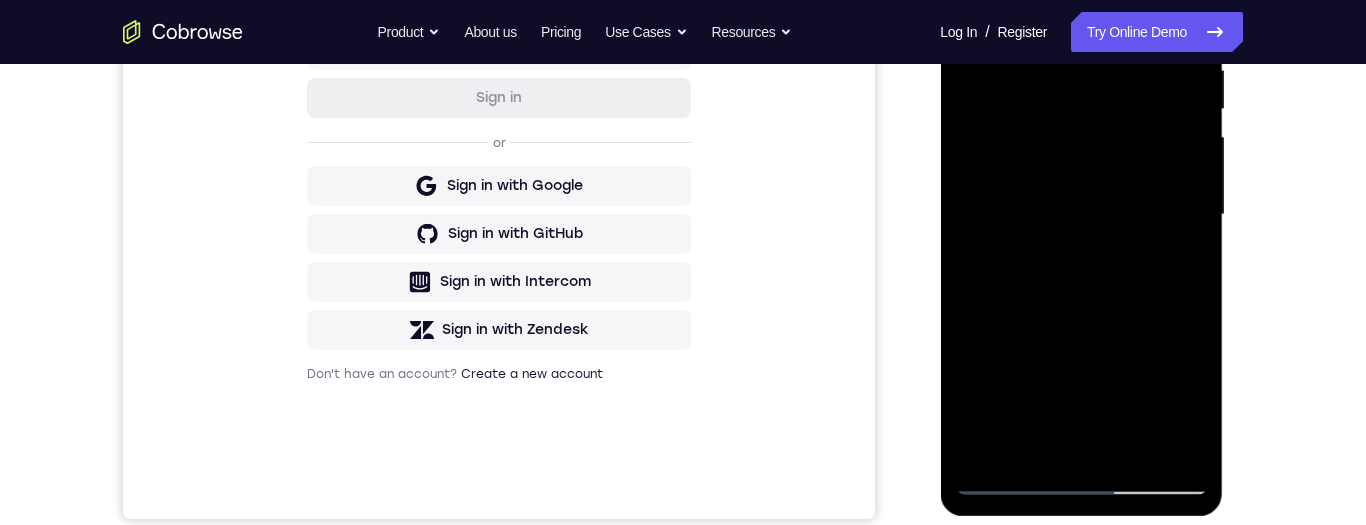 scroll, scrollTop: 417, scrollLeft: 0, axis: vertical 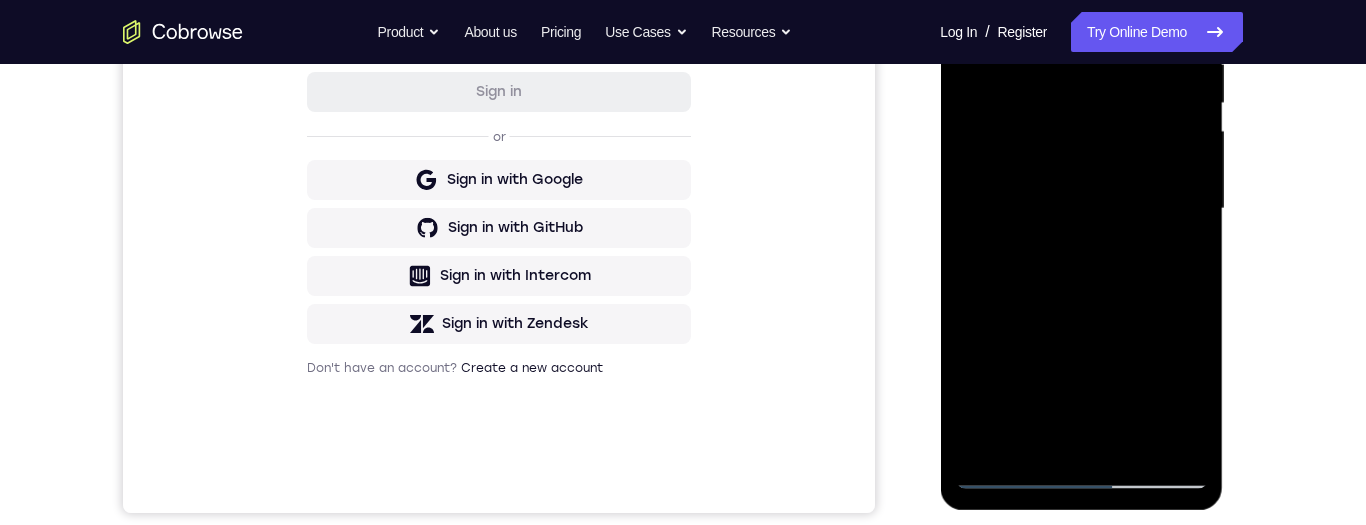 click at bounding box center (1081, 209) 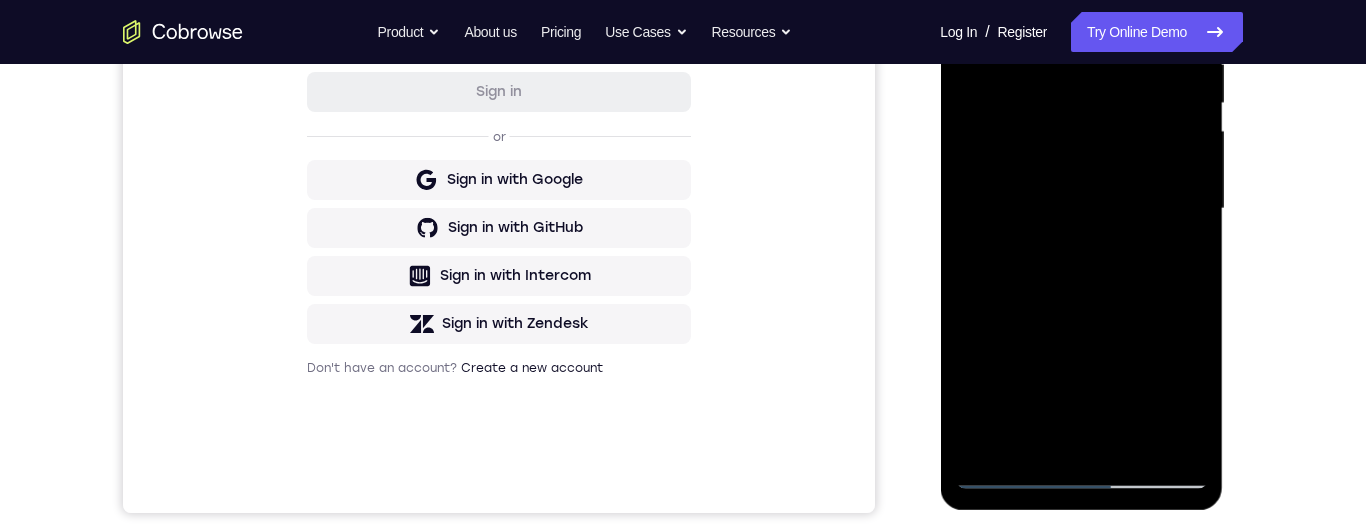 click at bounding box center [1081, 209] 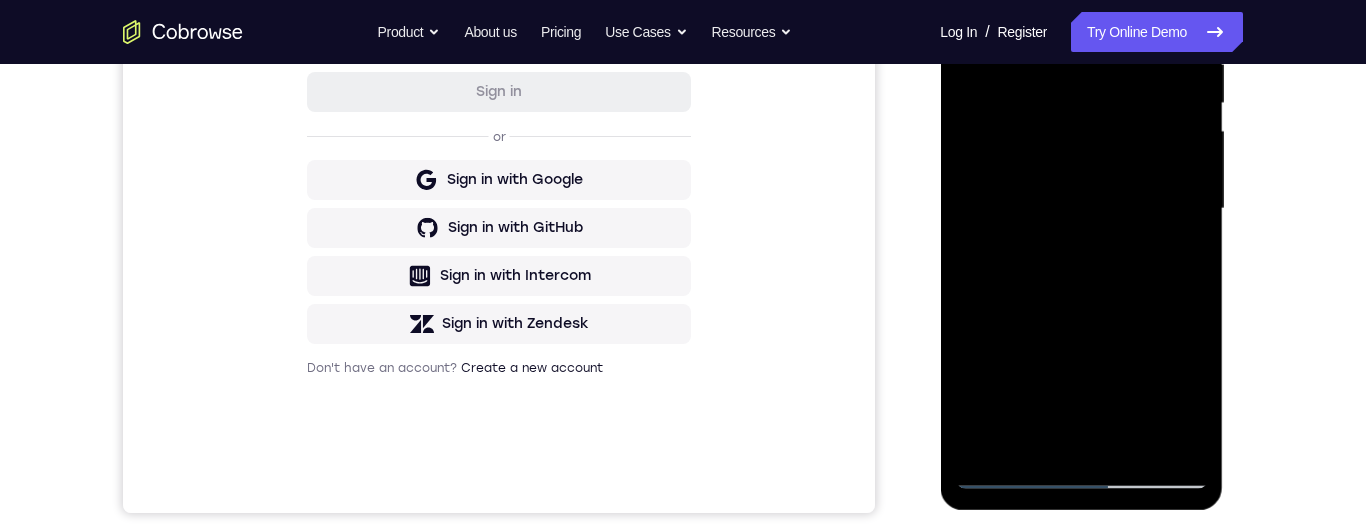 click at bounding box center (1081, 209) 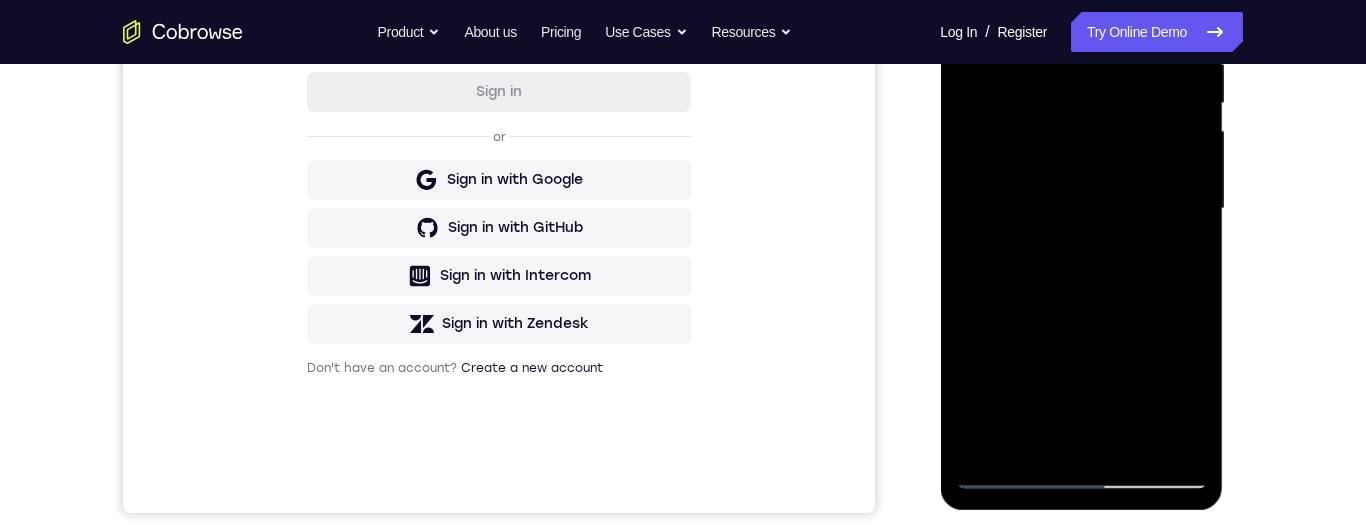 click at bounding box center (1081, 209) 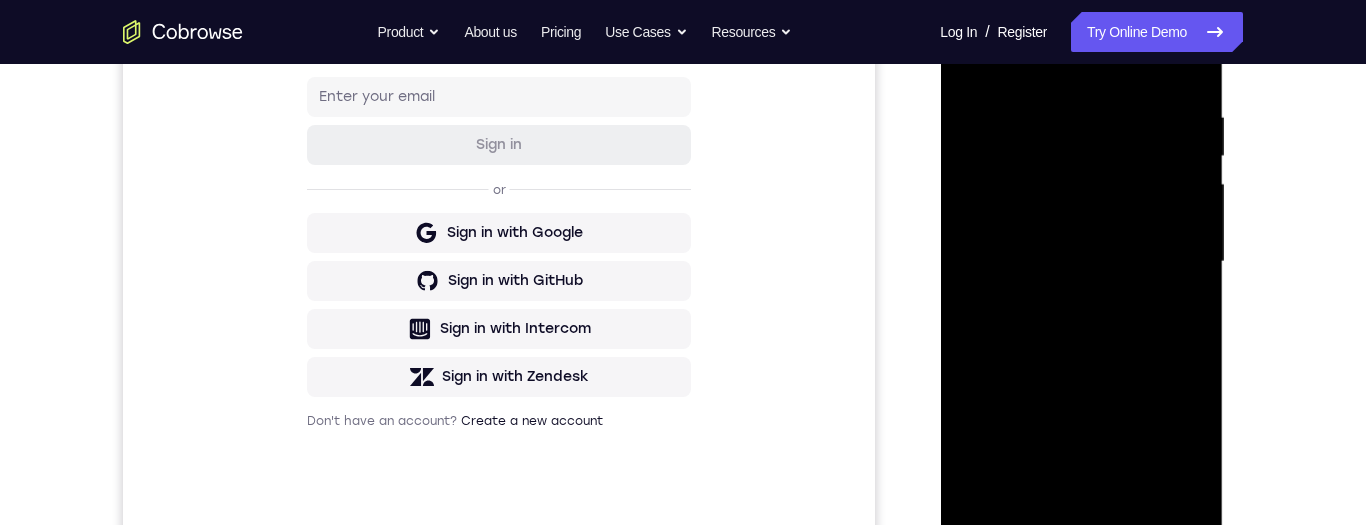 scroll, scrollTop: 363, scrollLeft: 0, axis: vertical 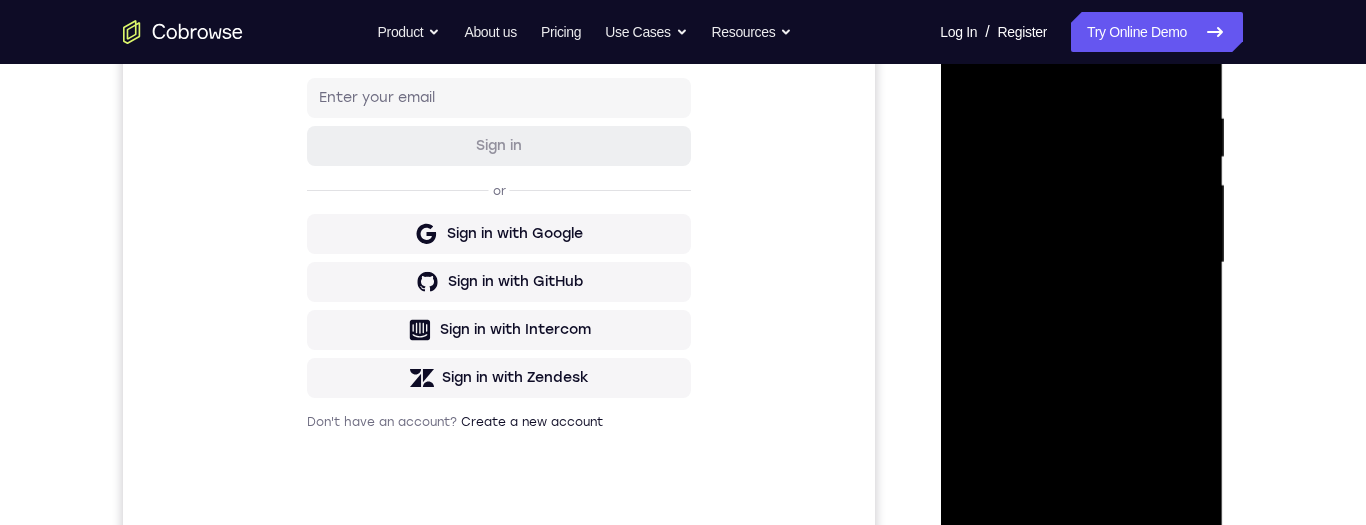 click at bounding box center [1081, 263] 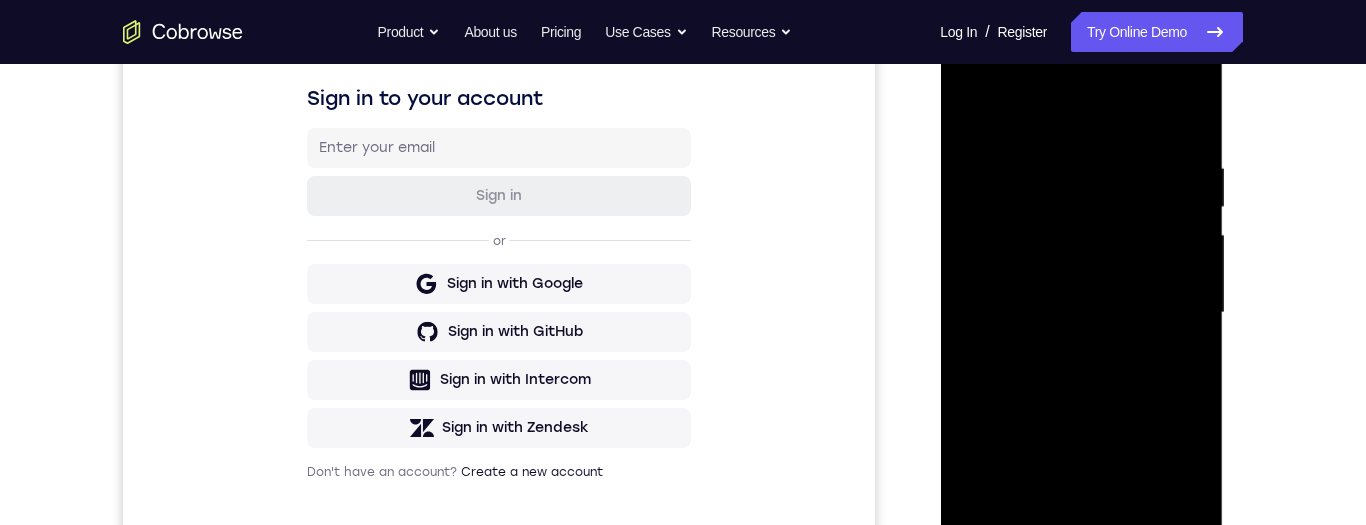 click at bounding box center (1081, 313) 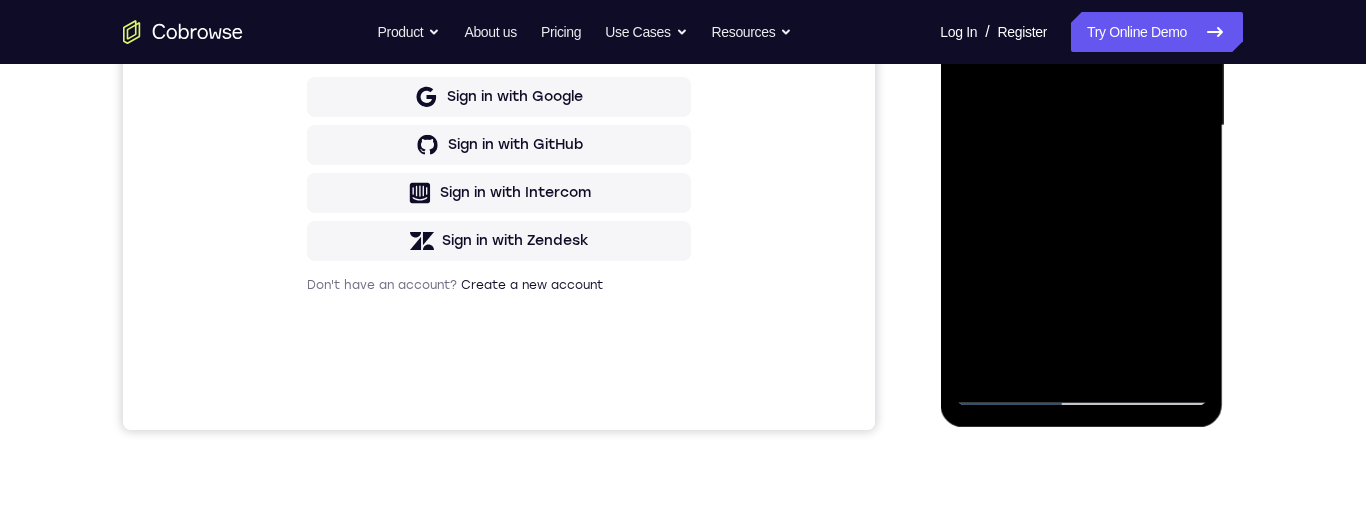 scroll, scrollTop: 564, scrollLeft: 0, axis: vertical 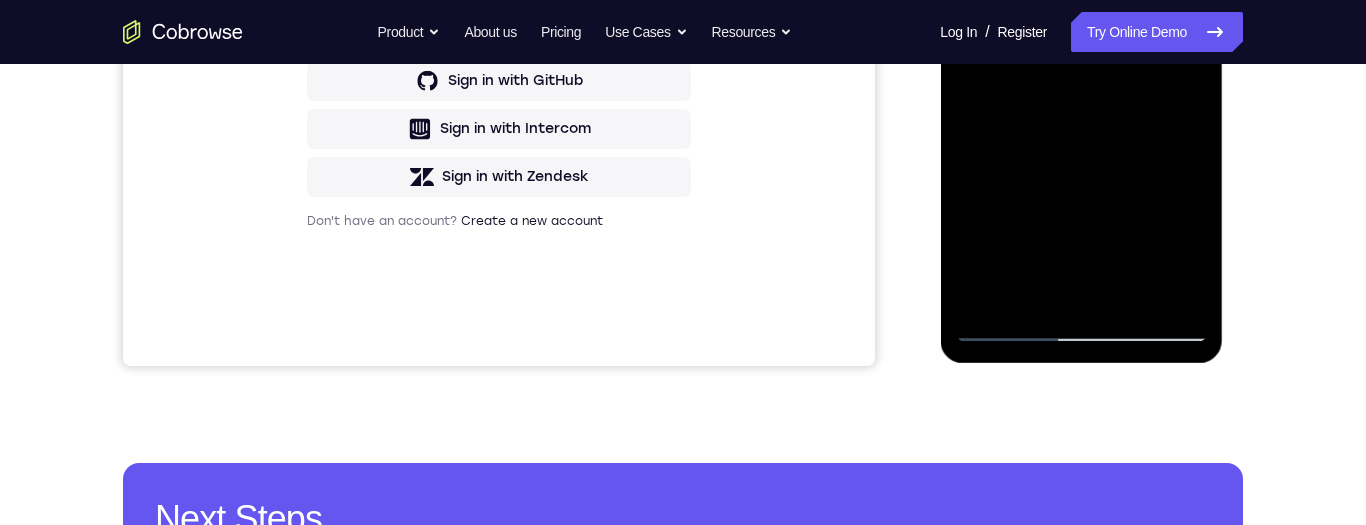 click at bounding box center (1081, 62) 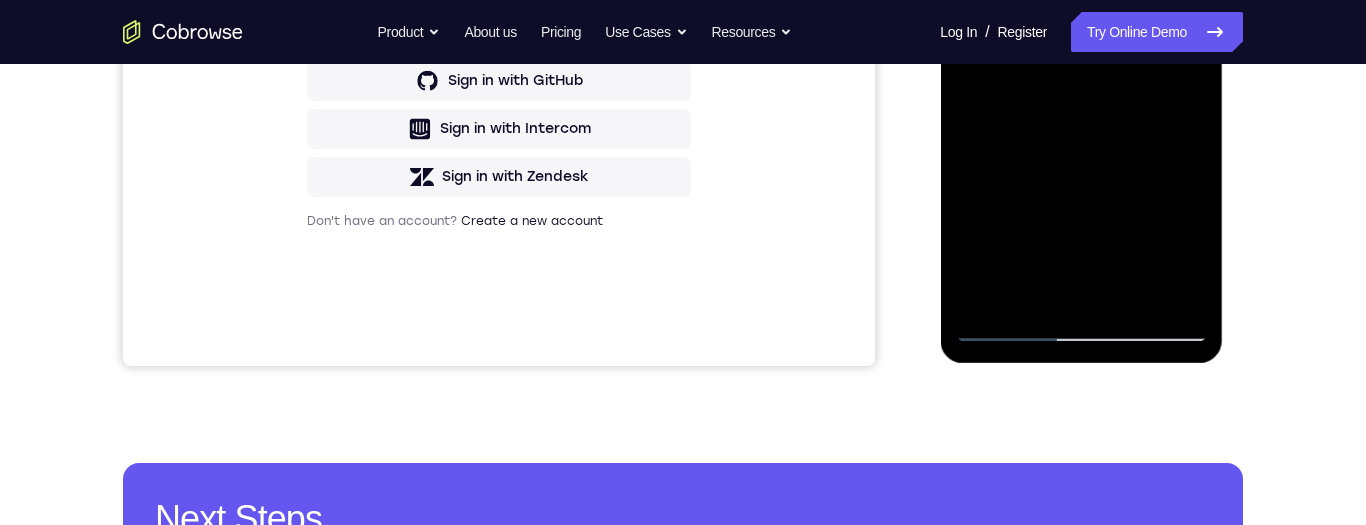 click at bounding box center (1081, 62) 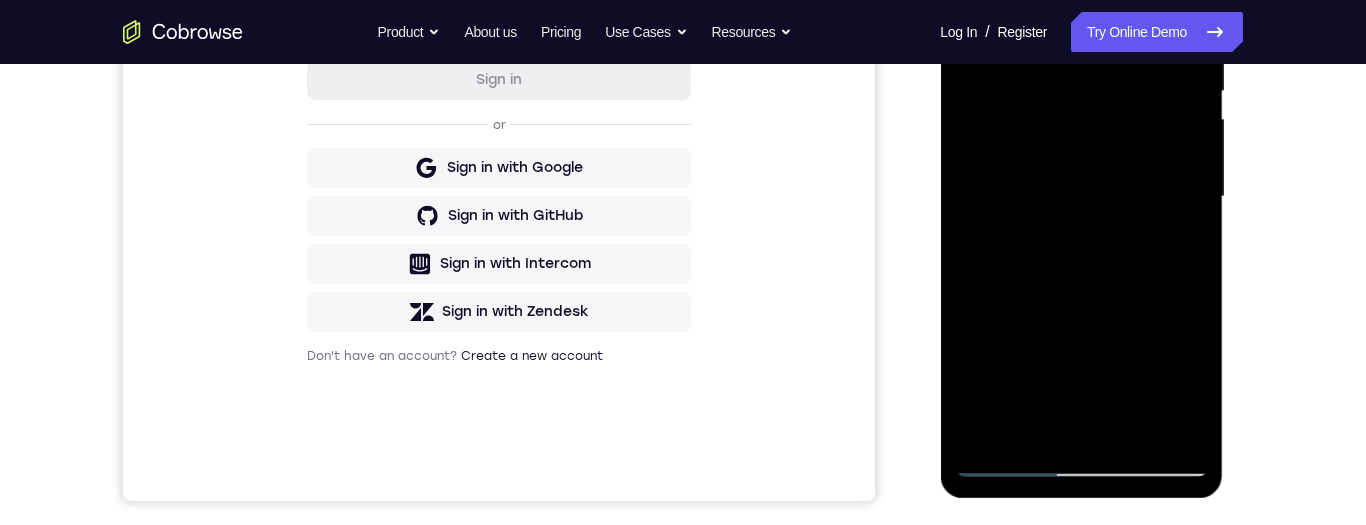scroll, scrollTop: 368, scrollLeft: 0, axis: vertical 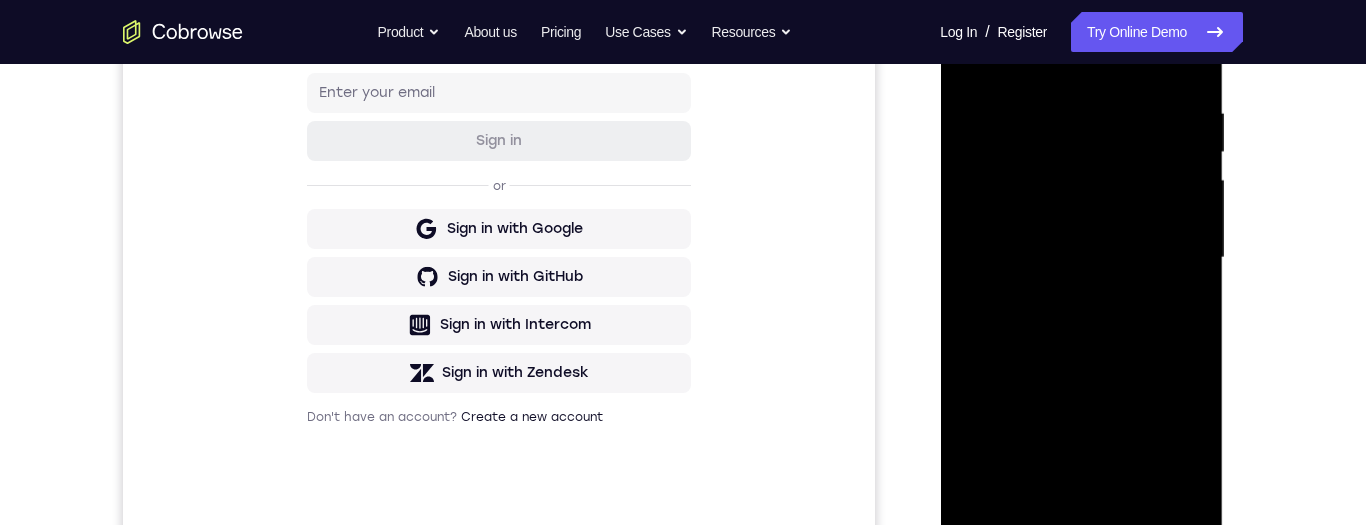 click at bounding box center (1081, 258) 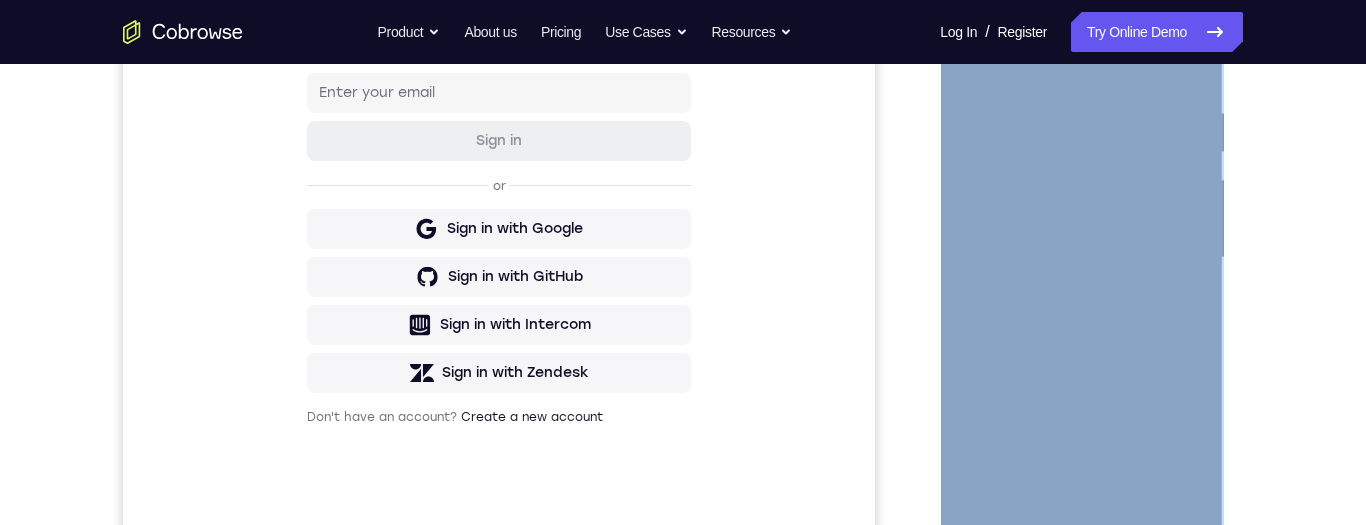 click at bounding box center [1081, 258] 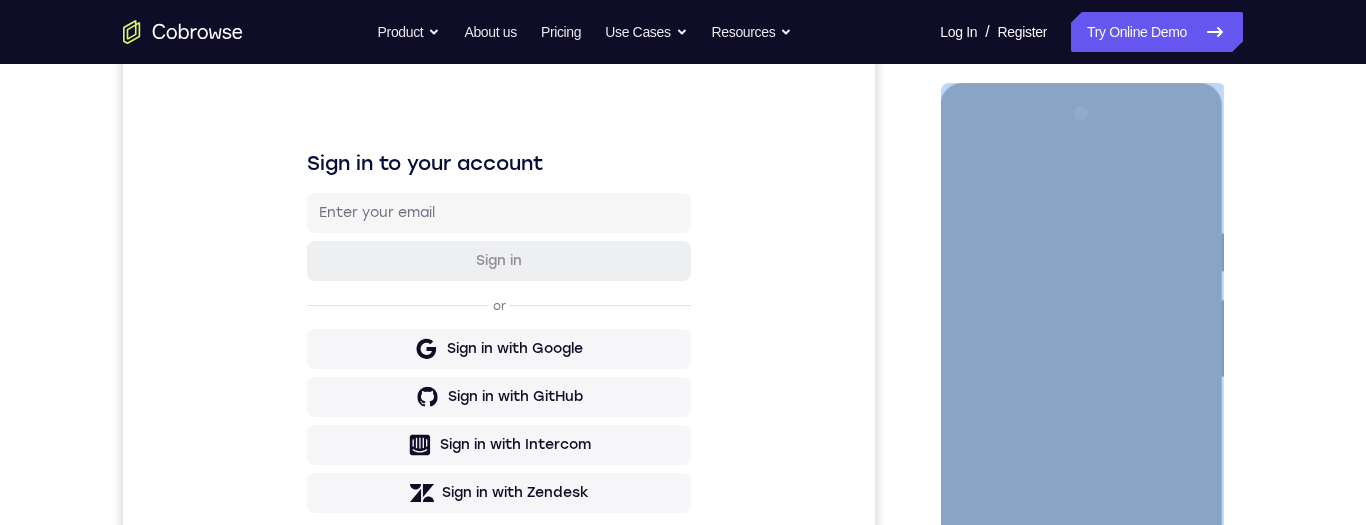 scroll, scrollTop: 204, scrollLeft: 0, axis: vertical 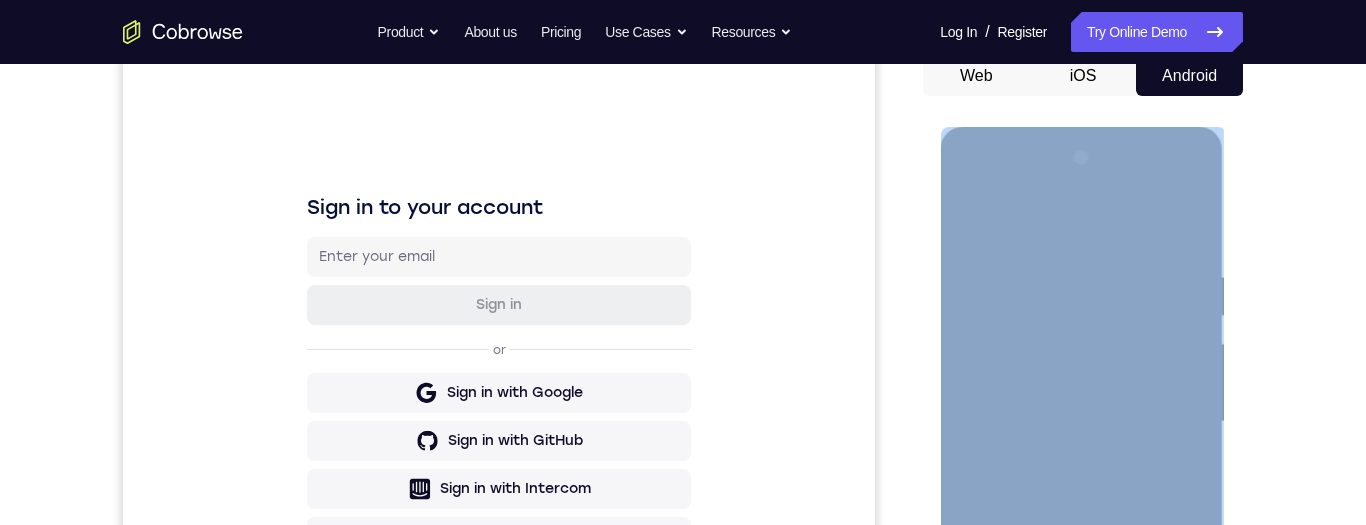 click at bounding box center (1081, 422) 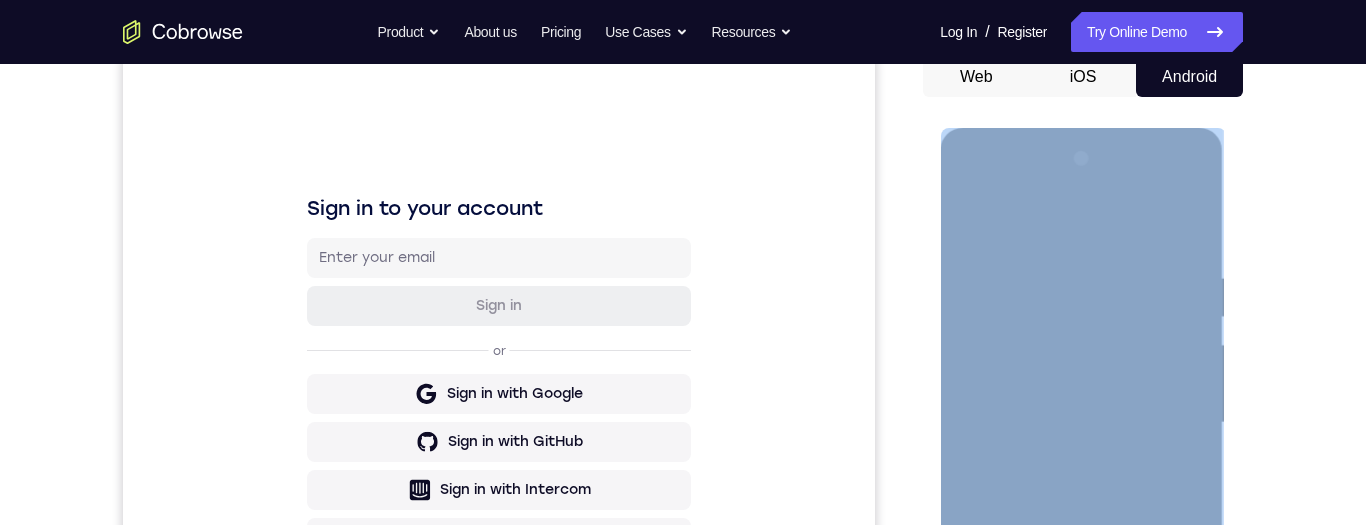 click at bounding box center (1081, 423) 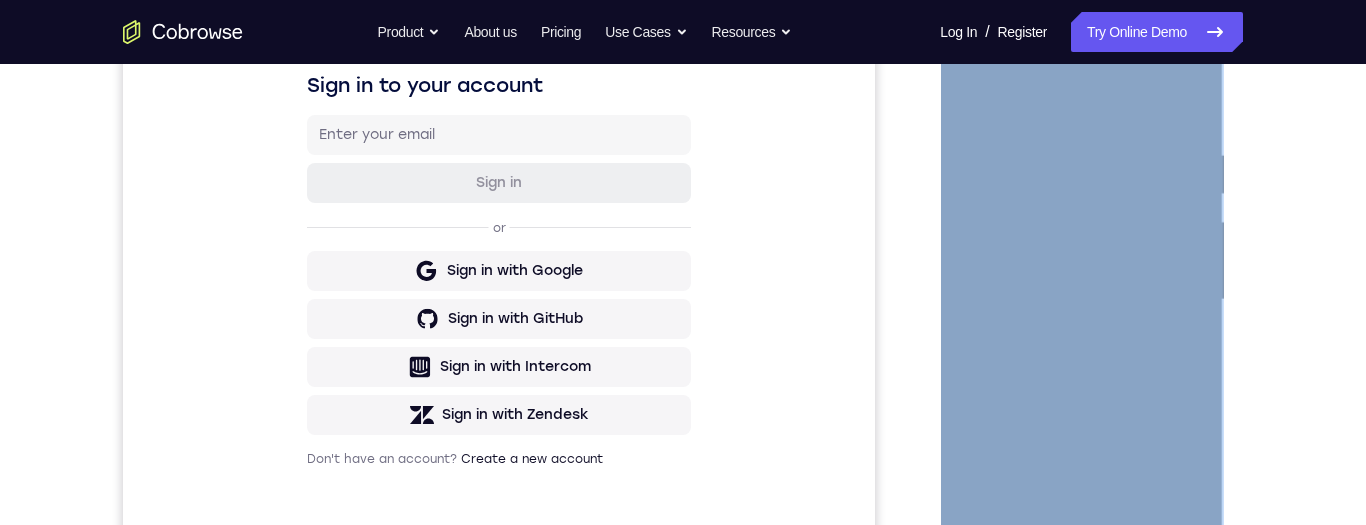 scroll, scrollTop: 627, scrollLeft: 0, axis: vertical 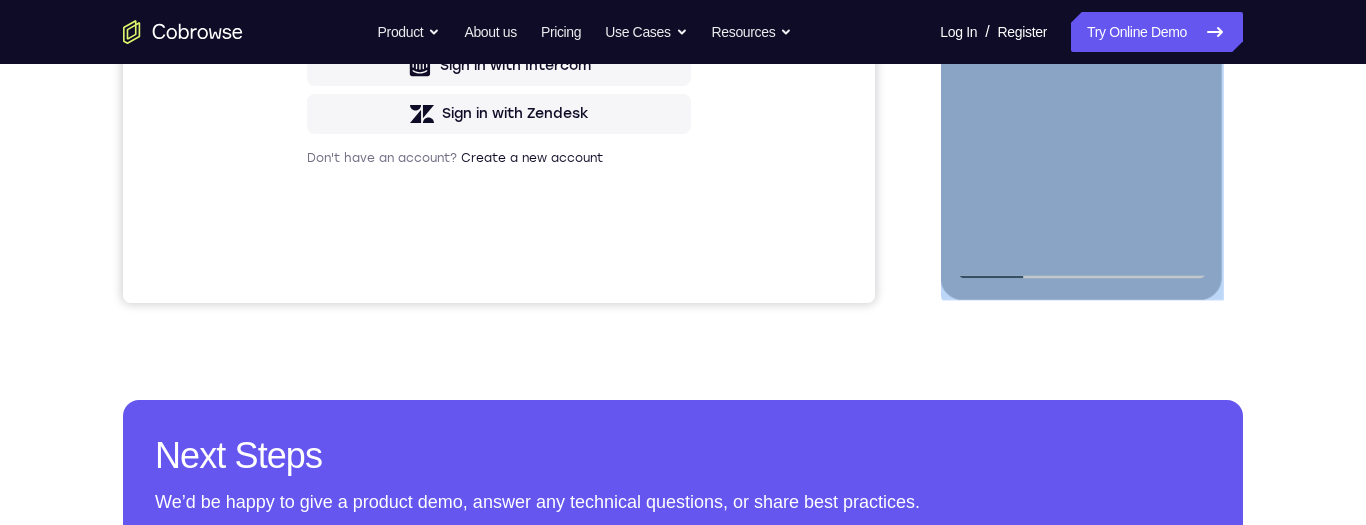 click at bounding box center (1081, -1) 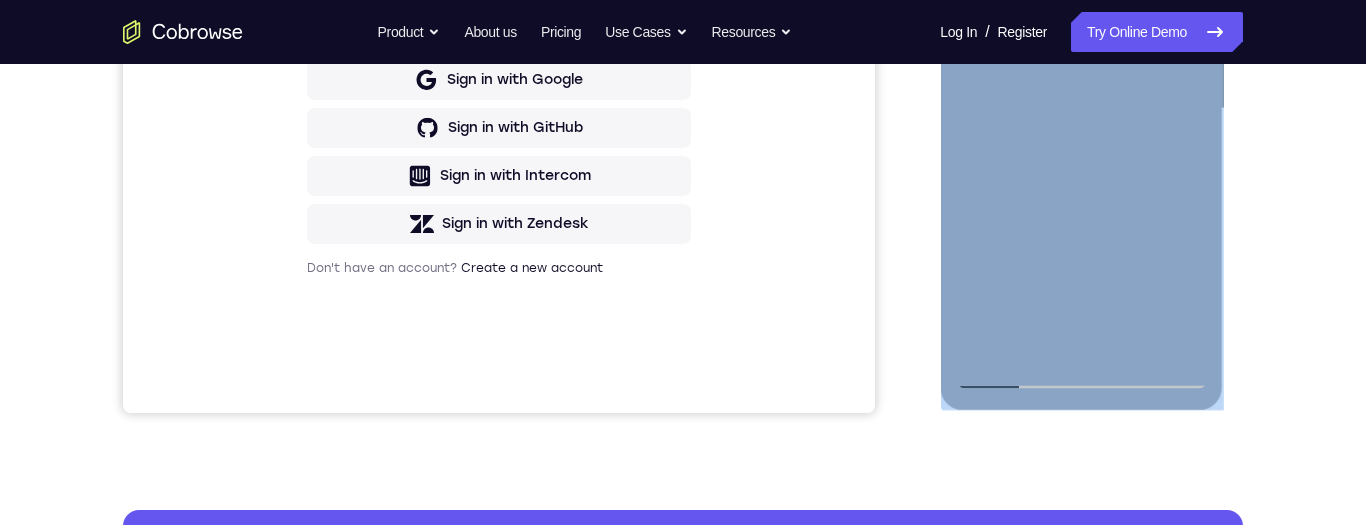 scroll, scrollTop: 518, scrollLeft: 0, axis: vertical 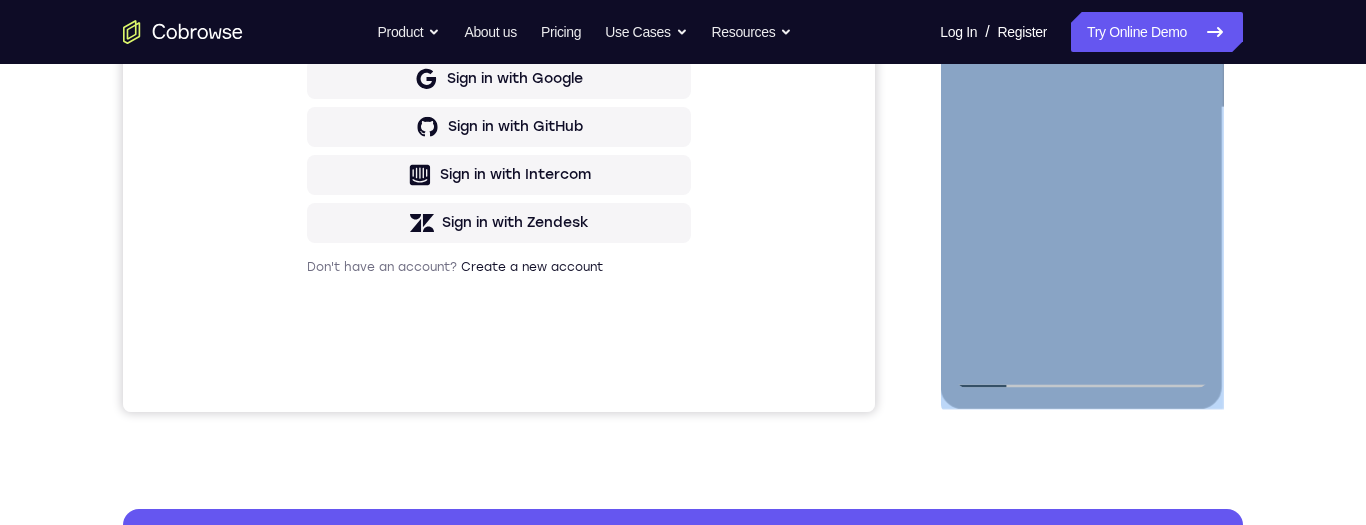 click at bounding box center (1081, 108) 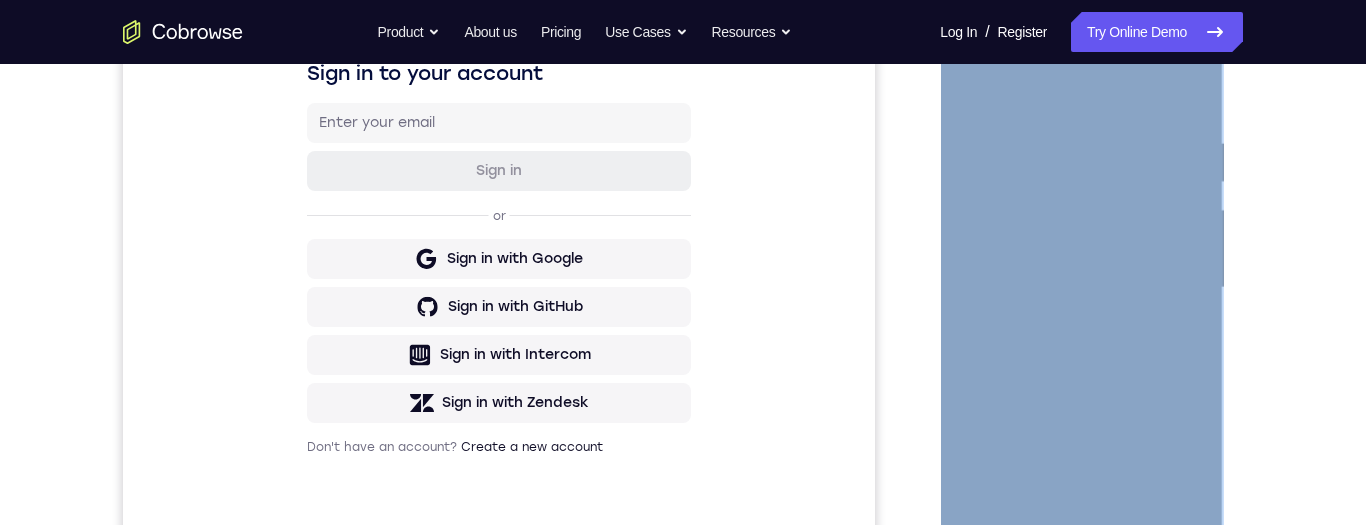 scroll, scrollTop: 251, scrollLeft: 0, axis: vertical 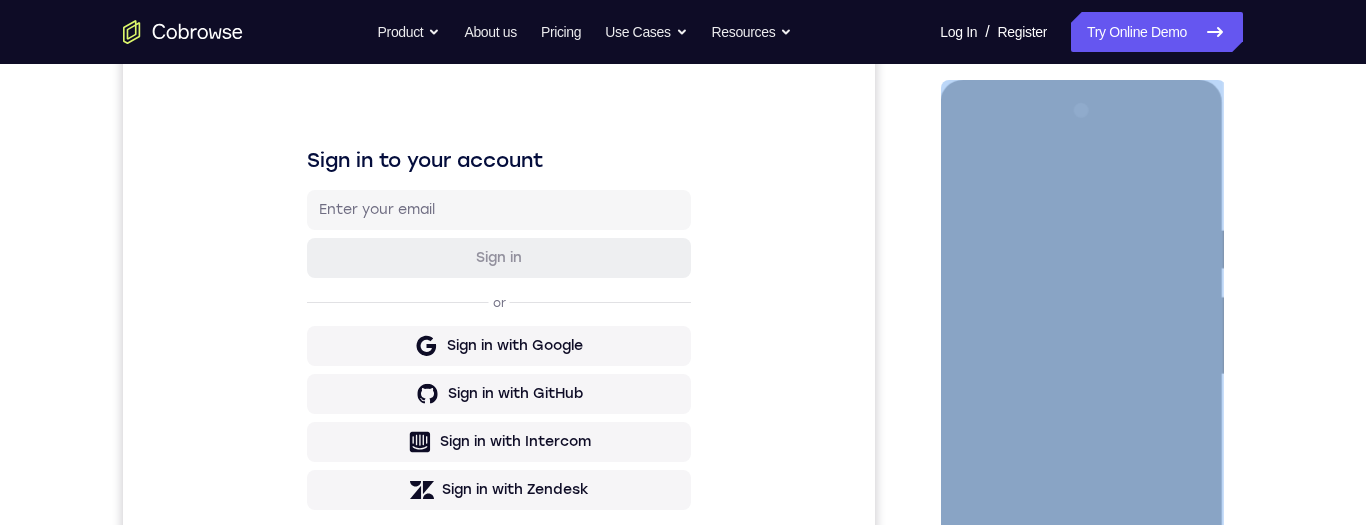 click at bounding box center (1081, 375) 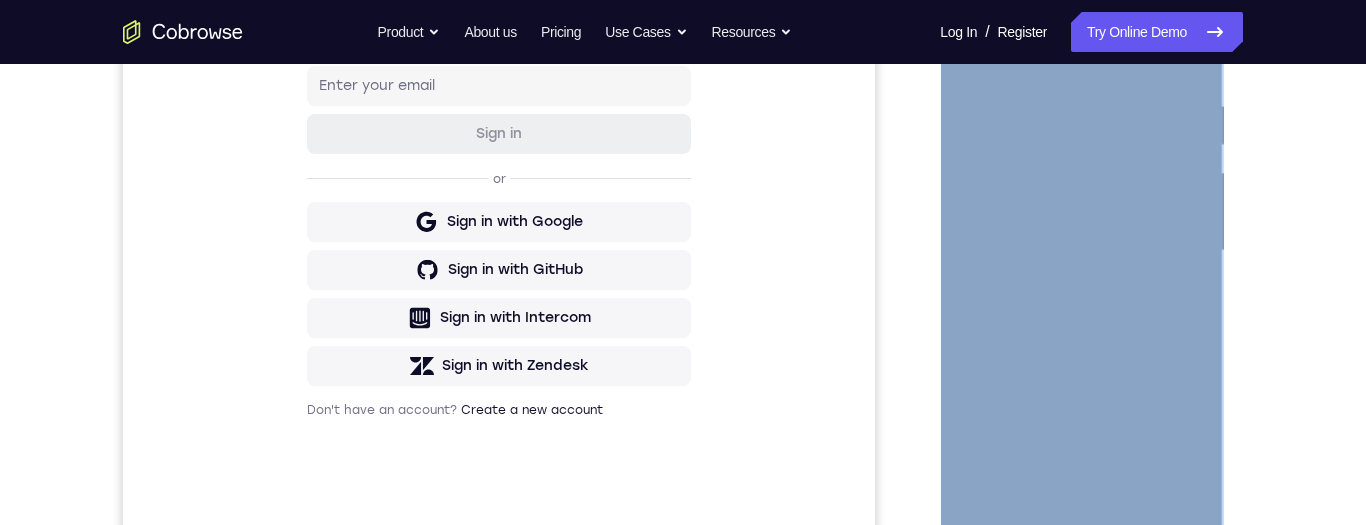 scroll, scrollTop: 453, scrollLeft: 0, axis: vertical 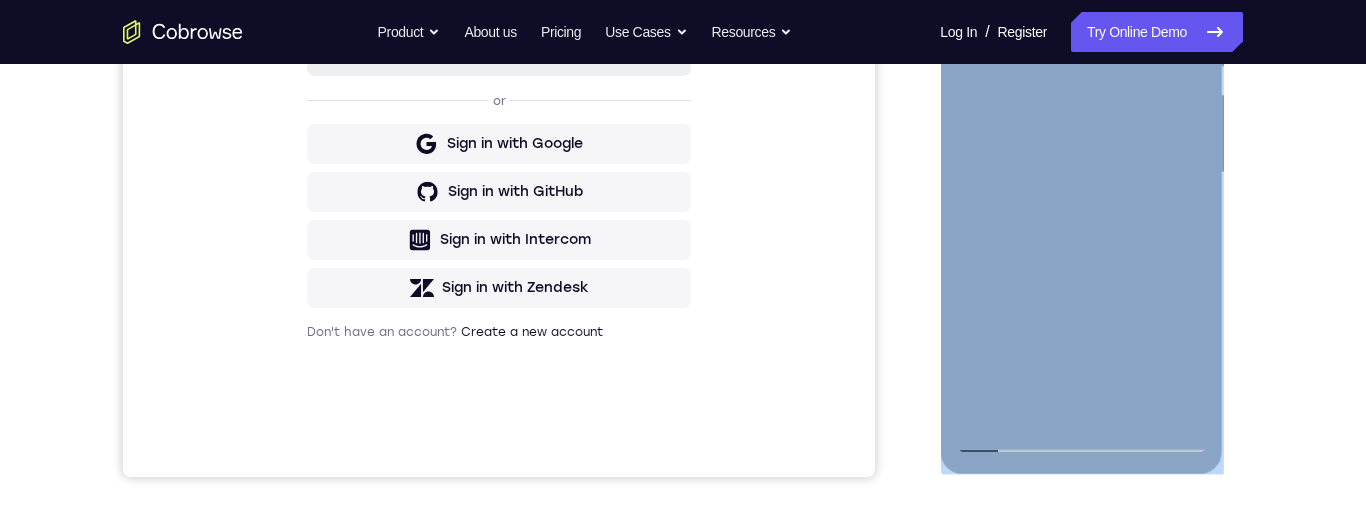 click at bounding box center (1081, 173) 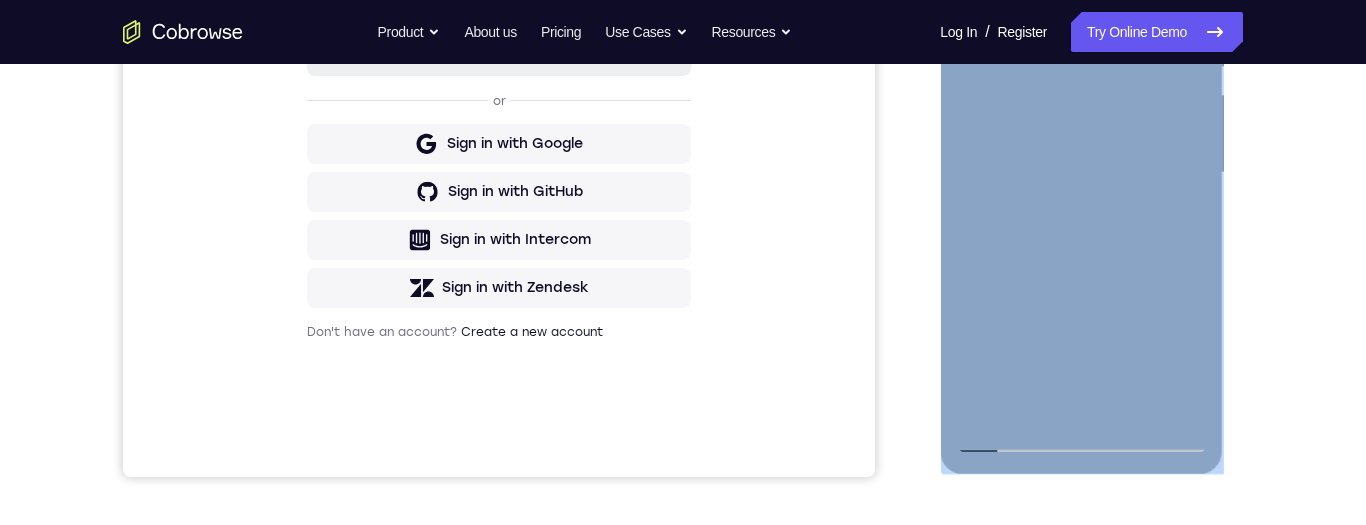 click at bounding box center (1081, 173) 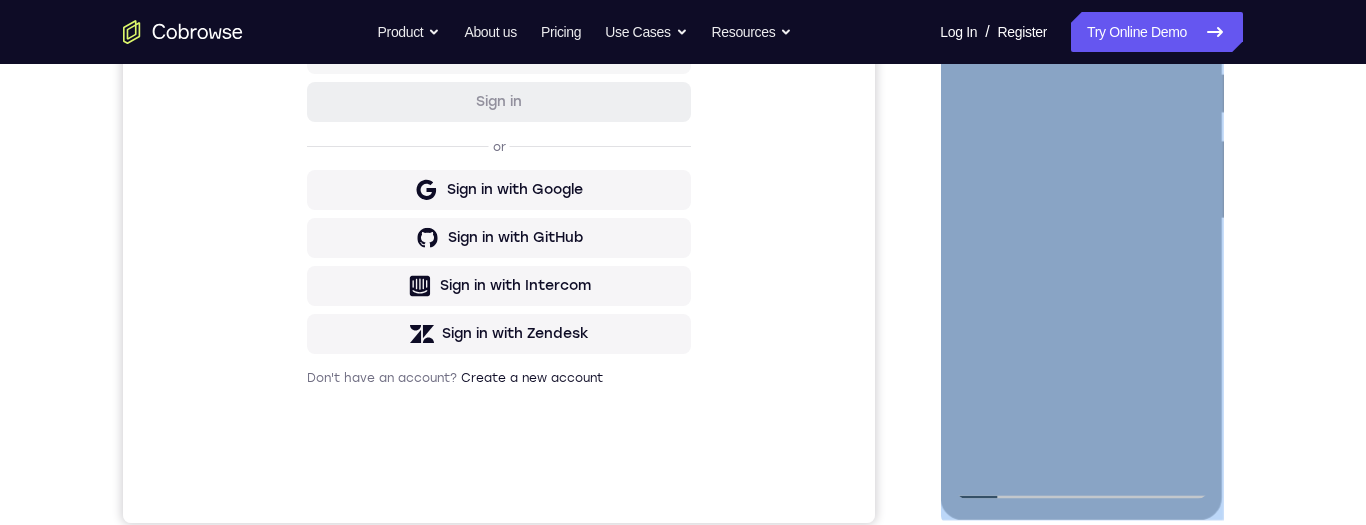 scroll, scrollTop: 376, scrollLeft: 0, axis: vertical 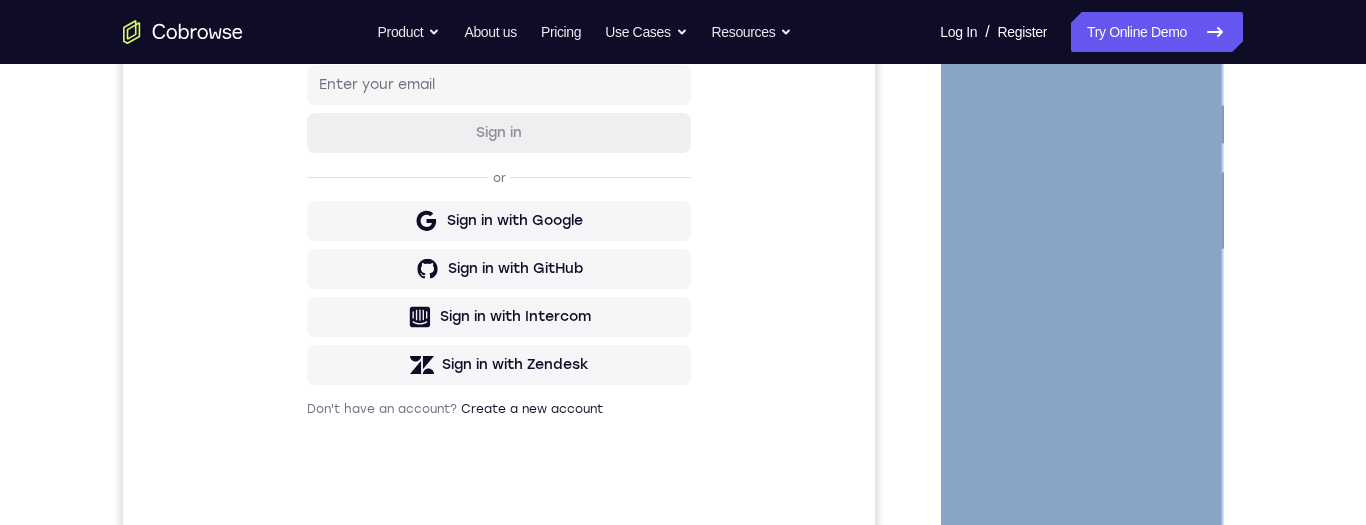 click at bounding box center [1081, 250] 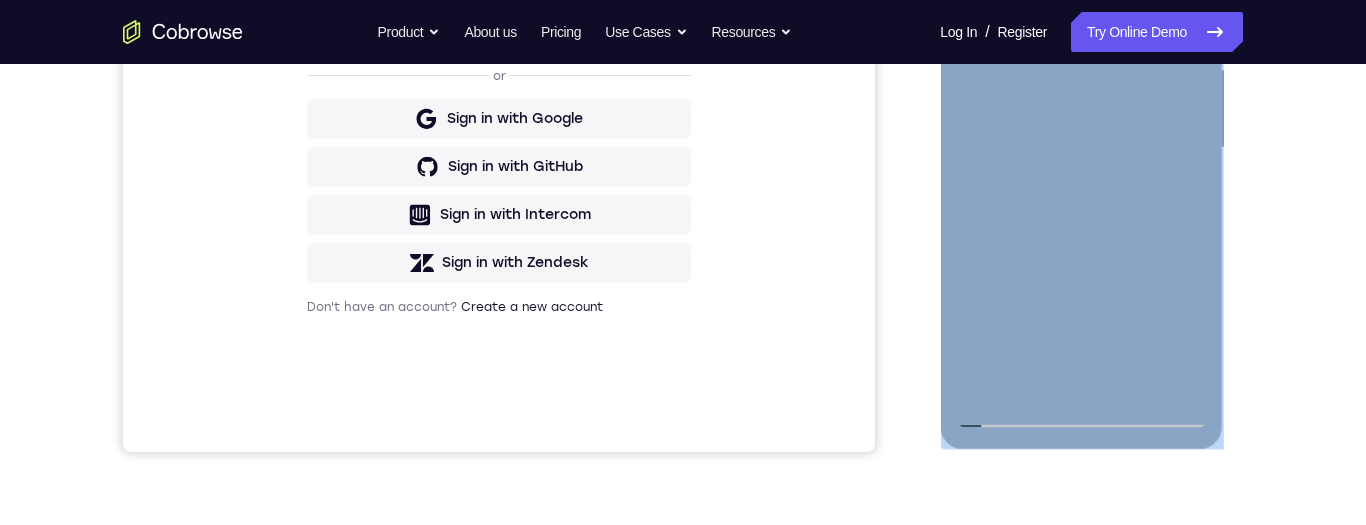 scroll, scrollTop: 505, scrollLeft: 0, axis: vertical 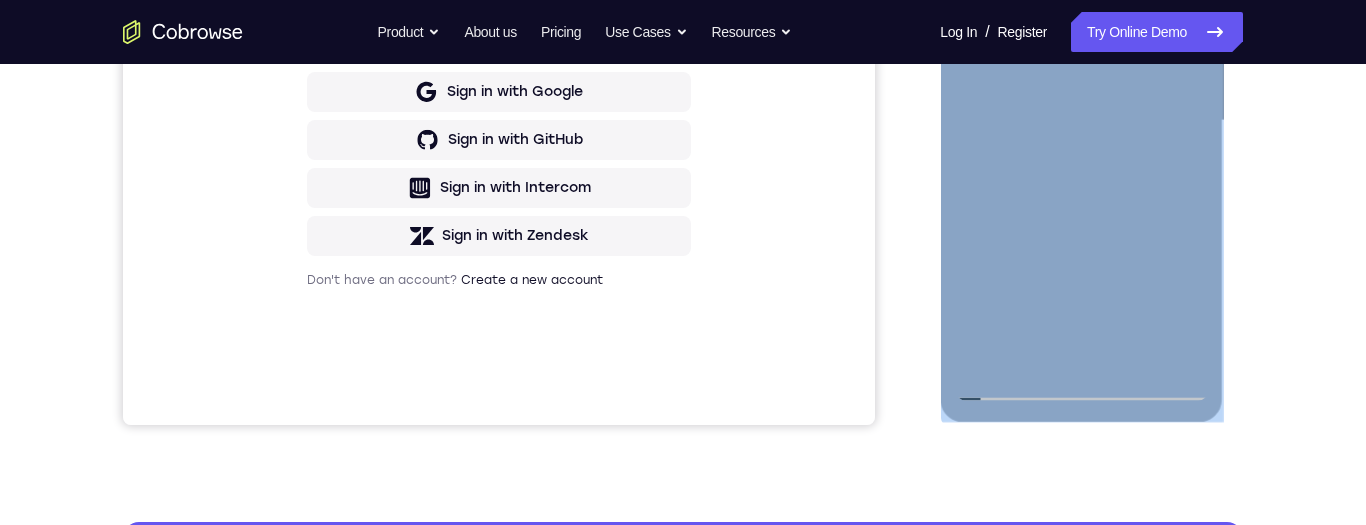 click at bounding box center [1081, 121] 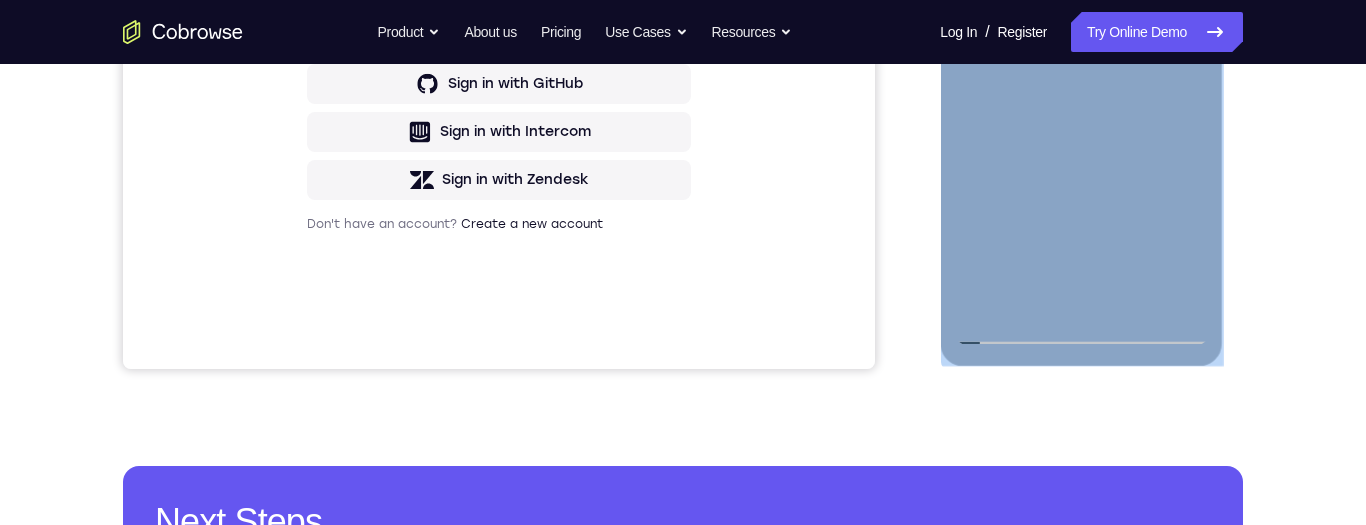 scroll, scrollTop: 480, scrollLeft: 0, axis: vertical 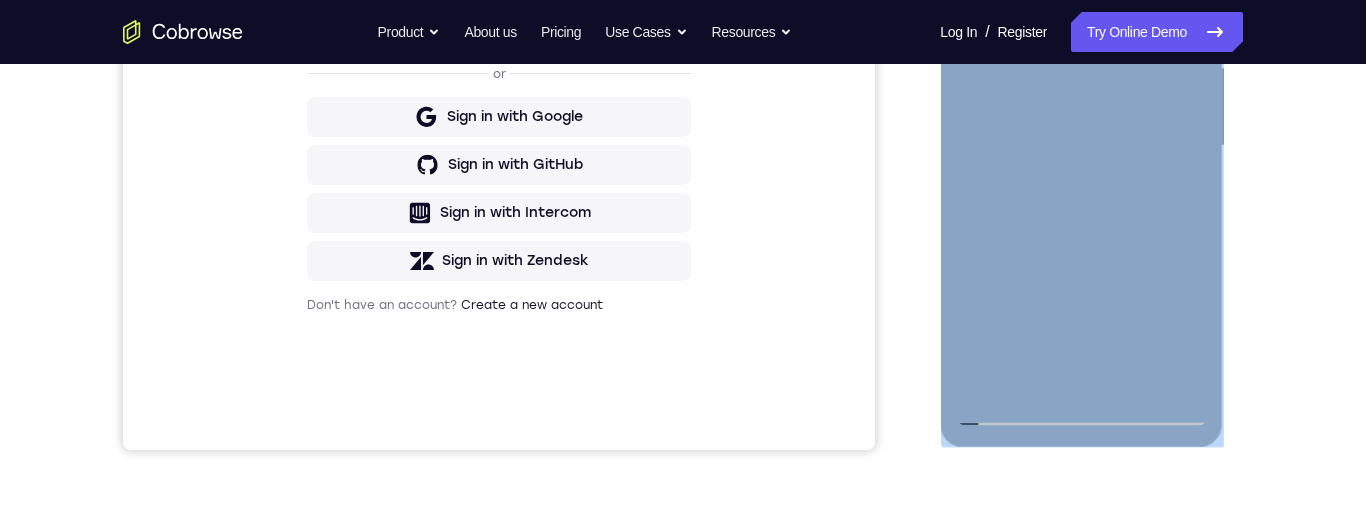 click at bounding box center [1081, 146] 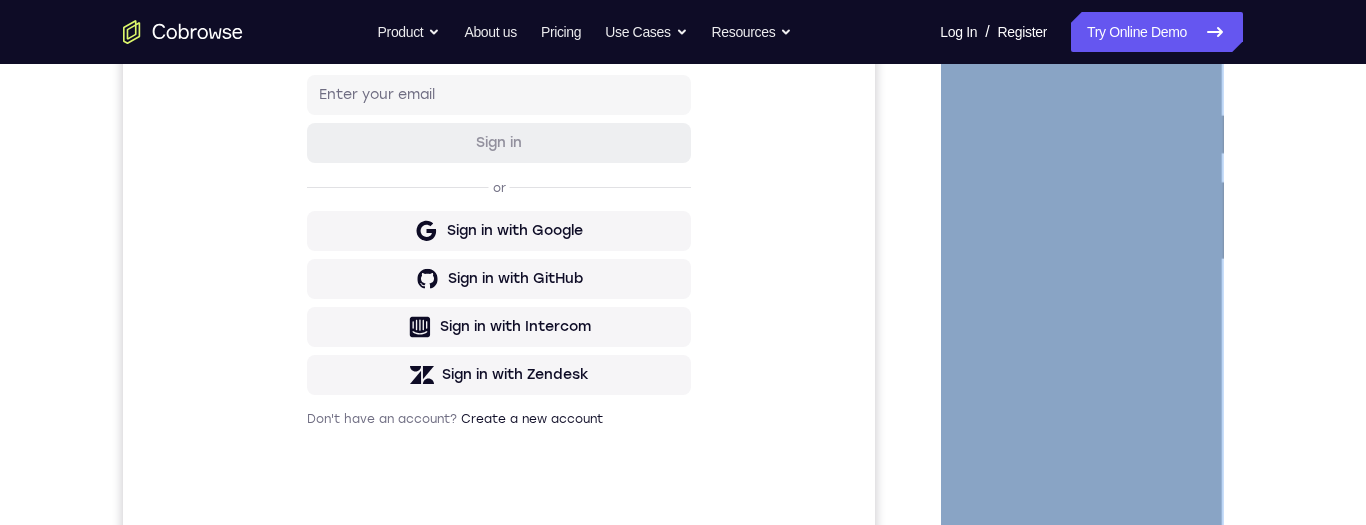 scroll, scrollTop: 261, scrollLeft: 0, axis: vertical 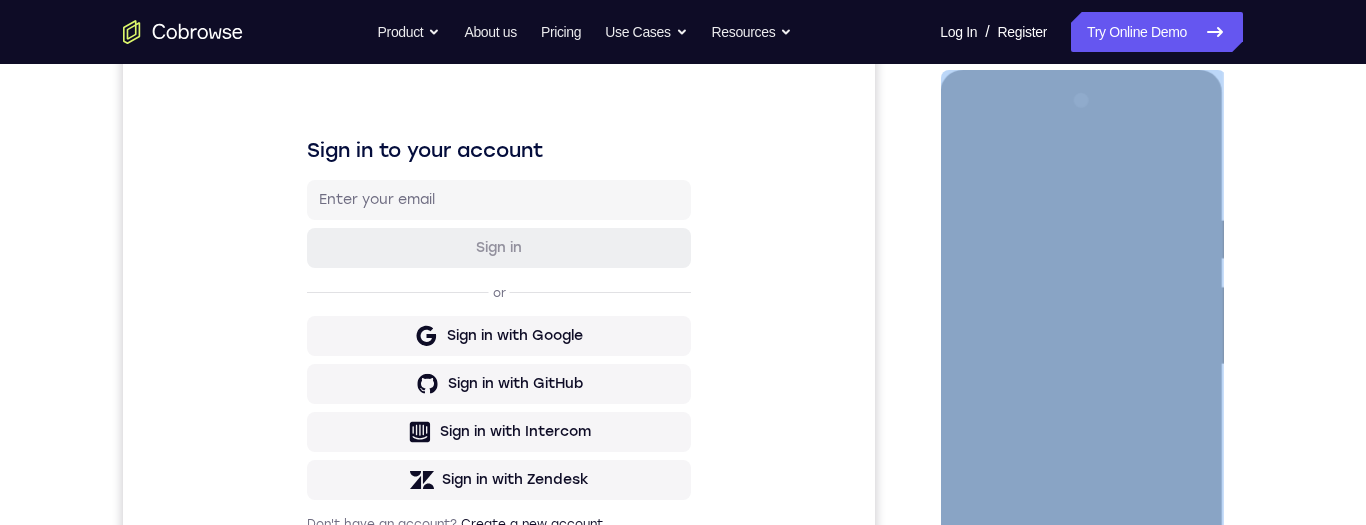 click at bounding box center [1081, 365] 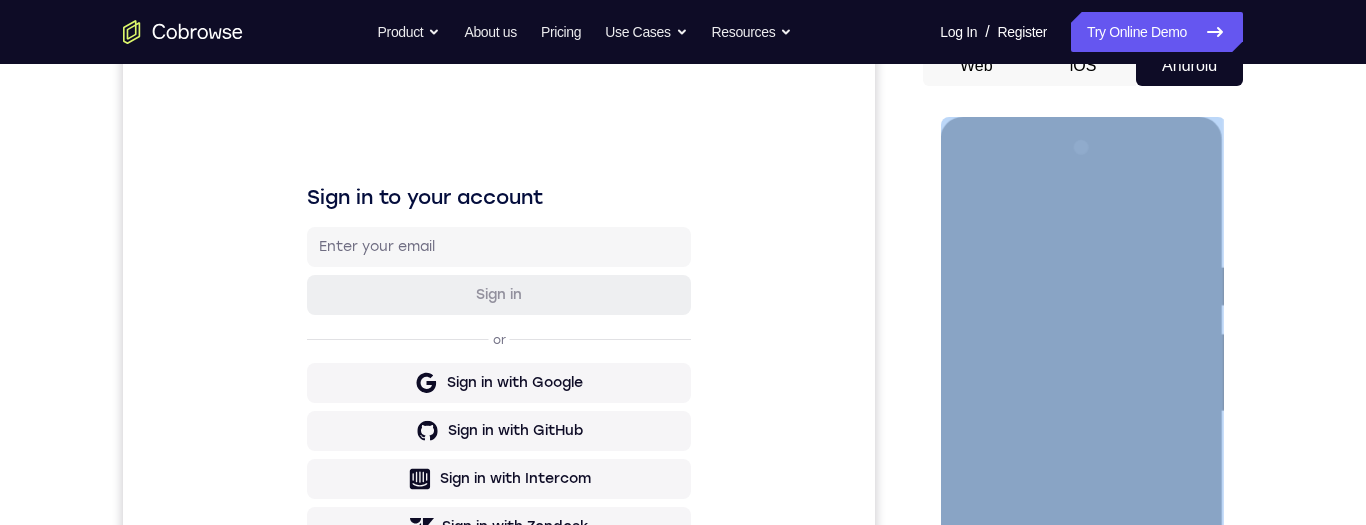 scroll, scrollTop: 213, scrollLeft: 0, axis: vertical 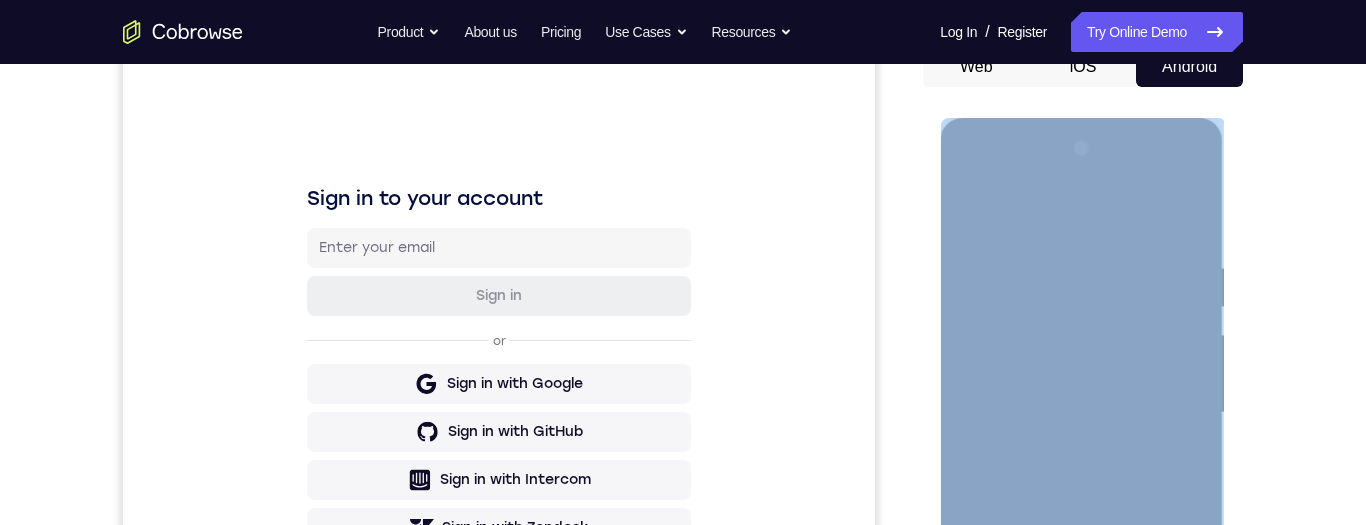 click at bounding box center [1081, 413] 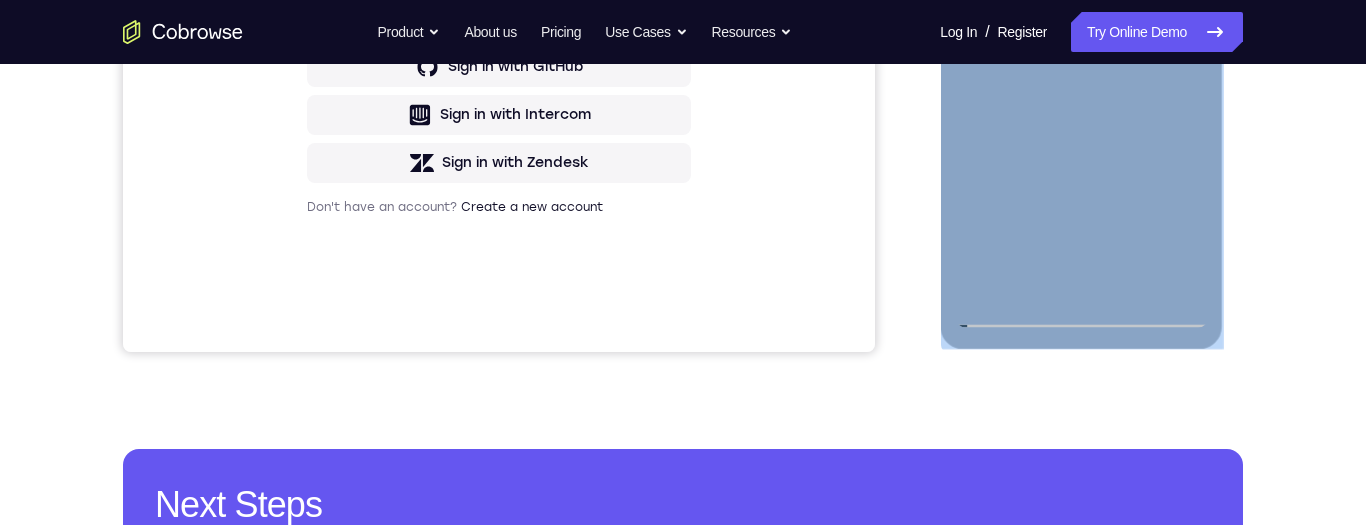 scroll, scrollTop: 655, scrollLeft: 0, axis: vertical 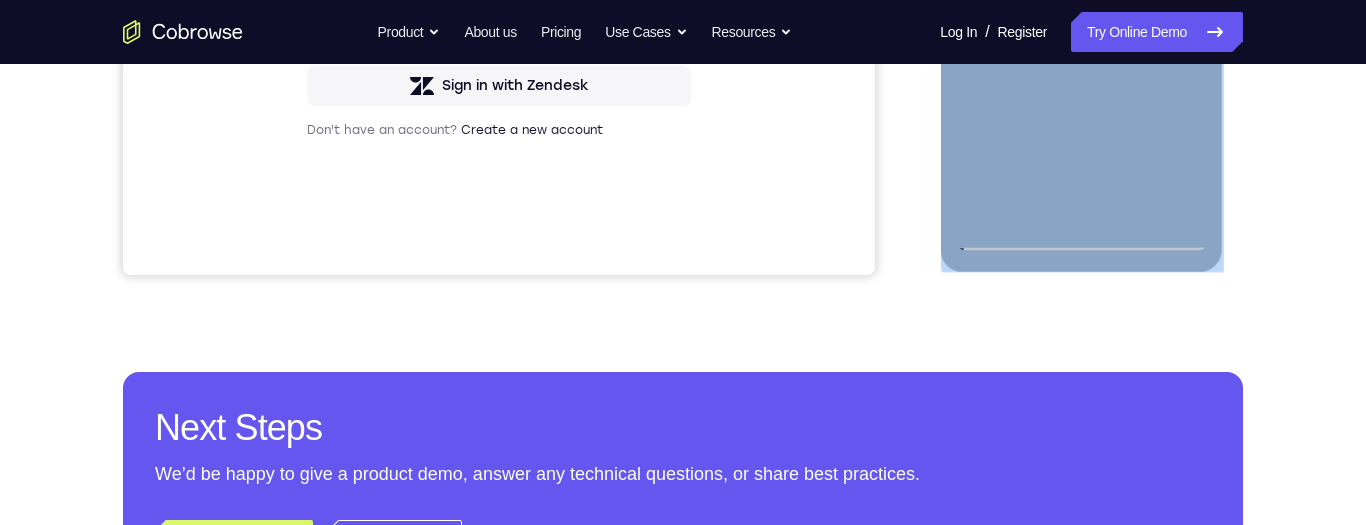 click at bounding box center [1081, -29] 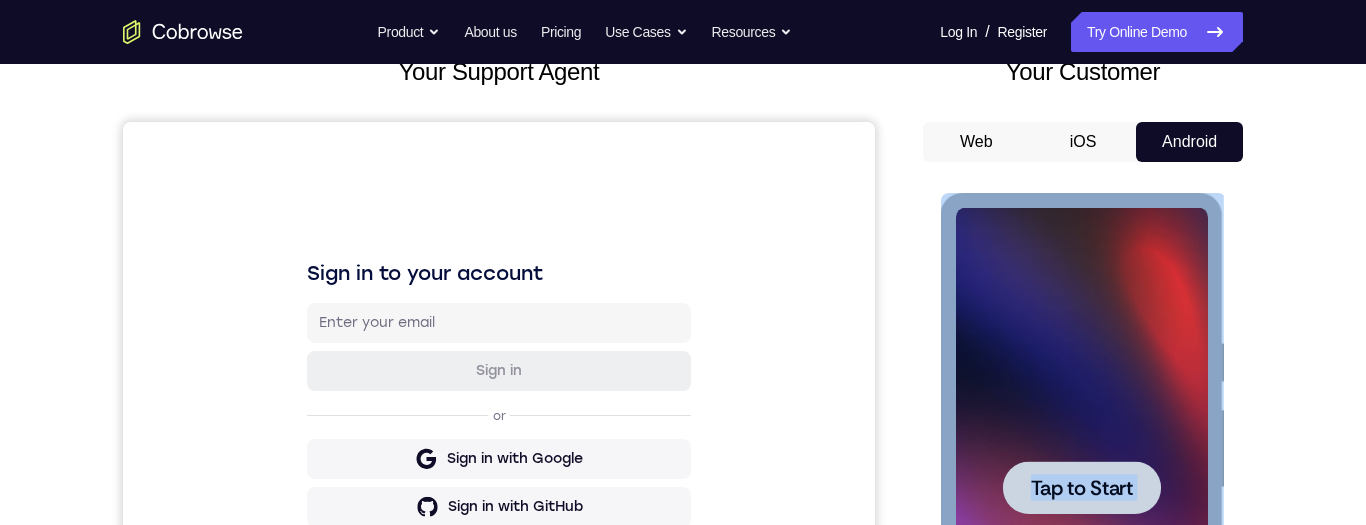 scroll, scrollTop: 111, scrollLeft: 0, axis: vertical 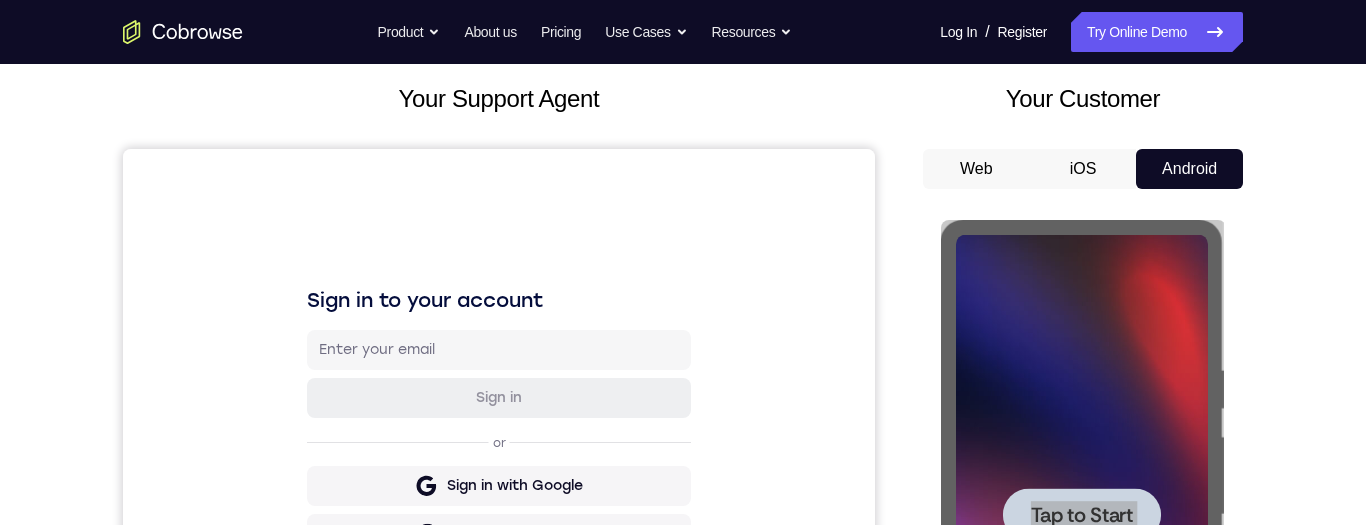 click on "iOS" at bounding box center (1083, 169) 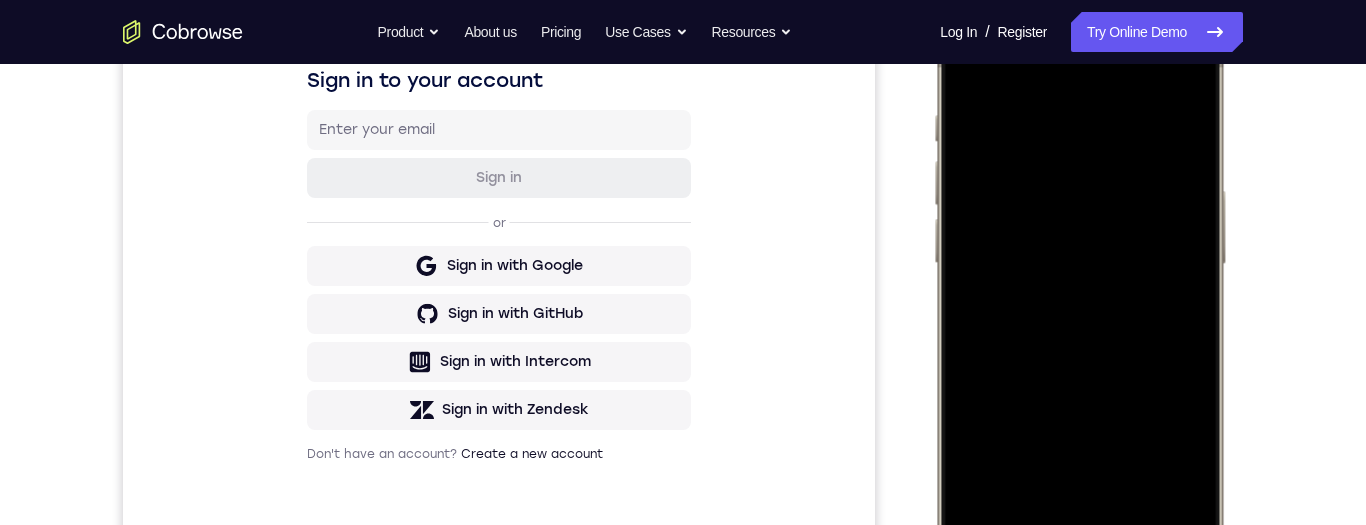 scroll, scrollTop: 309, scrollLeft: 0, axis: vertical 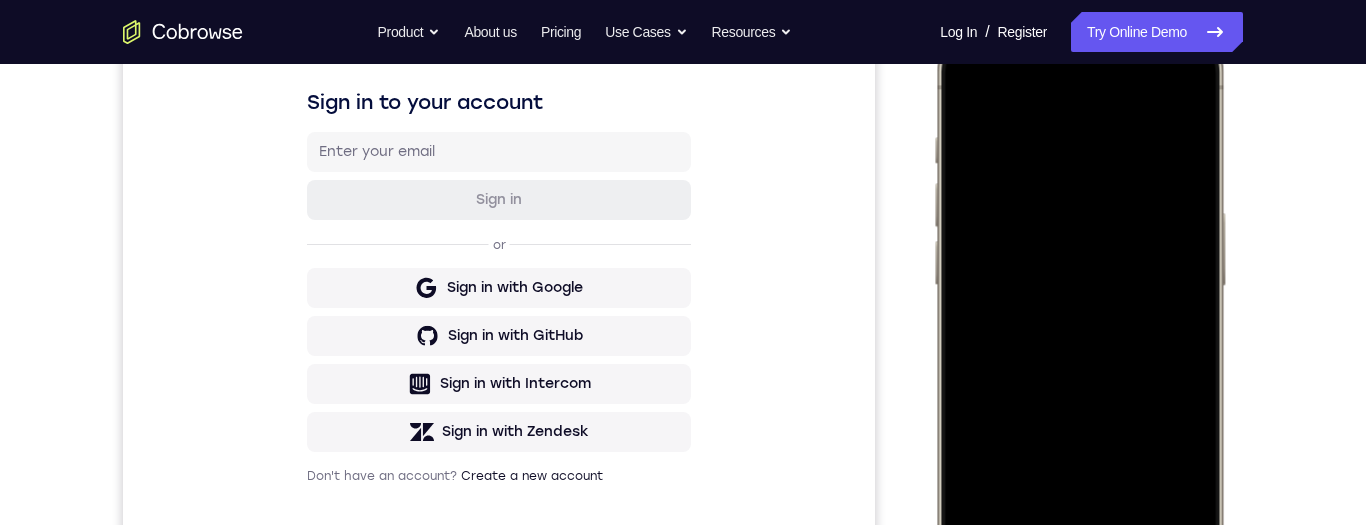 click at bounding box center [1079, 318] 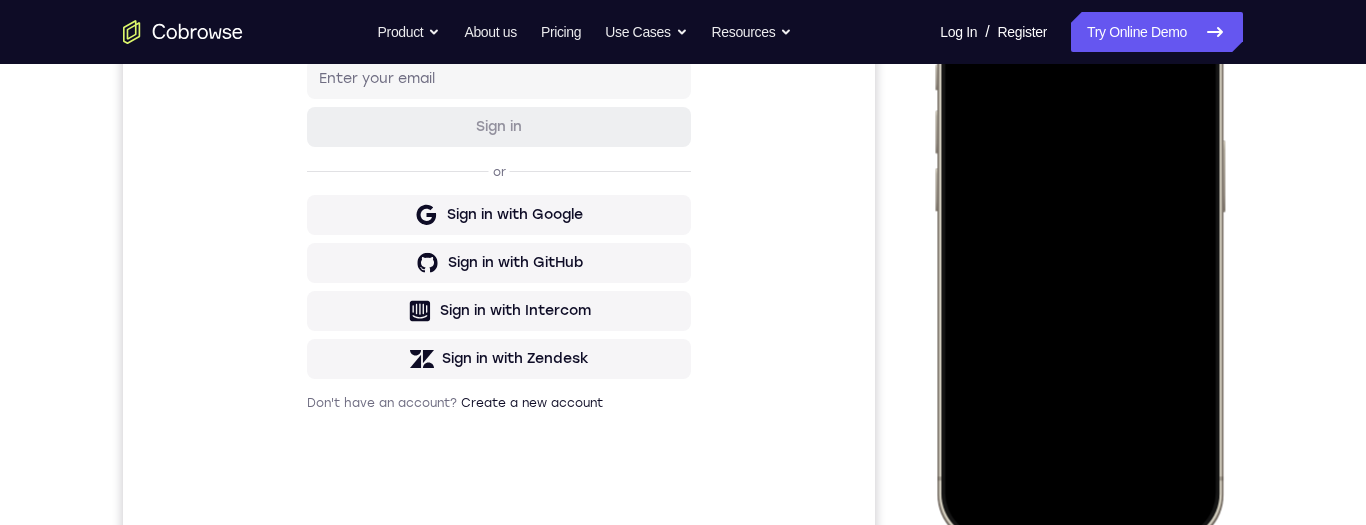 scroll, scrollTop: 399, scrollLeft: 0, axis: vertical 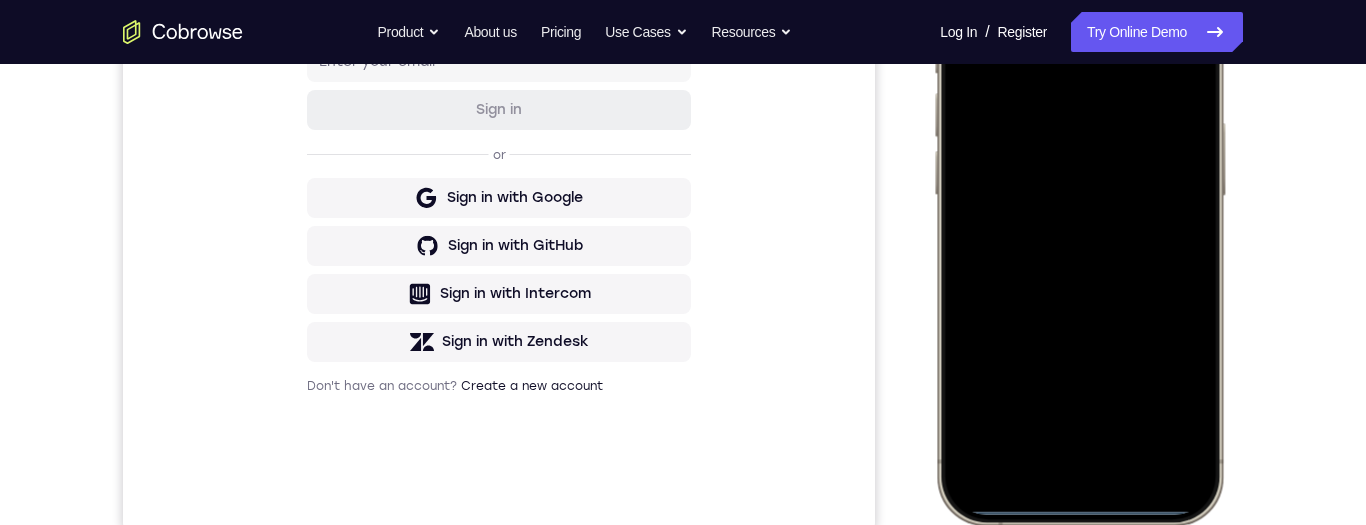 click at bounding box center [1079, 228] 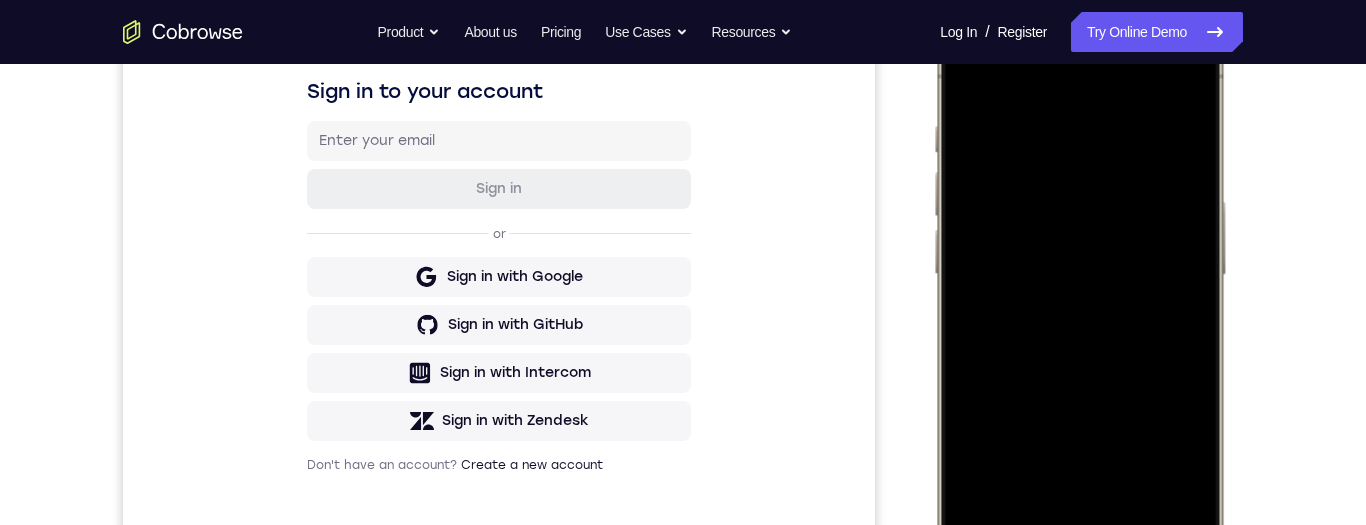 click at bounding box center (1079, 307) 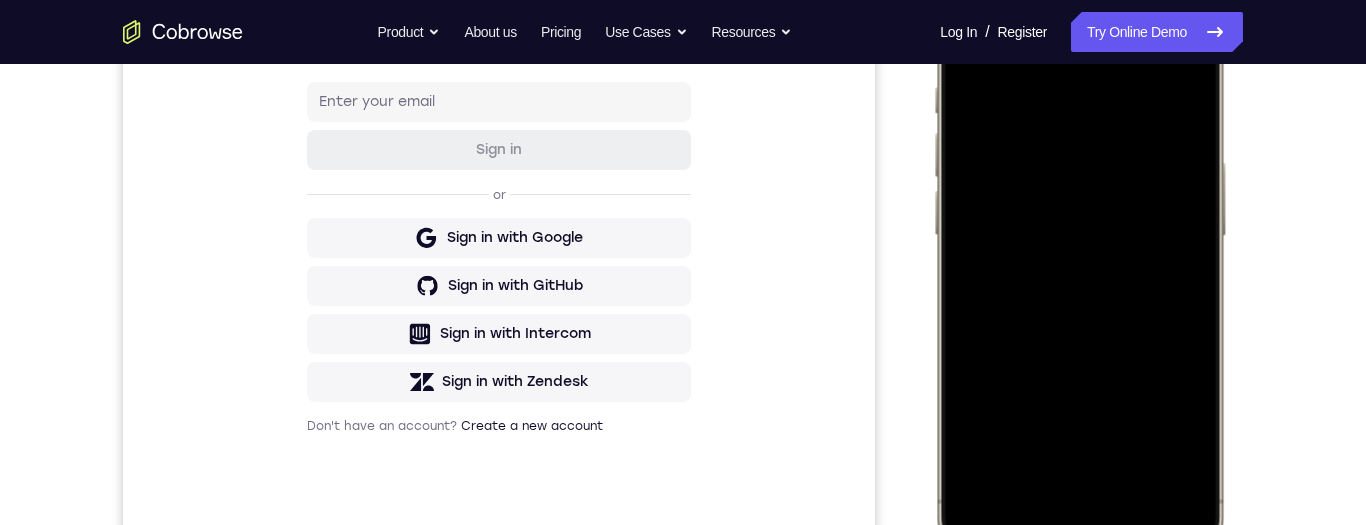 scroll, scrollTop: 305, scrollLeft: 0, axis: vertical 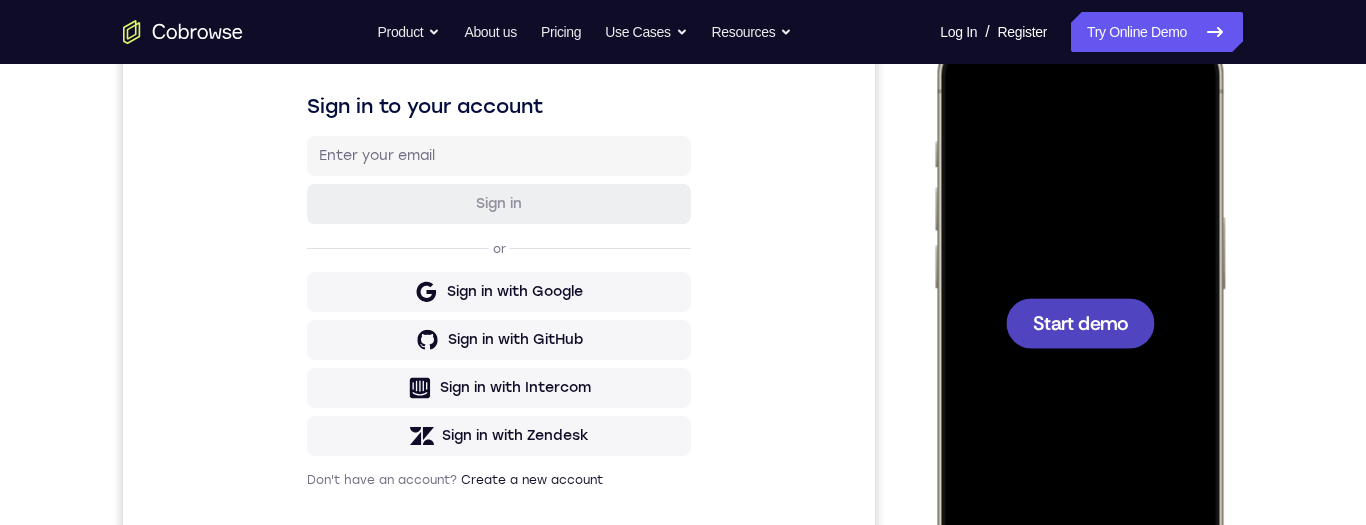 click on "Start demo" at bounding box center (1080, 322) 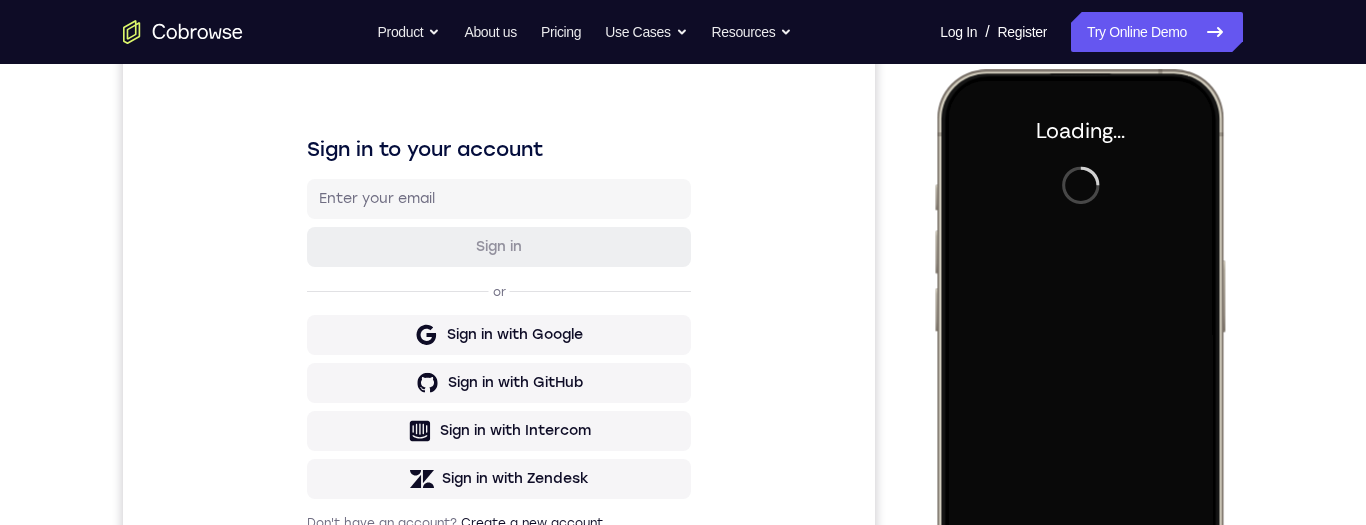 scroll, scrollTop: 179, scrollLeft: 0, axis: vertical 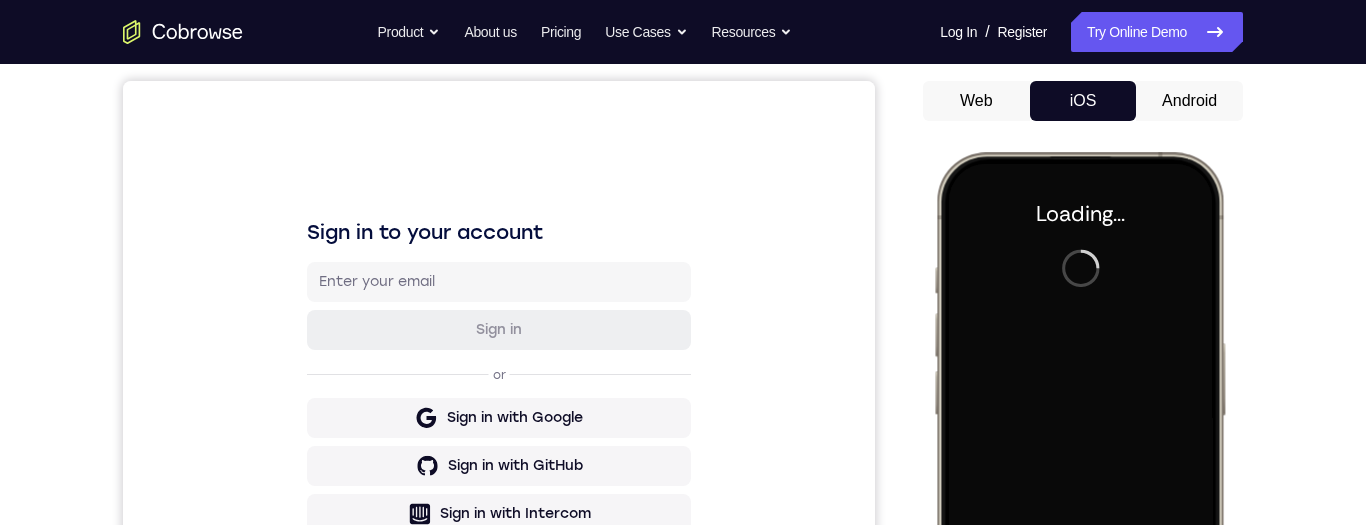 click on "Android" at bounding box center [1189, 101] 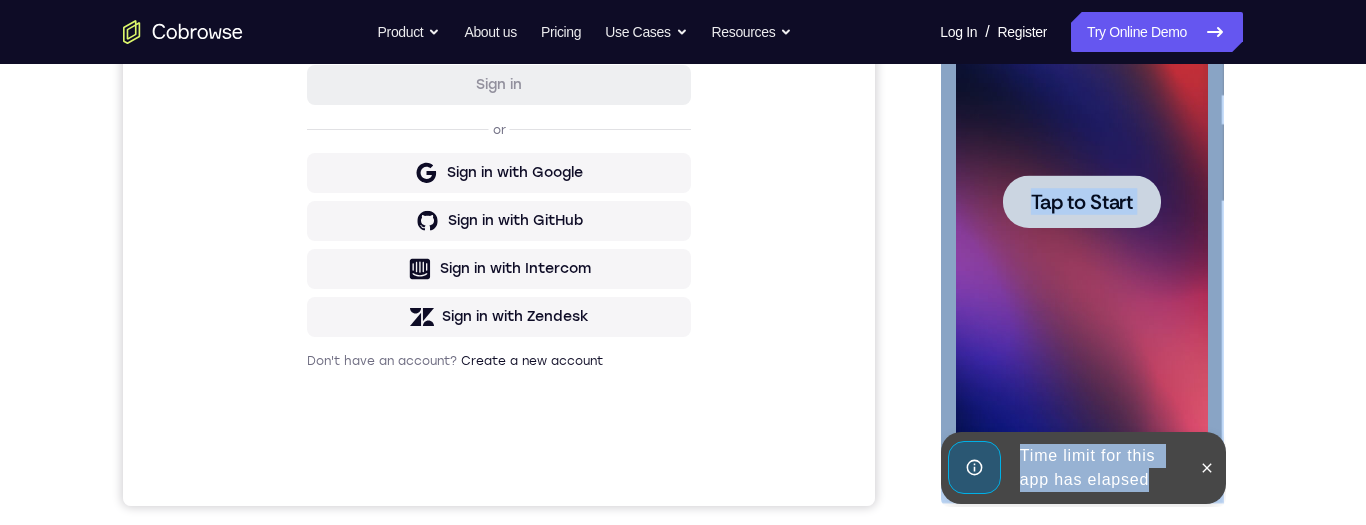 scroll, scrollTop: 458, scrollLeft: 0, axis: vertical 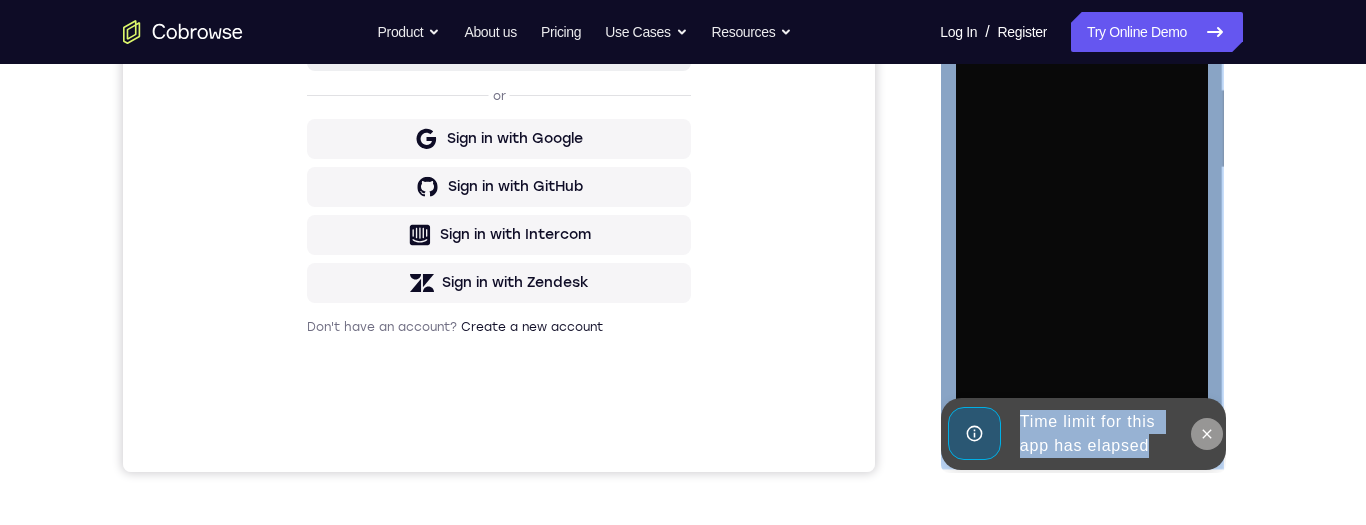 click 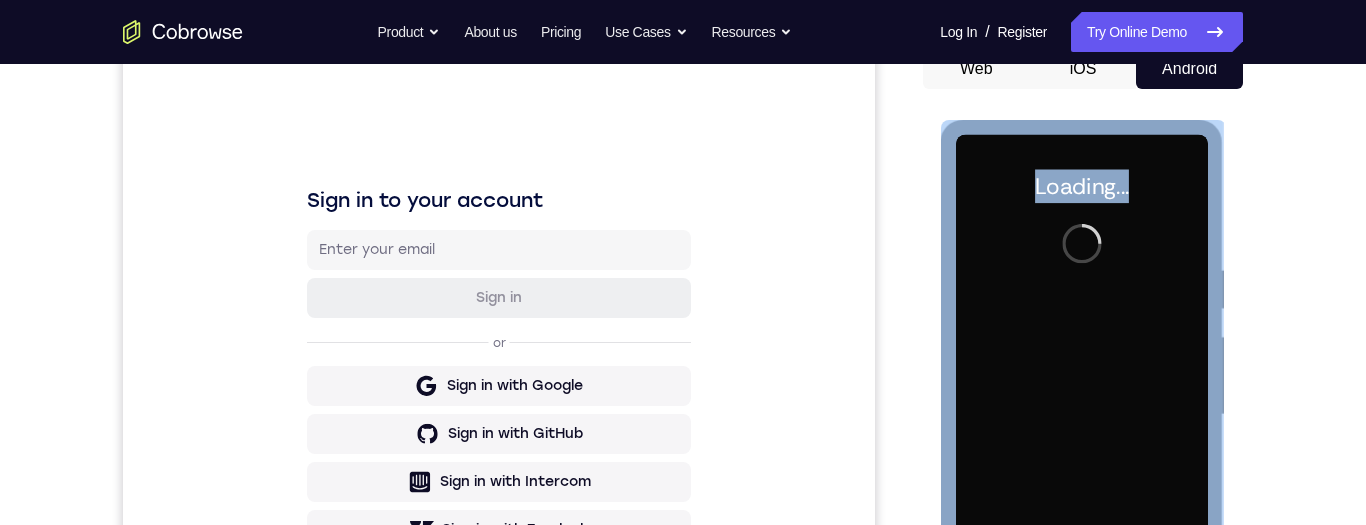 scroll, scrollTop: 207, scrollLeft: 0, axis: vertical 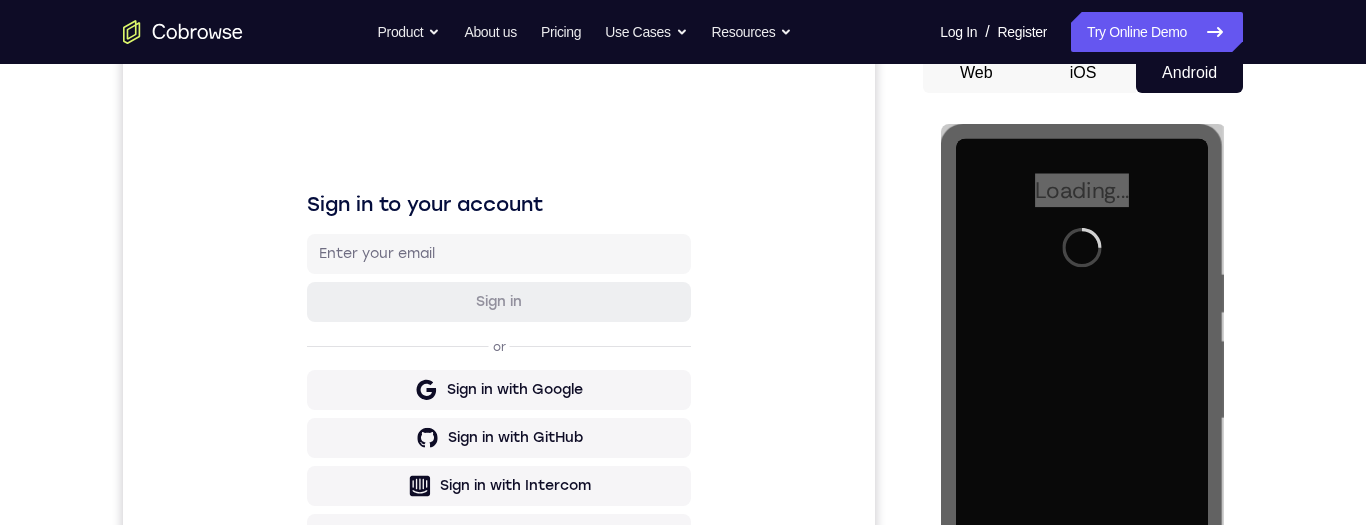 click at bounding box center [1083, 416] 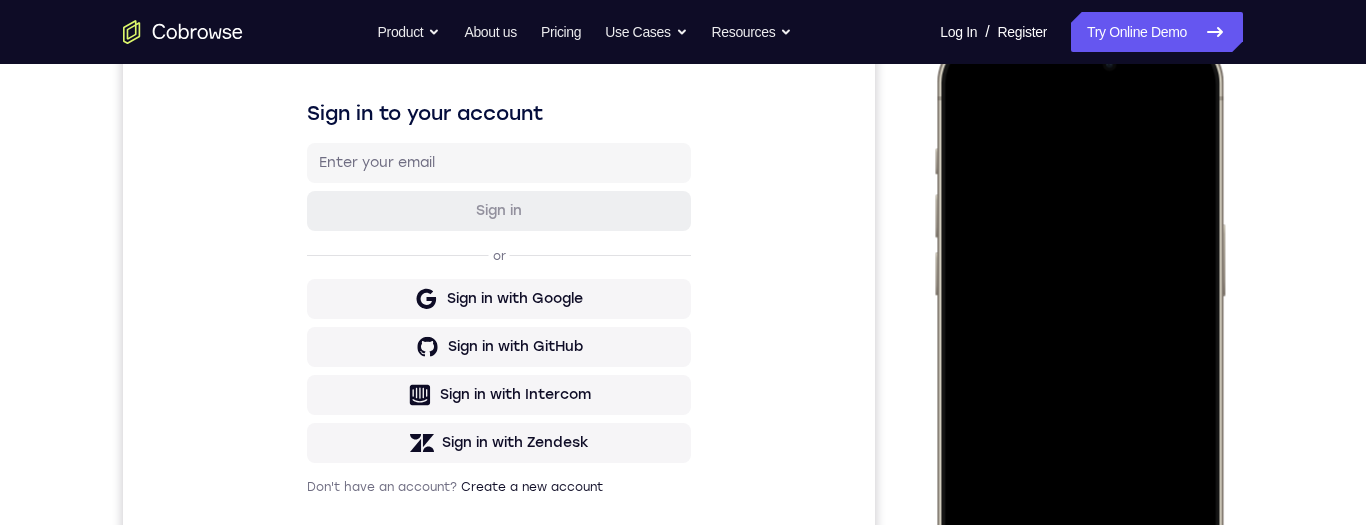 click at bounding box center [1079, 329] 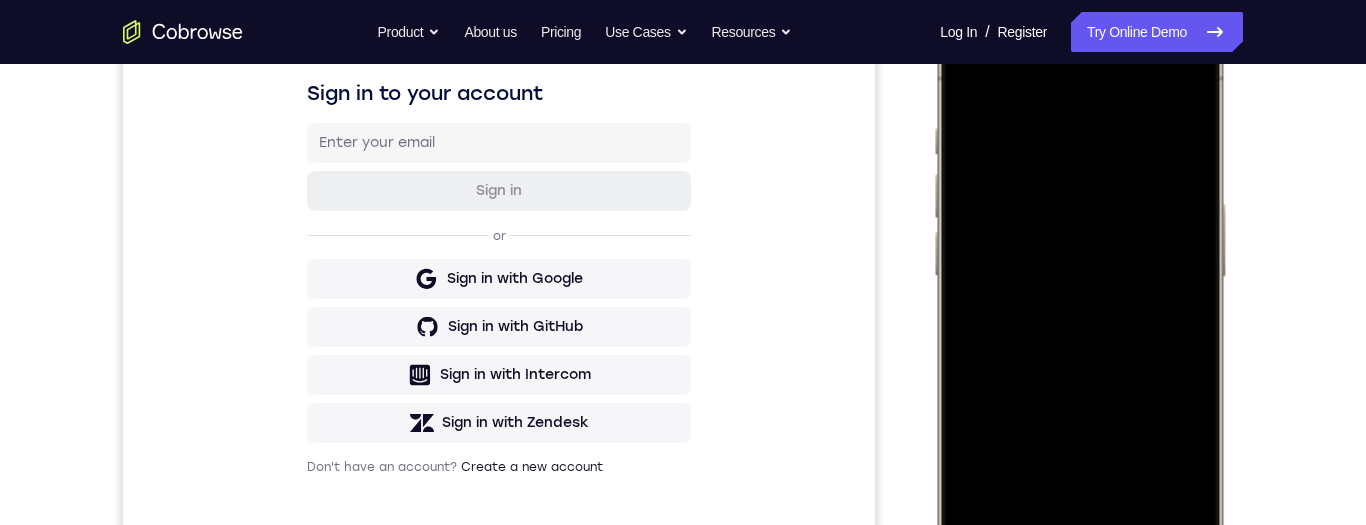 scroll, scrollTop: 494, scrollLeft: 0, axis: vertical 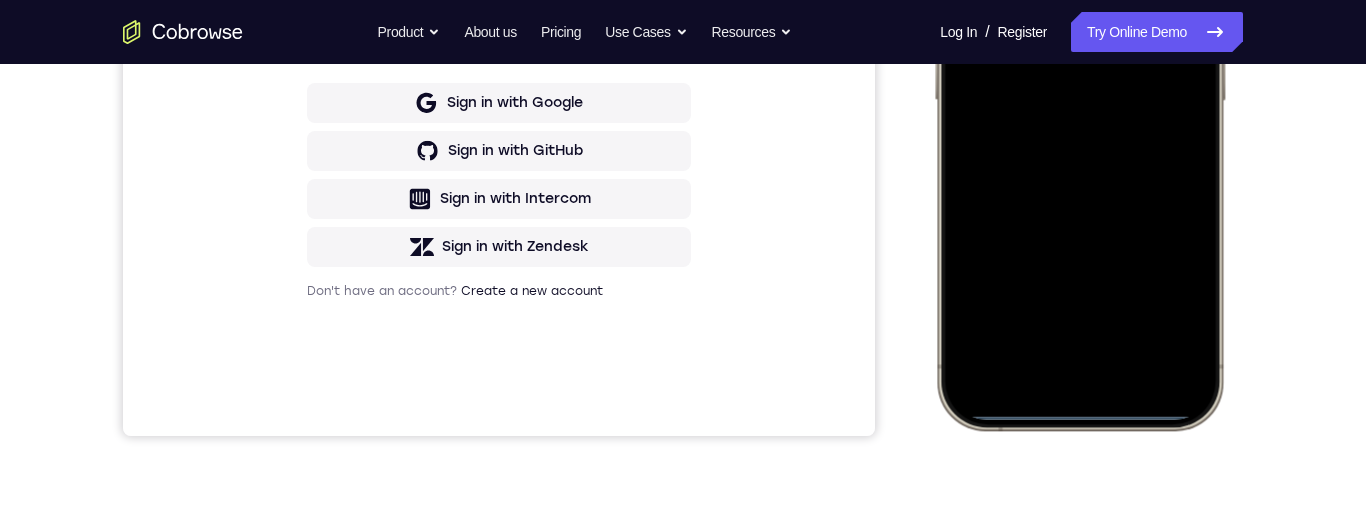 click at bounding box center [1079, 133] 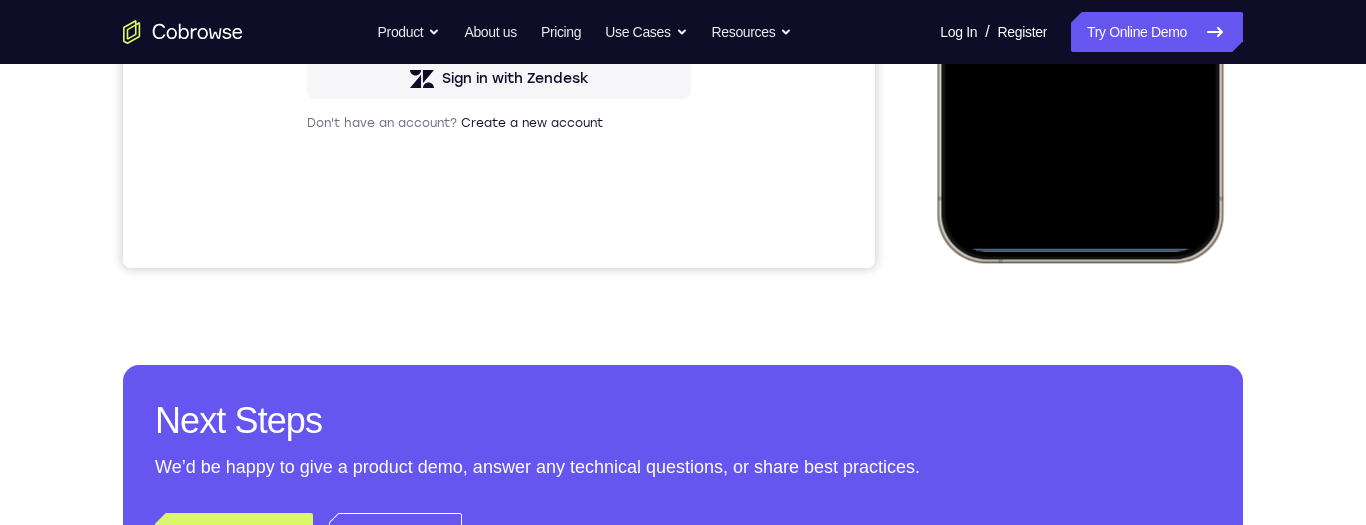 click at bounding box center [1079, -35] 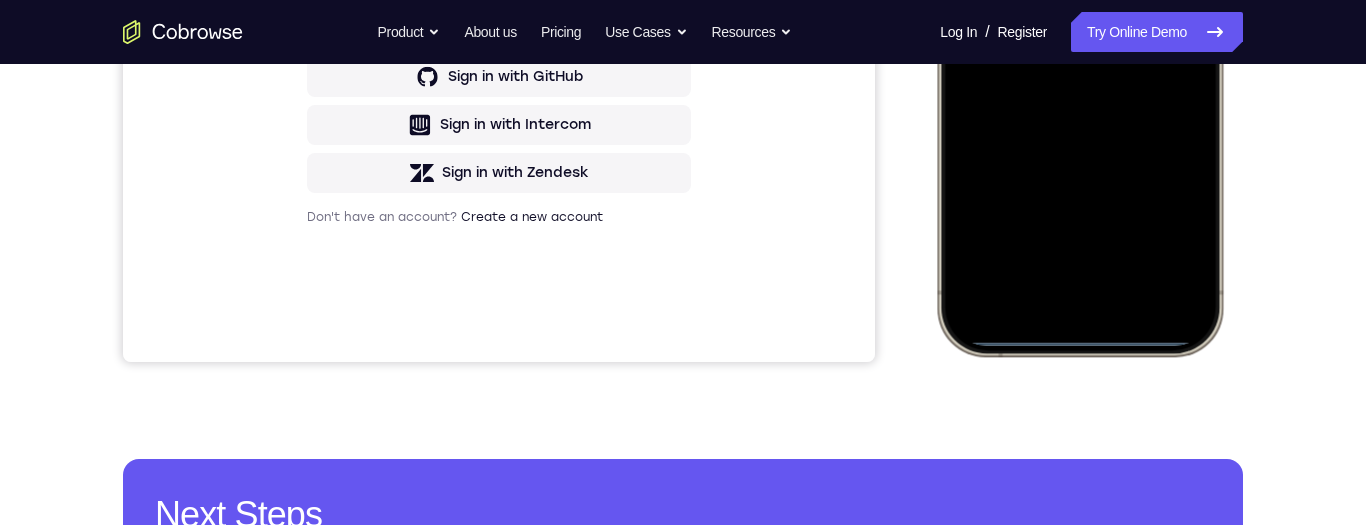 click at bounding box center [1079, 59] 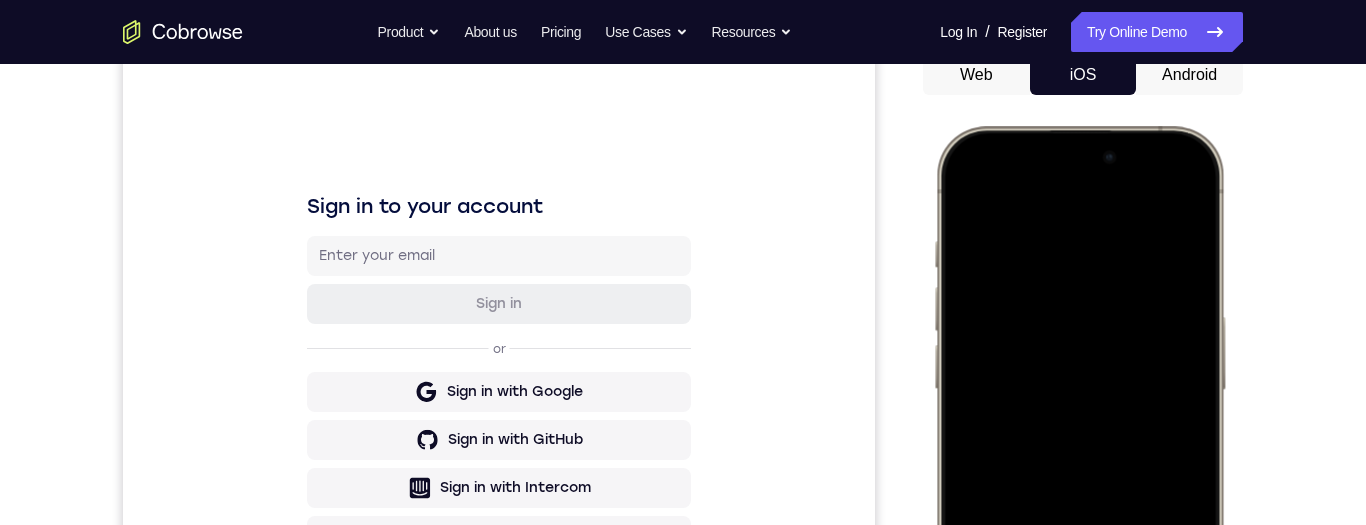 click on "Android" at bounding box center (1189, 75) 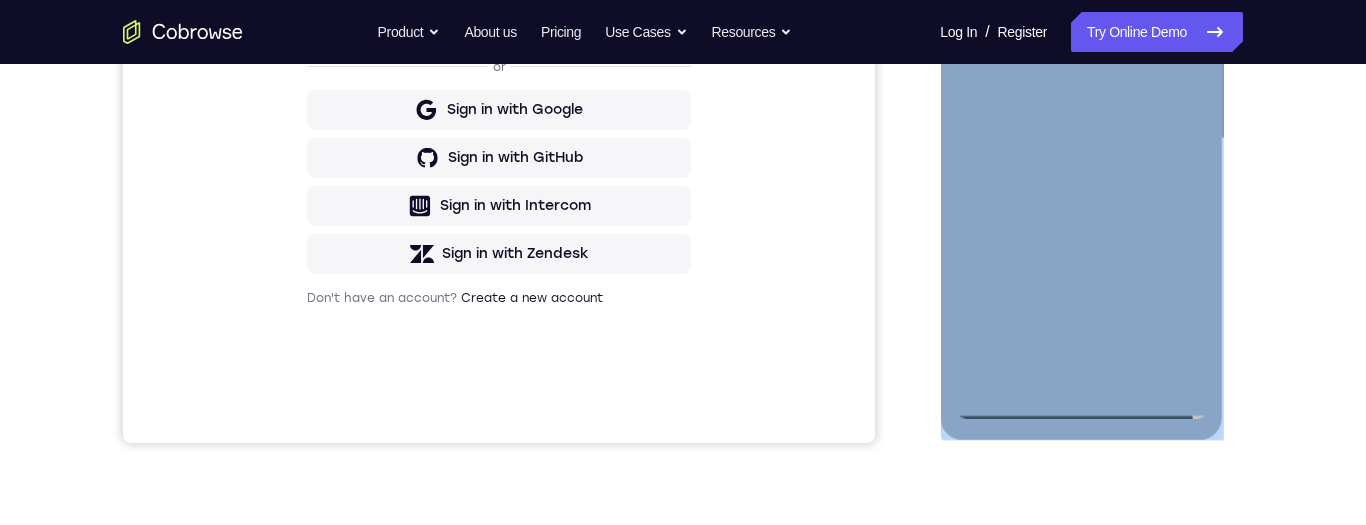 click at bounding box center [1081, 139] 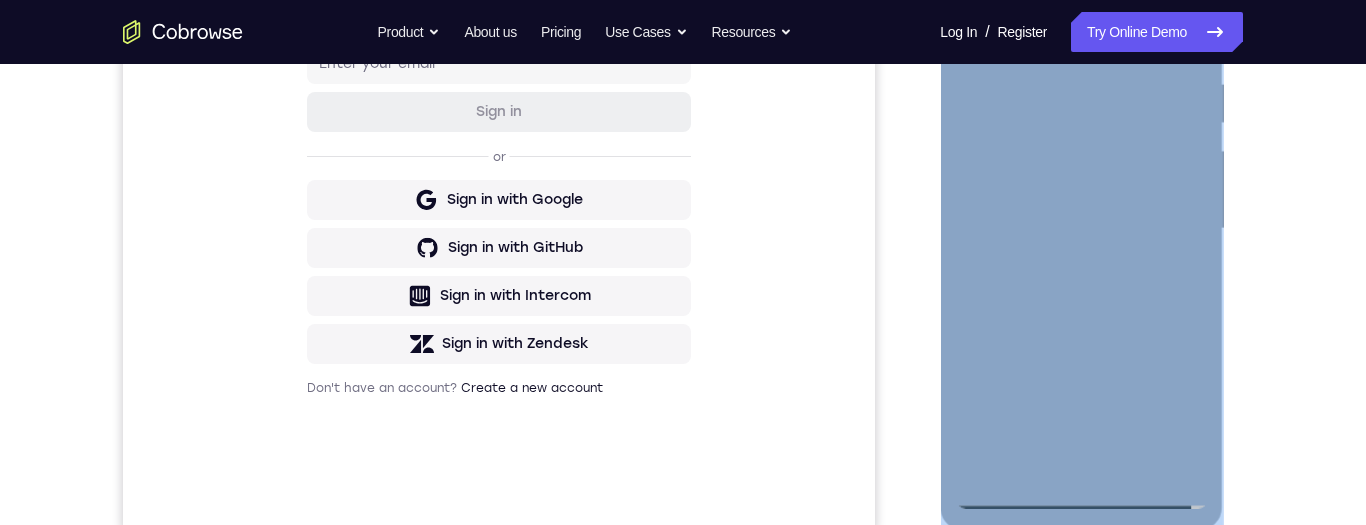 scroll, scrollTop: 389, scrollLeft: 0, axis: vertical 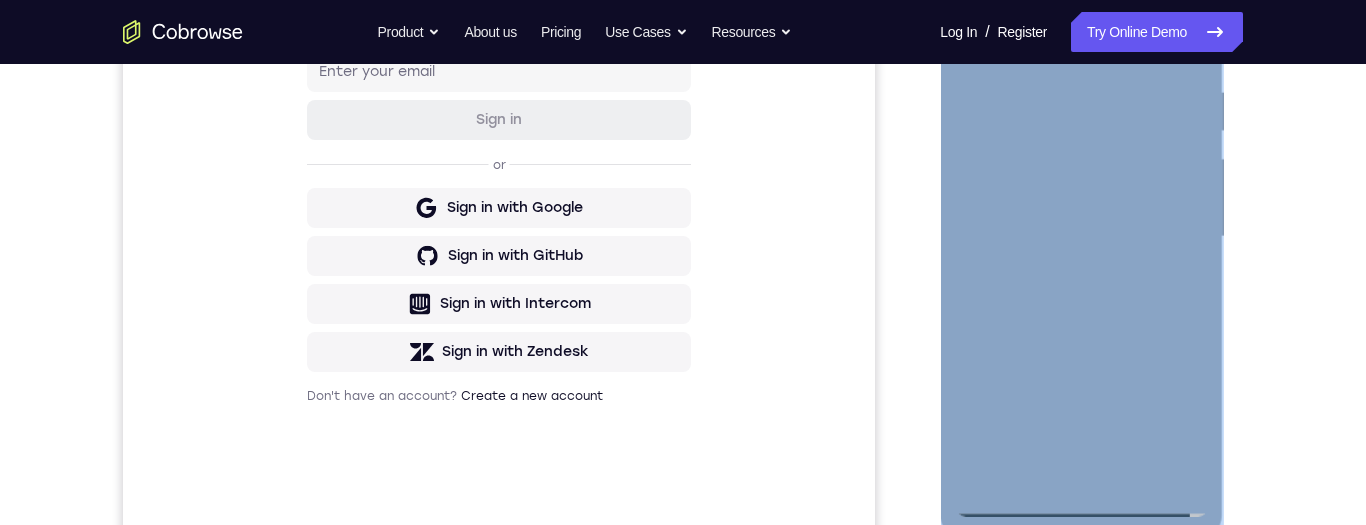 click at bounding box center [1081, 237] 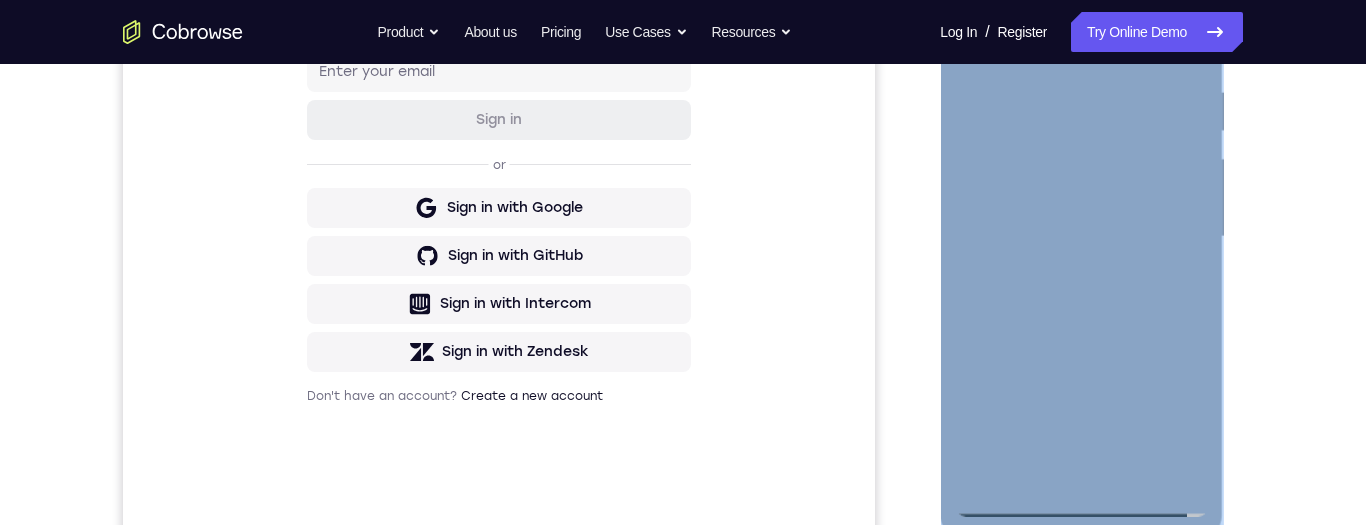 click at bounding box center [1081, 237] 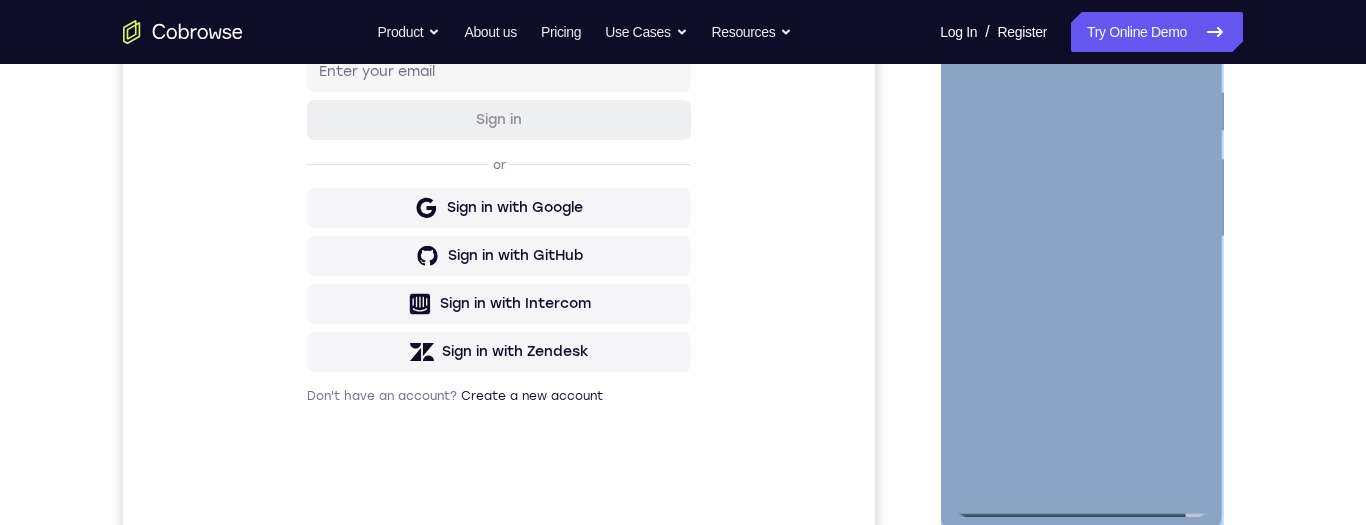 click at bounding box center [1081, 237] 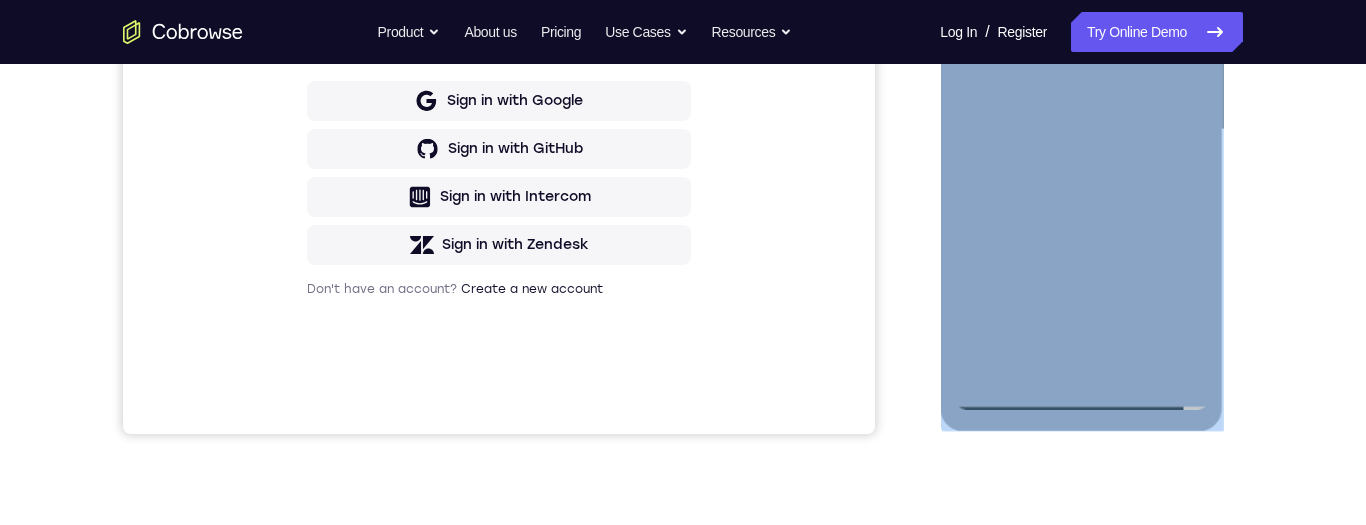 click at bounding box center [1081, 130] 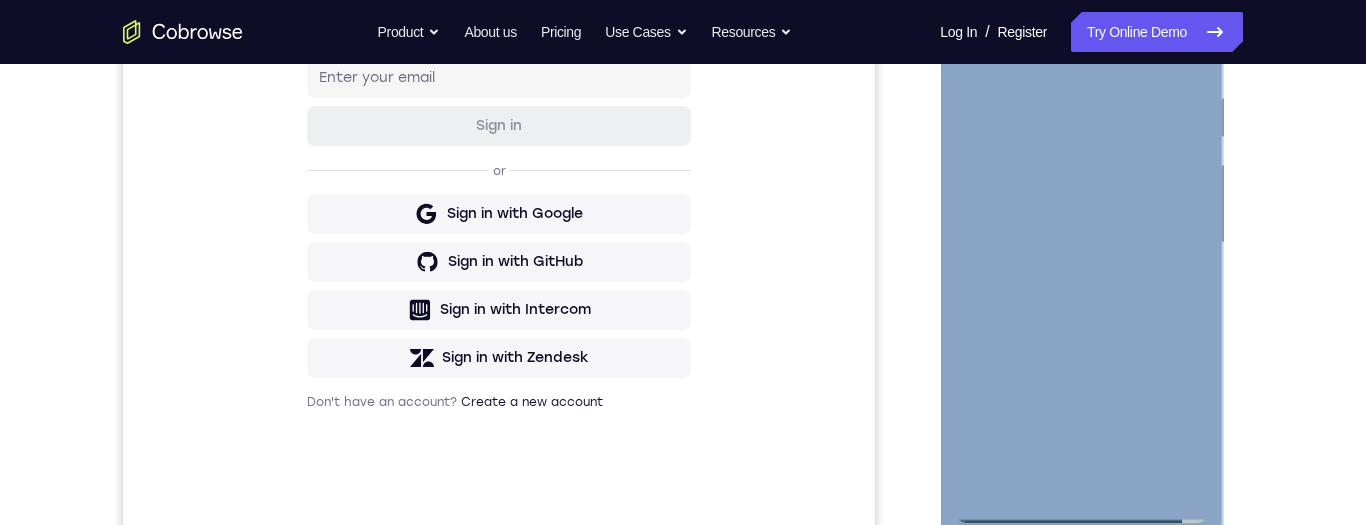 click at bounding box center (1081, 243) 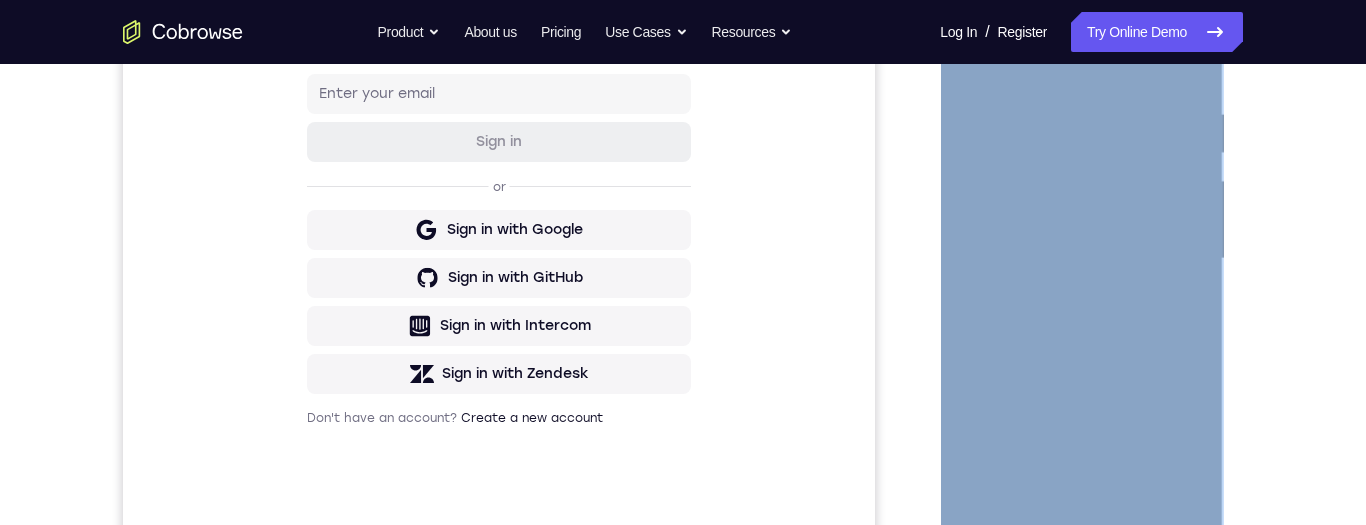 click at bounding box center [1081, 259] 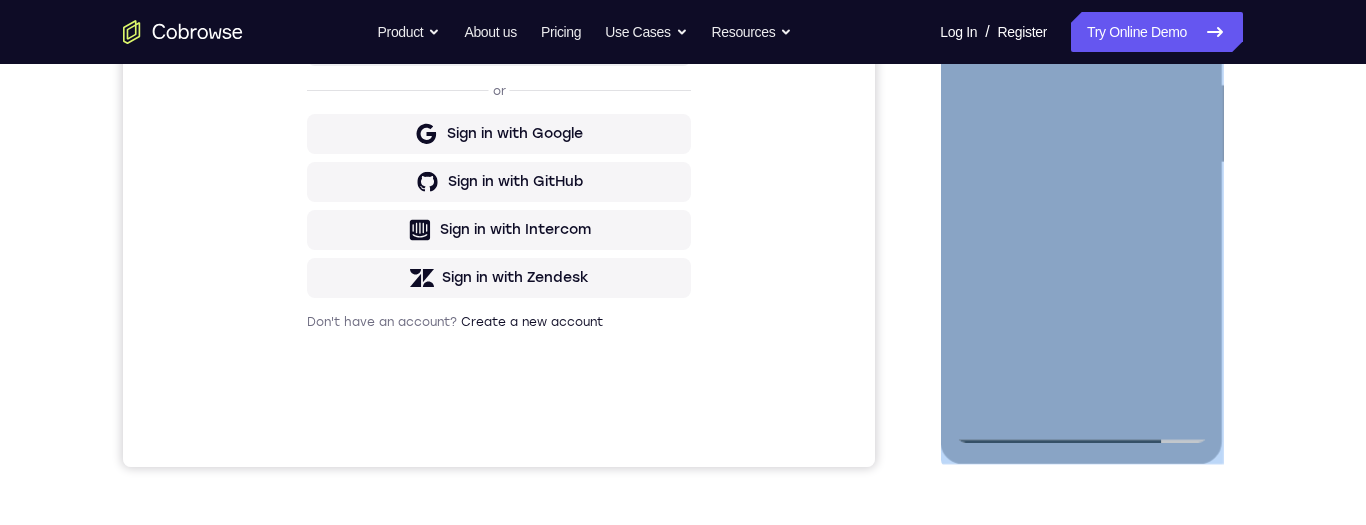 click at bounding box center [1081, 163] 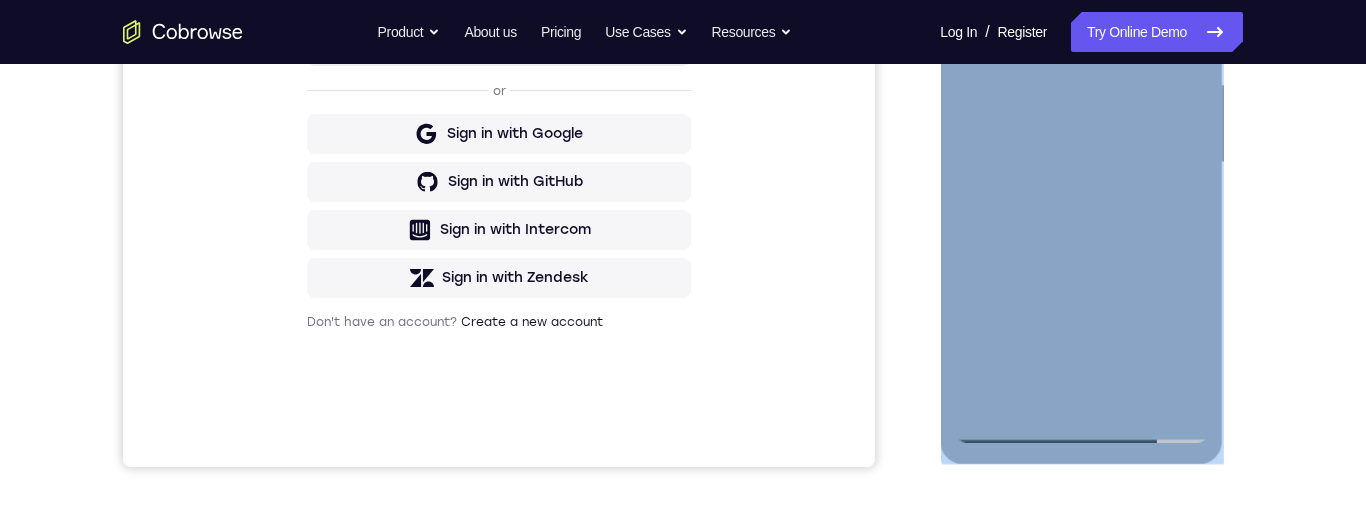 click at bounding box center [1081, 163] 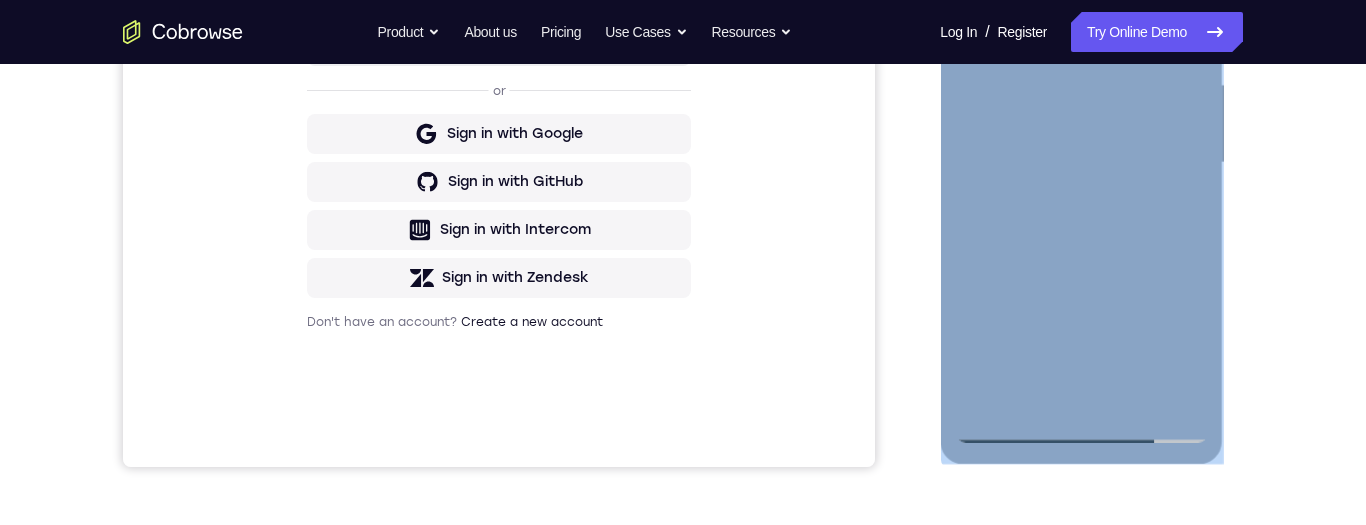 click at bounding box center (1081, 163) 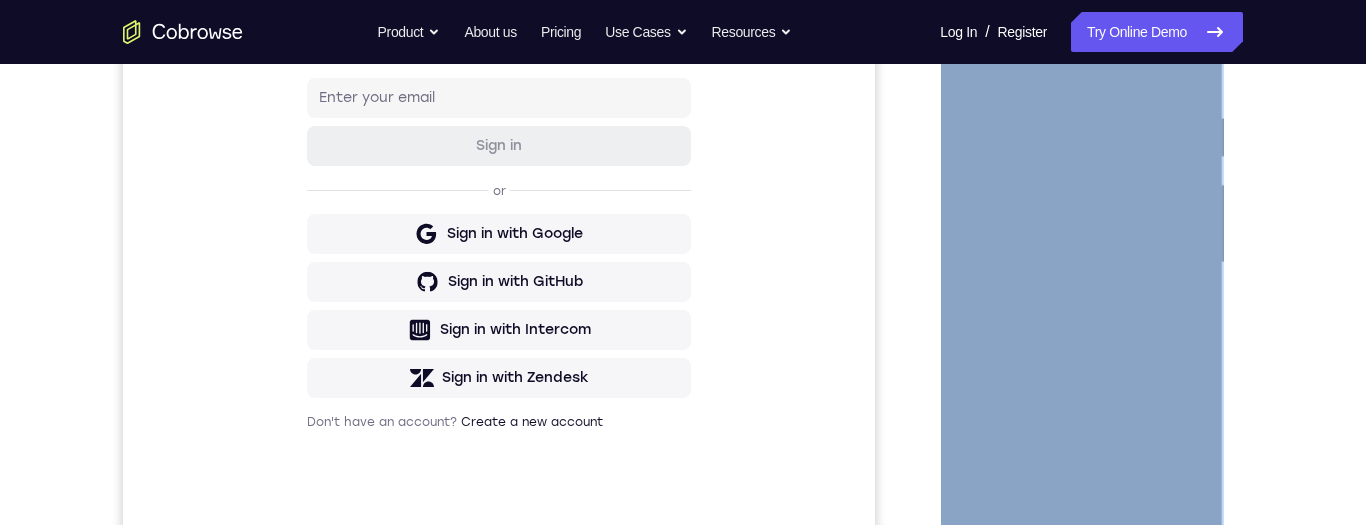 scroll, scrollTop: 487, scrollLeft: 0, axis: vertical 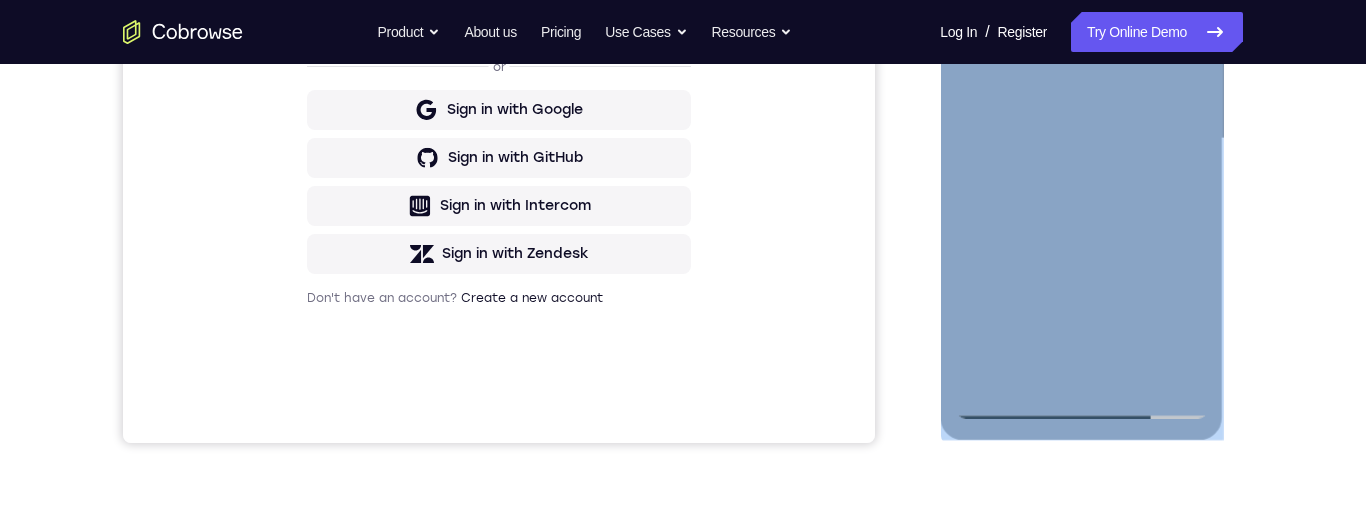 click at bounding box center (1081, 139) 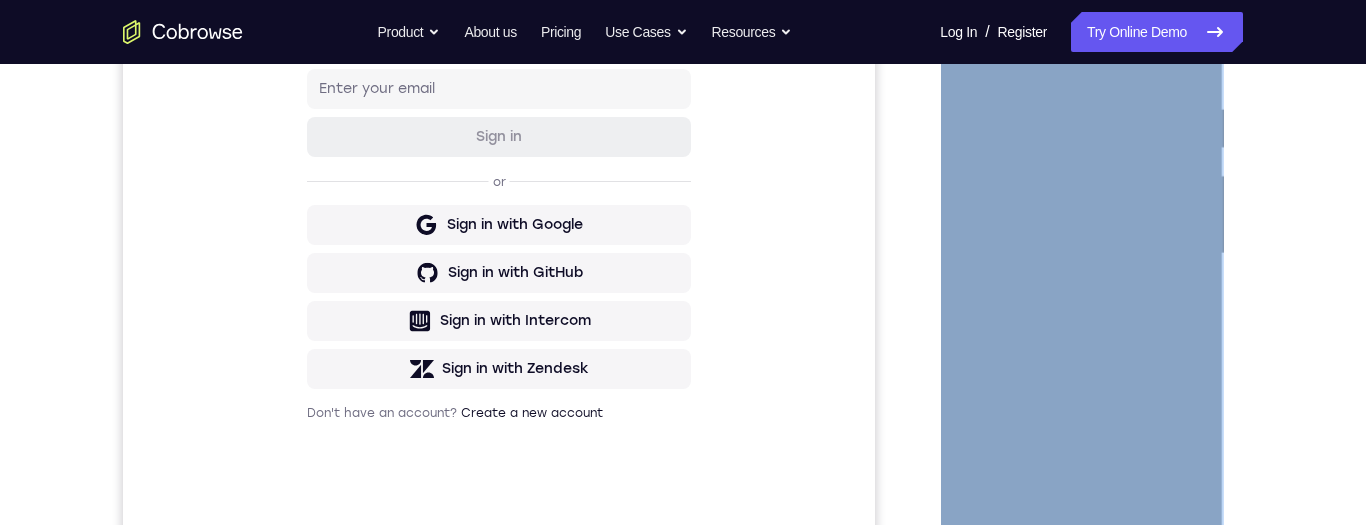 scroll, scrollTop: 367, scrollLeft: 0, axis: vertical 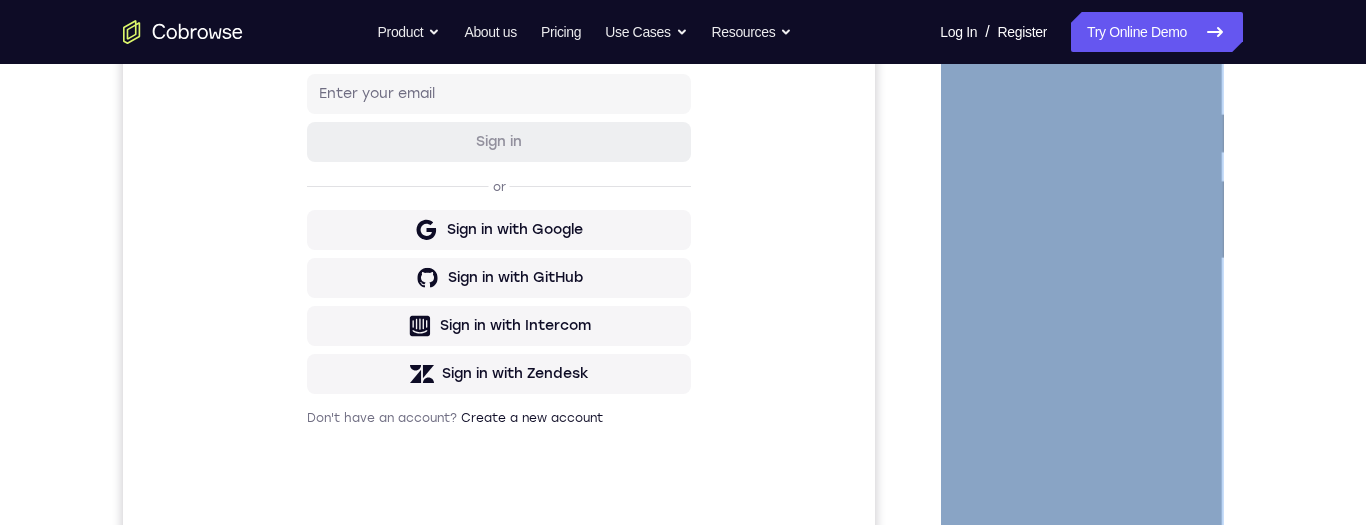 click at bounding box center (1081, 259) 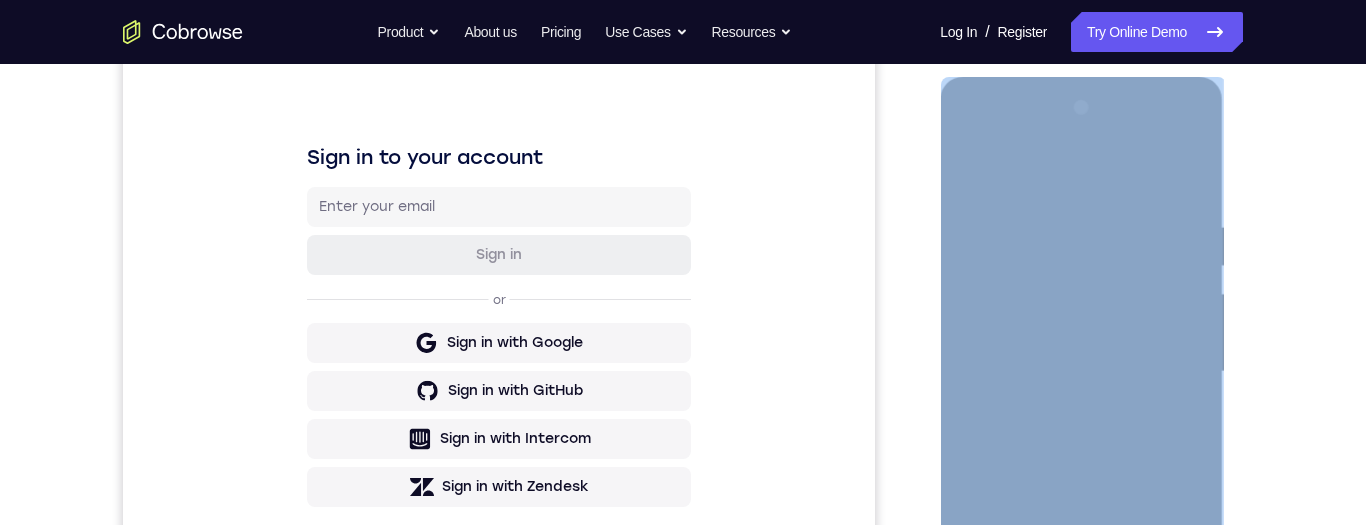 click at bounding box center [1081, 372] 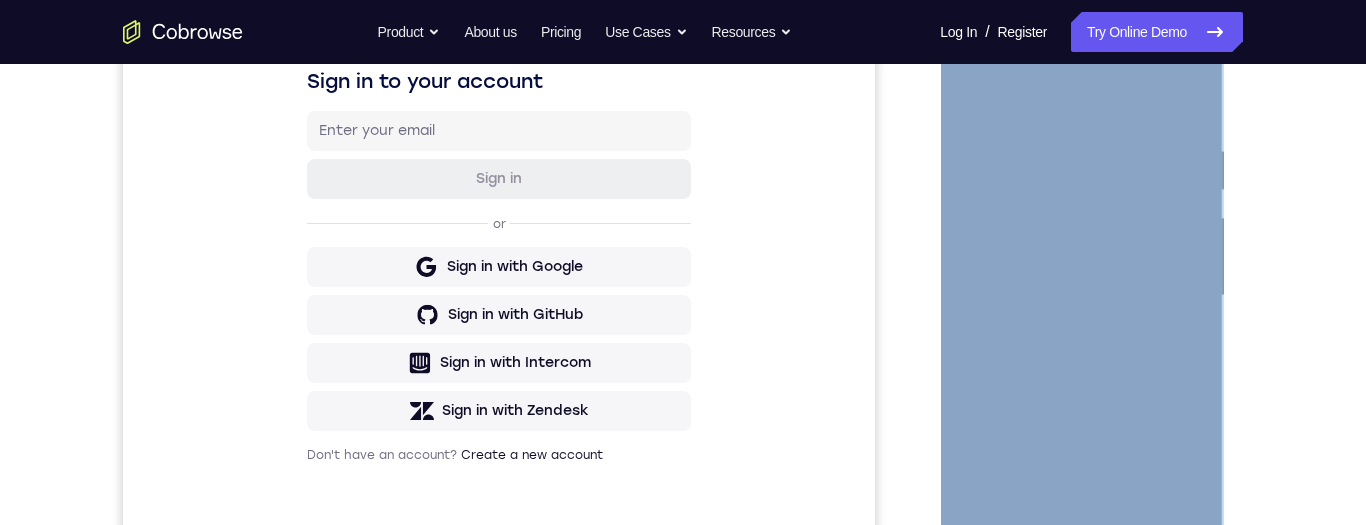 click at bounding box center [1081, 296] 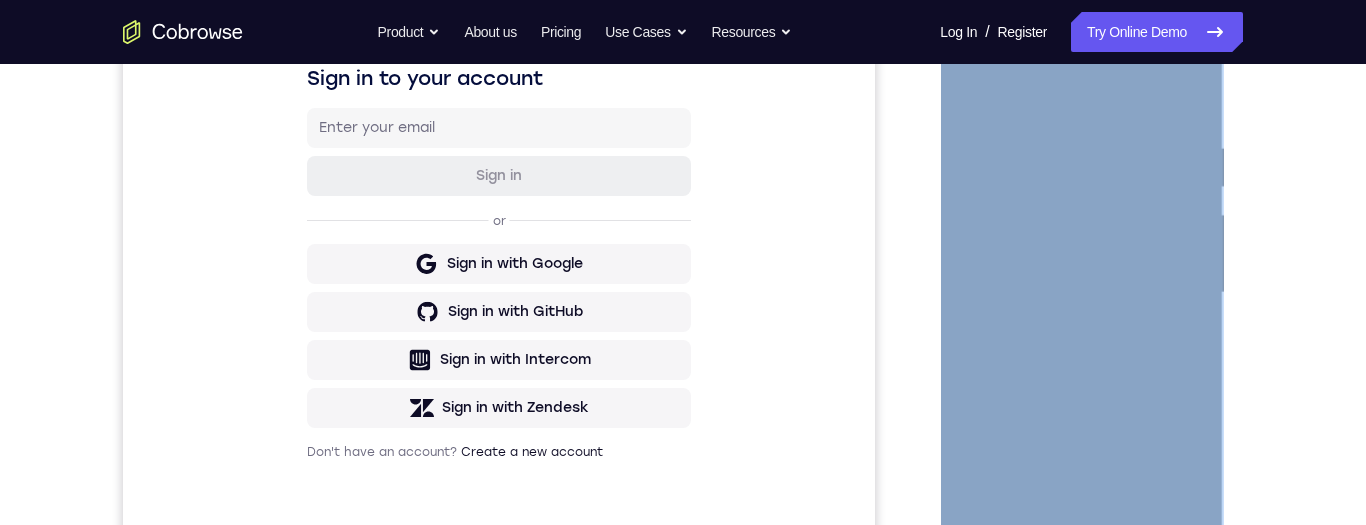 click at bounding box center [1081, 293] 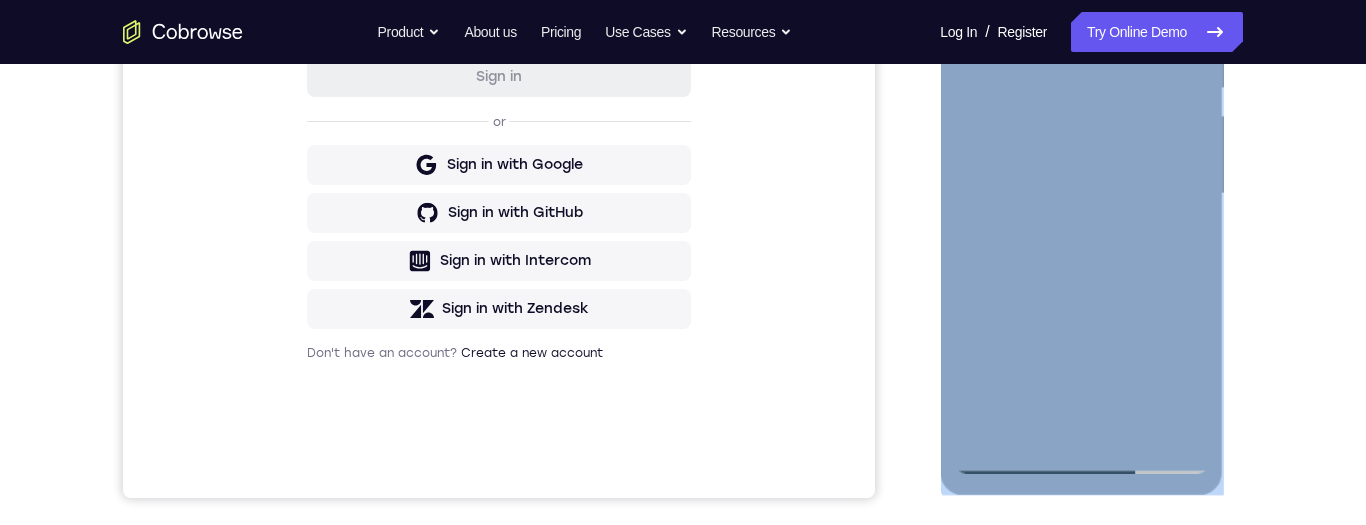 click at bounding box center [1081, 194] 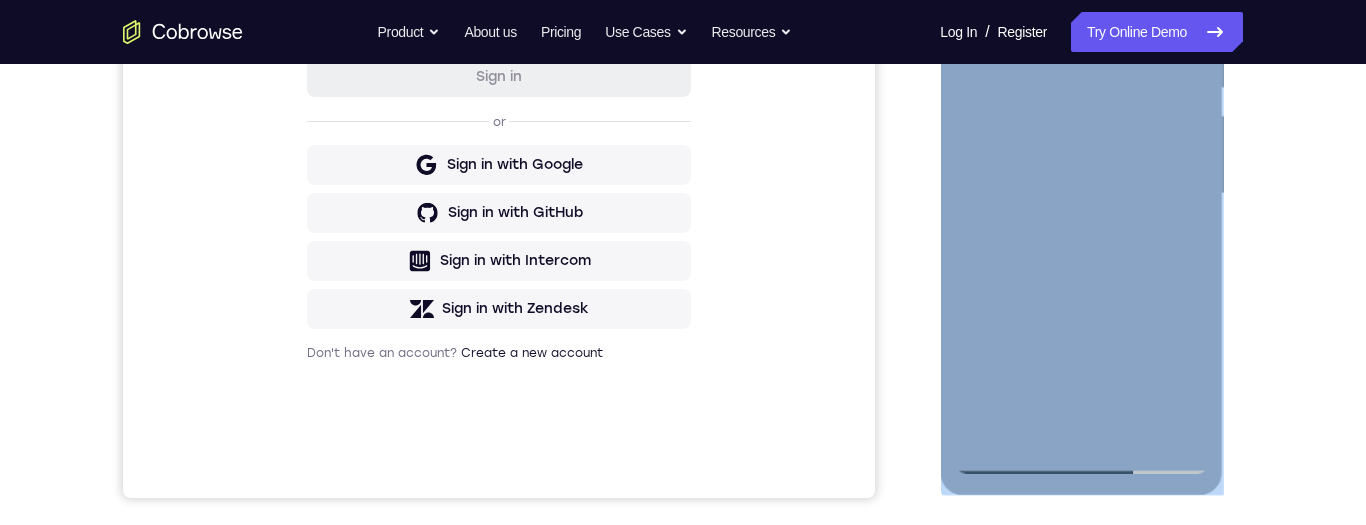 click at bounding box center (1081, 194) 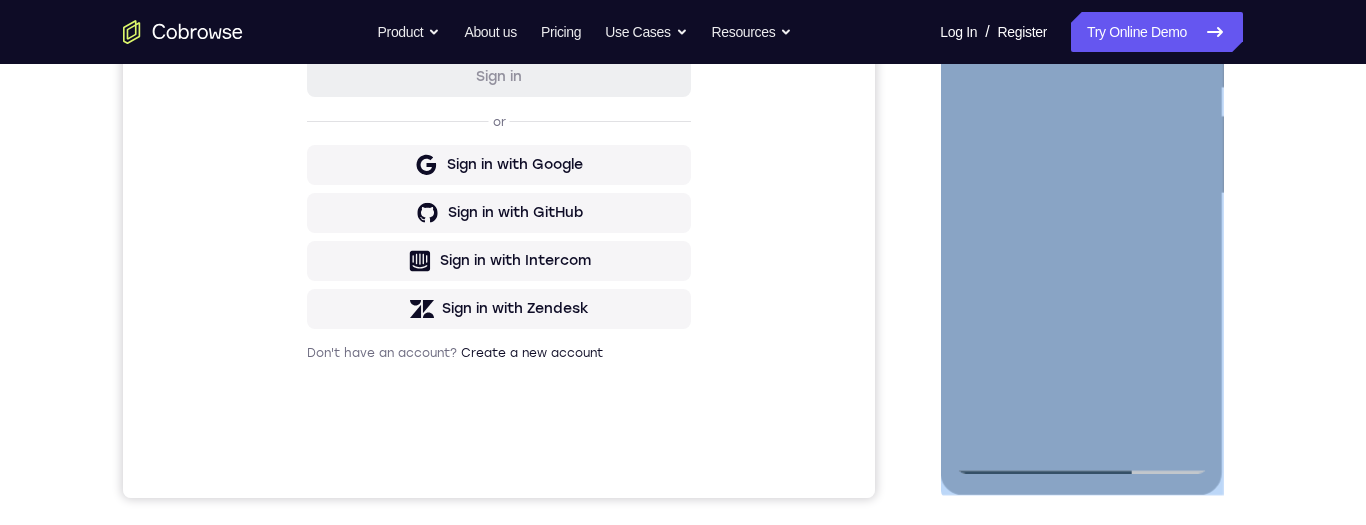 click at bounding box center [1081, 194] 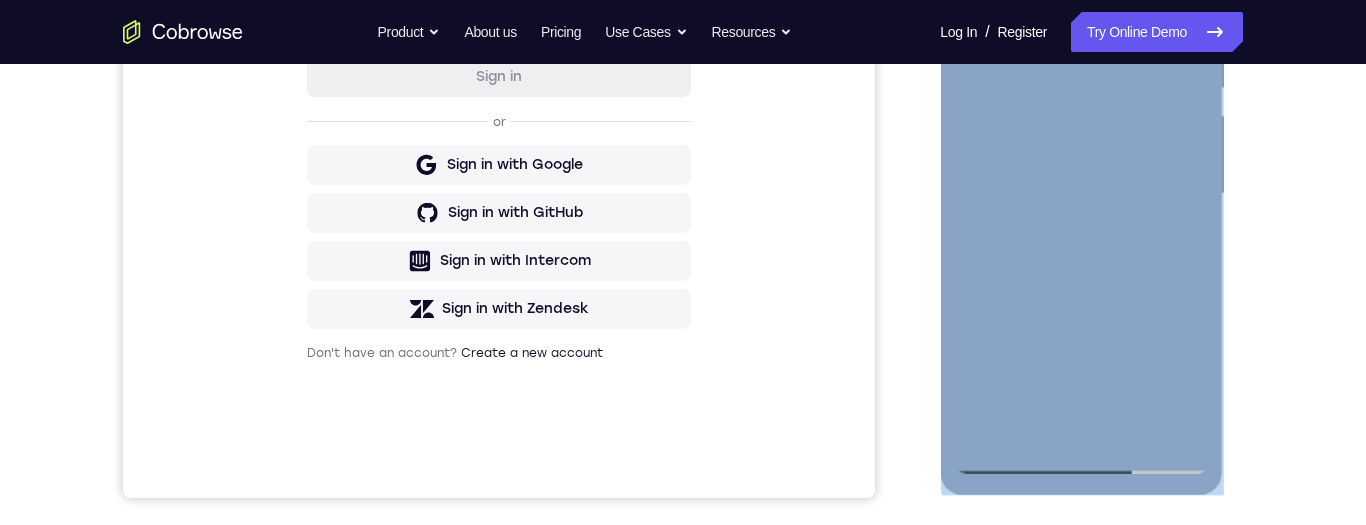 scroll, scrollTop: 333, scrollLeft: 0, axis: vertical 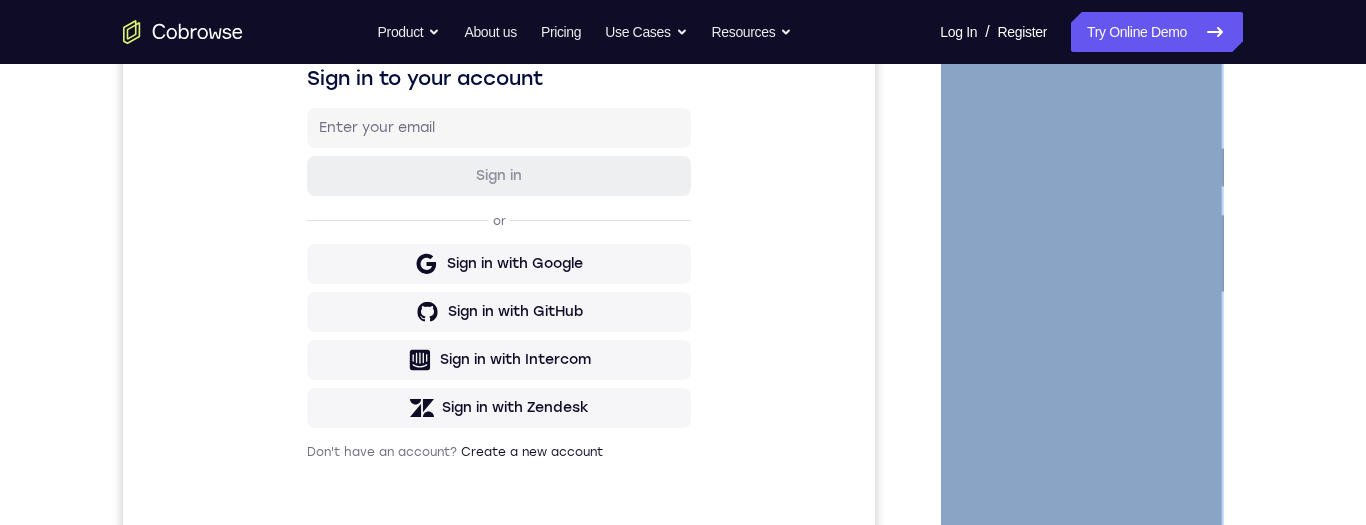 click at bounding box center (1081, 293) 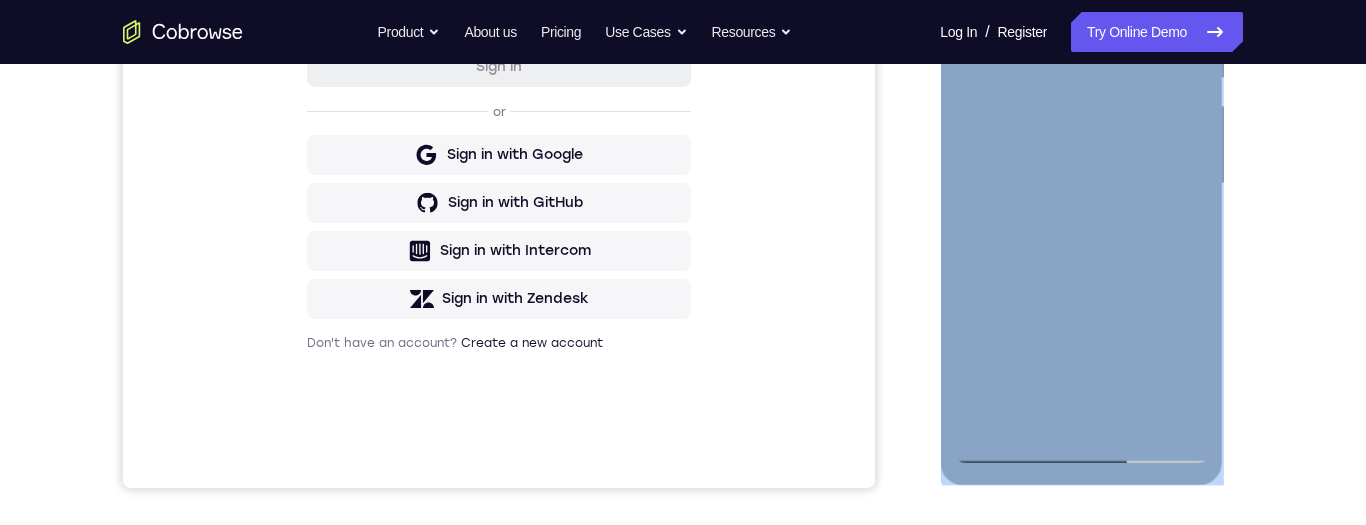click at bounding box center (1081, 184) 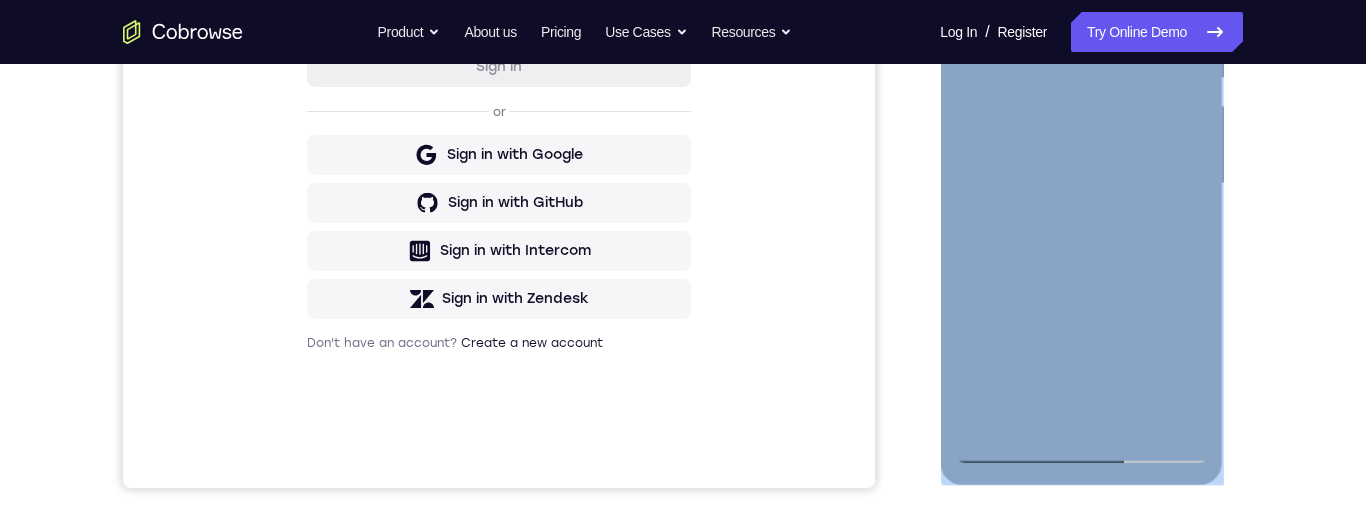 click at bounding box center (1081, 184) 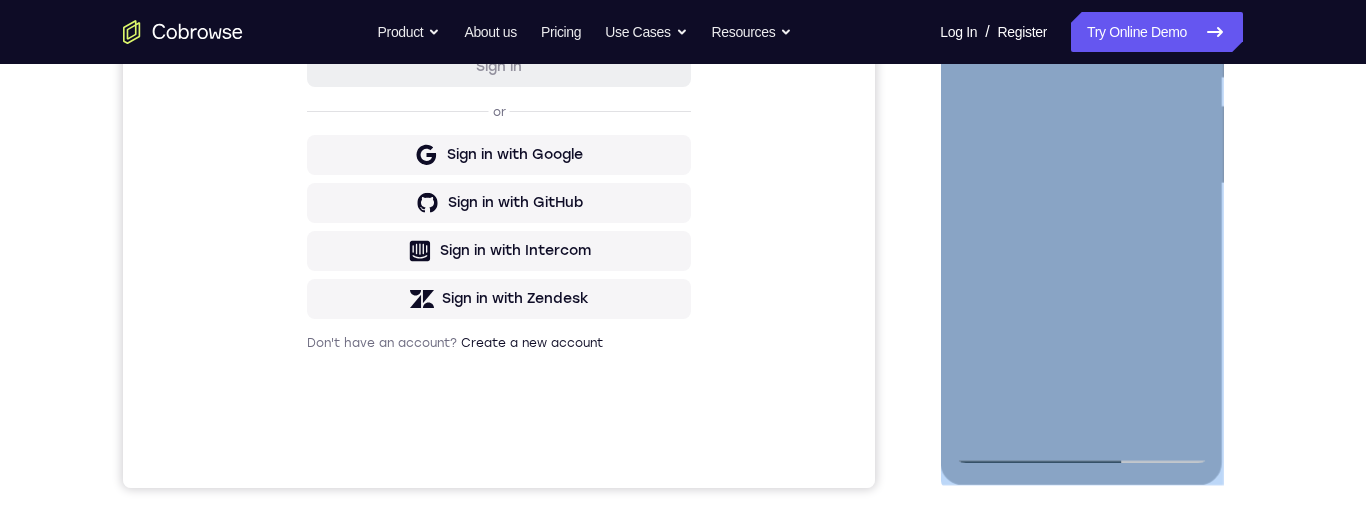 click at bounding box center (1081, 184) 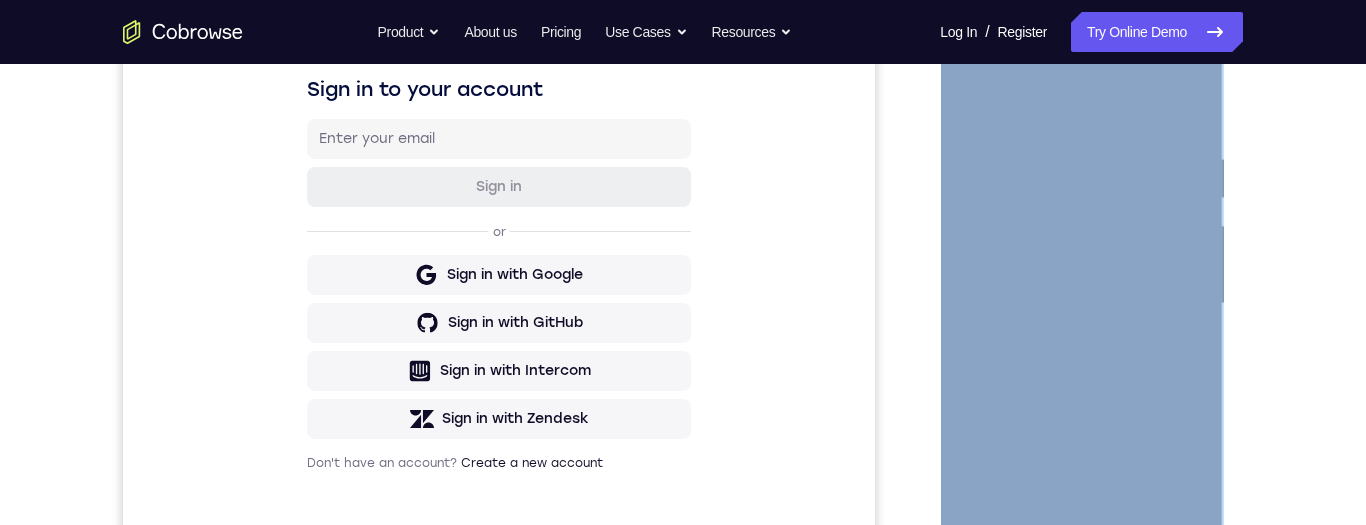 scroll, scrollTop: 320, scrollLeft: 0, axis: vertical 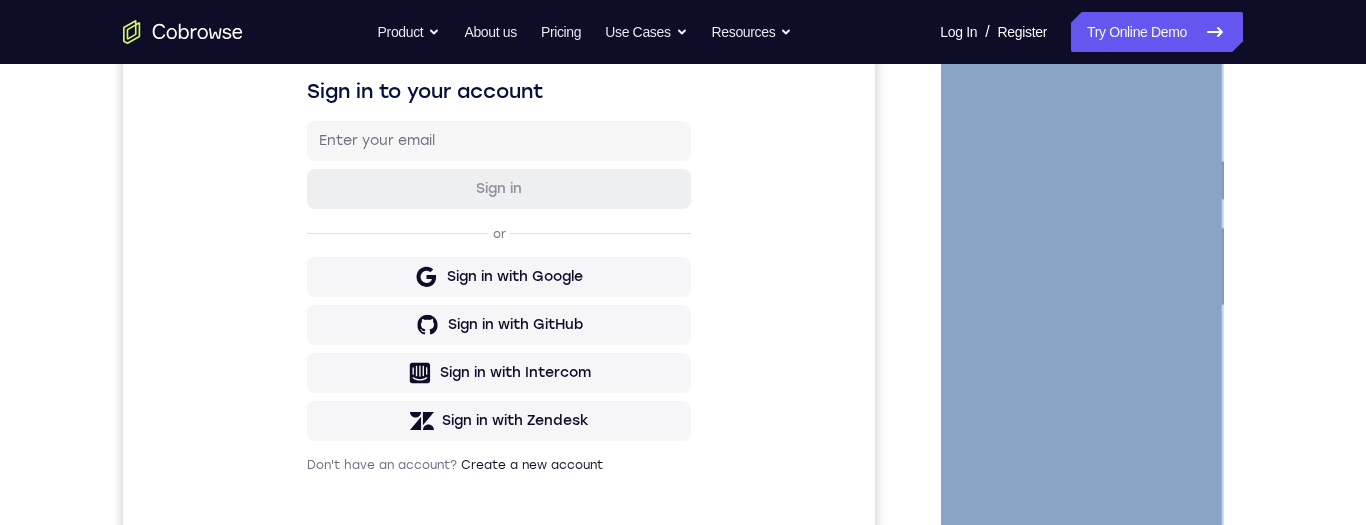 click at bounding box center (1081, 306) 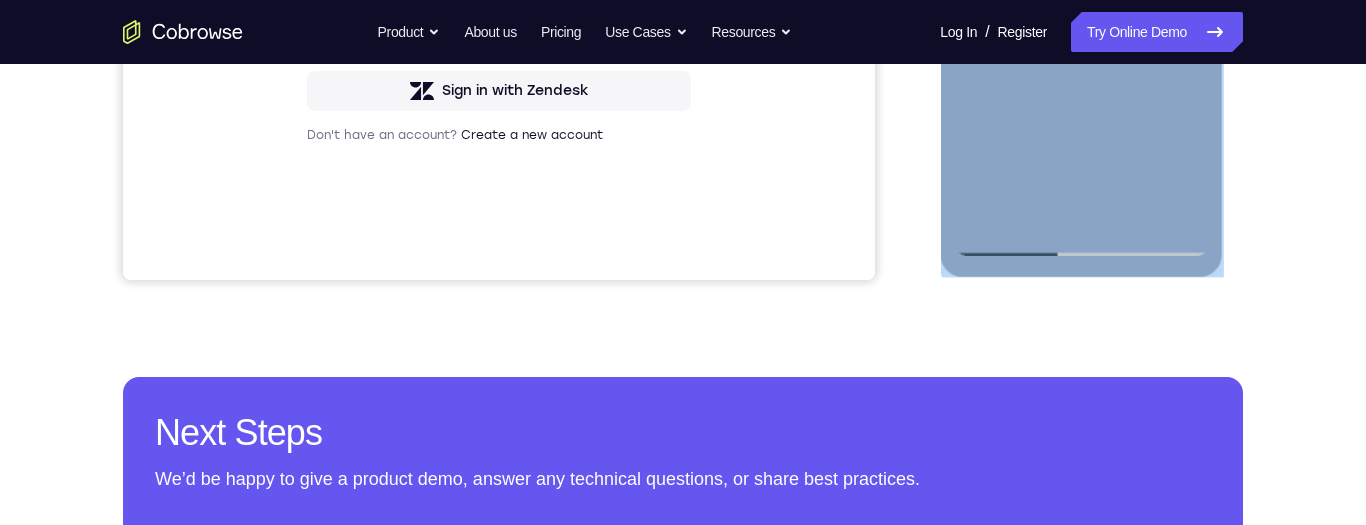 scroll, scrollTop: 763, scrollLeft: 0, axis: vertical 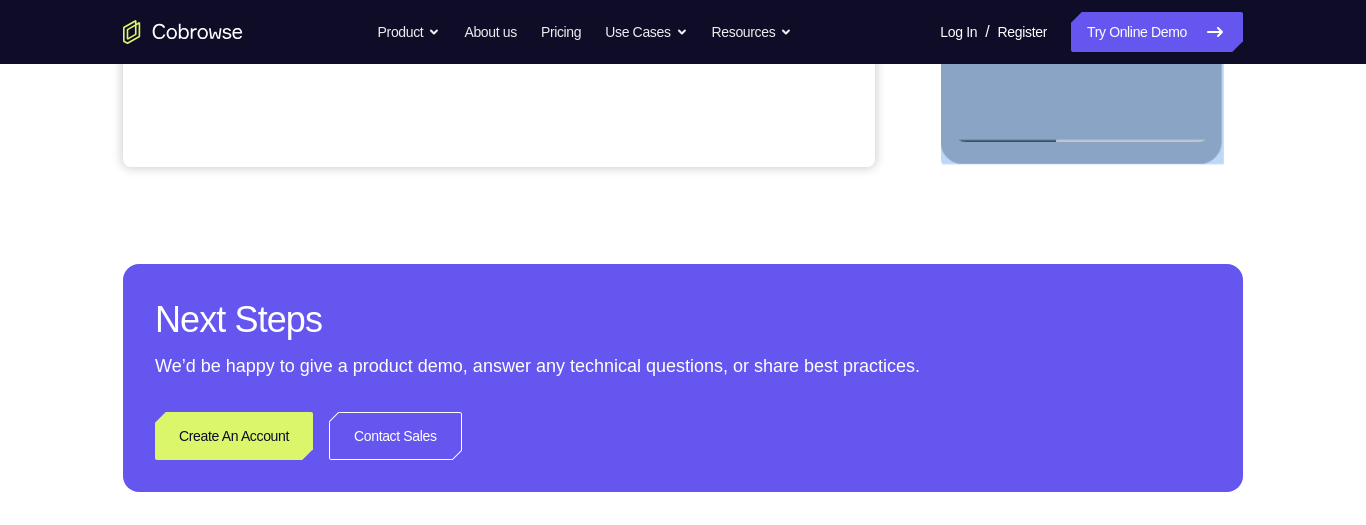 click at bounding box center (1081, -137) 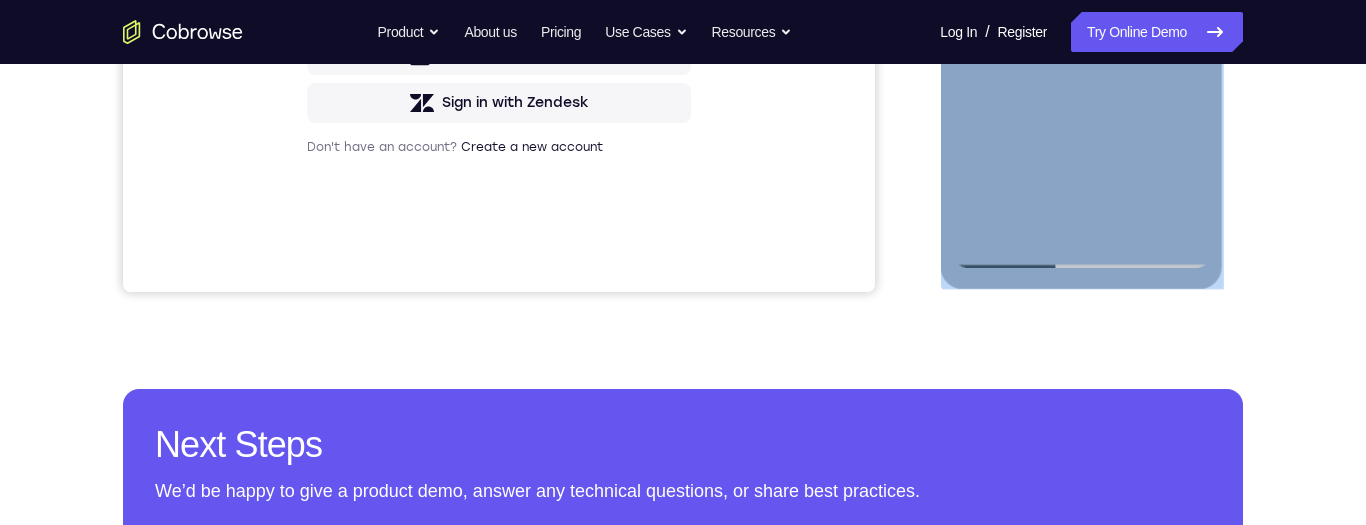 scroll, scrollTop: 620, scrollLeft: 0, axis: vertical 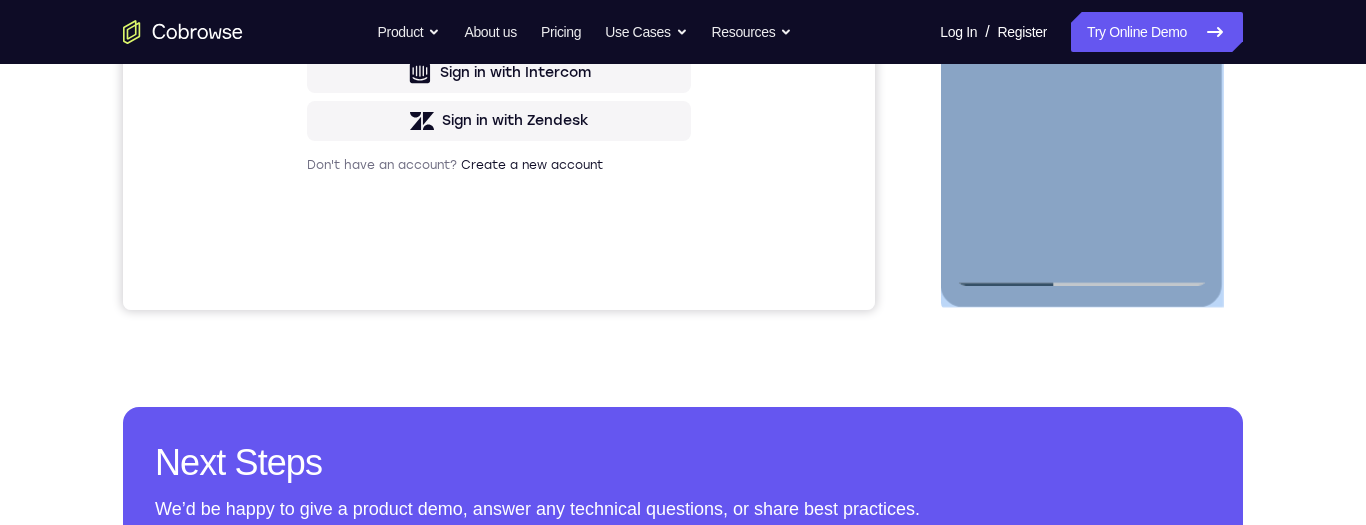 click at bounding box center [1081, 6] 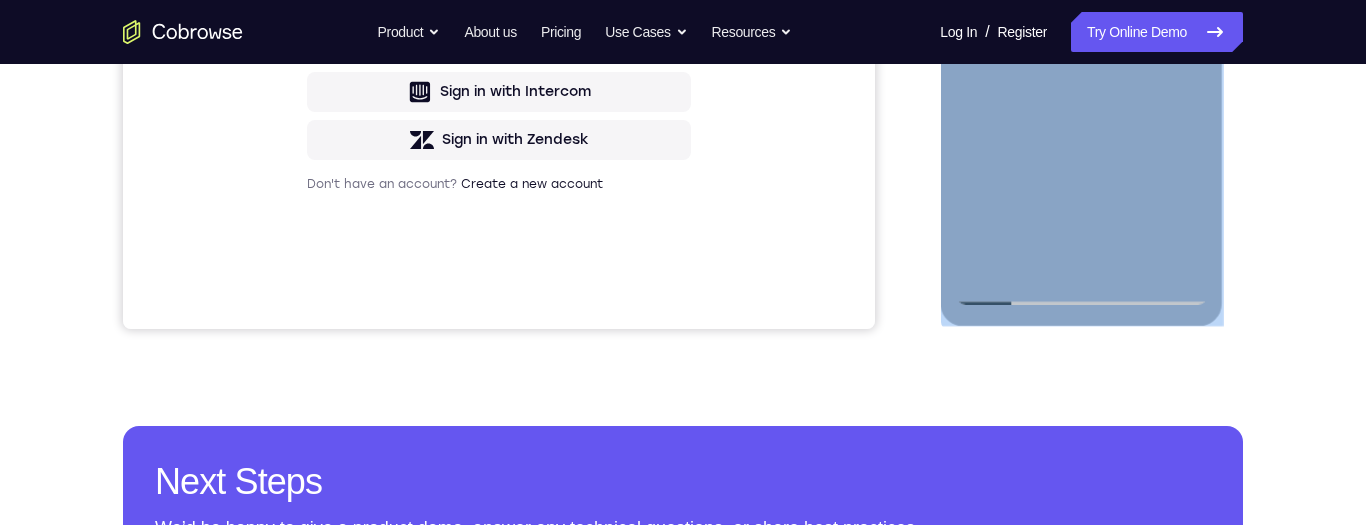 click at bounding box center (1081, 25) 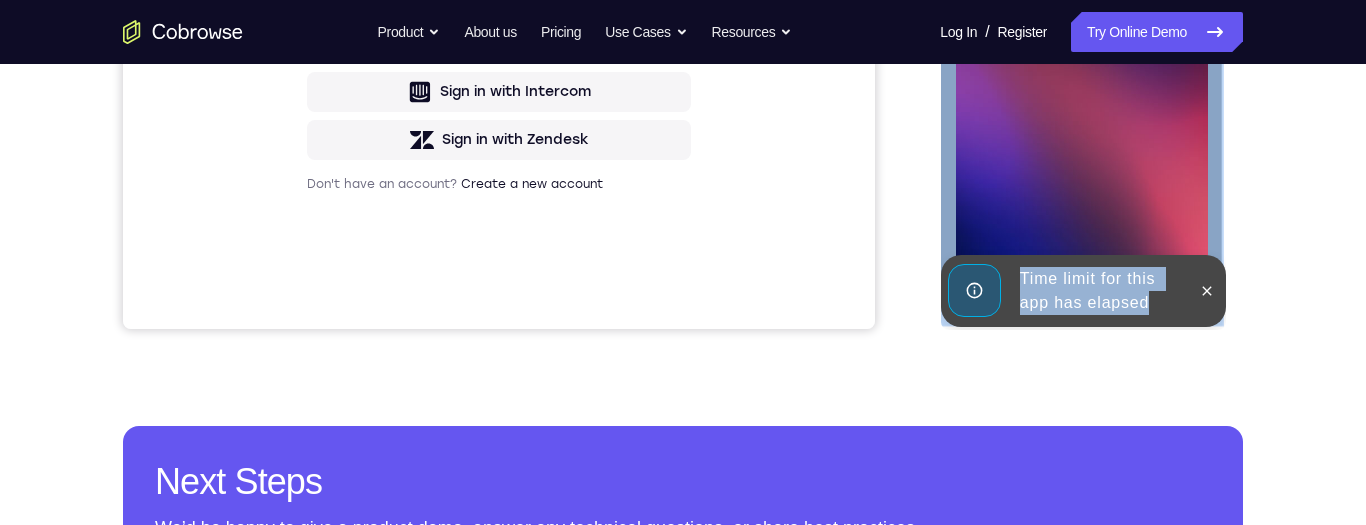 click on "Tap to Start" at bounding box center [1081, 25] 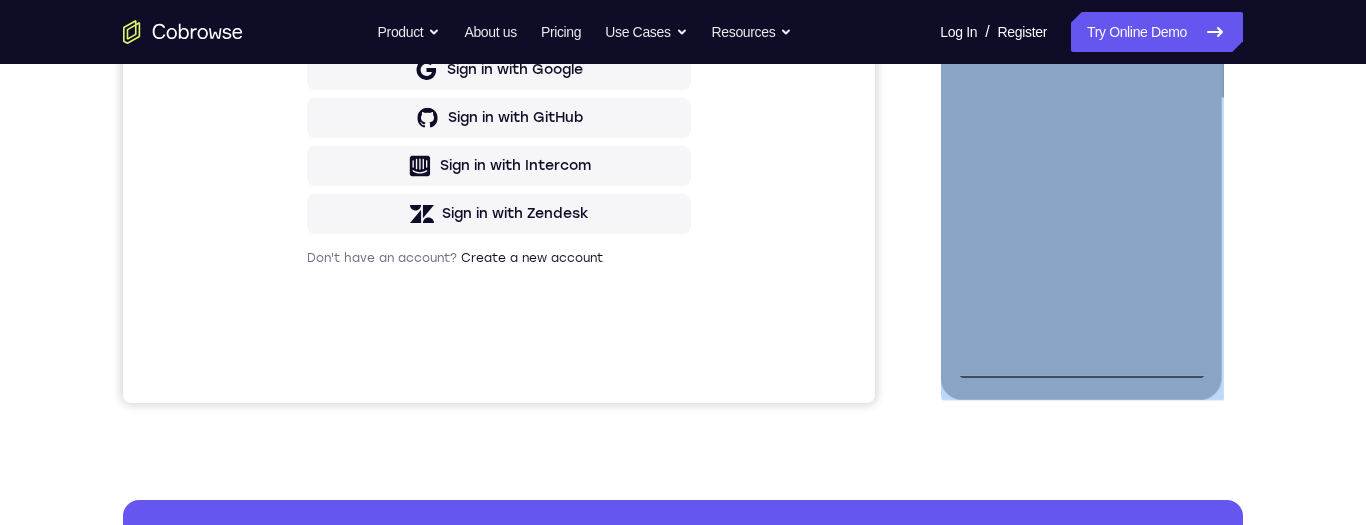 scroll, scrollTop: 499, scrollLeft: 0, axis: vertical 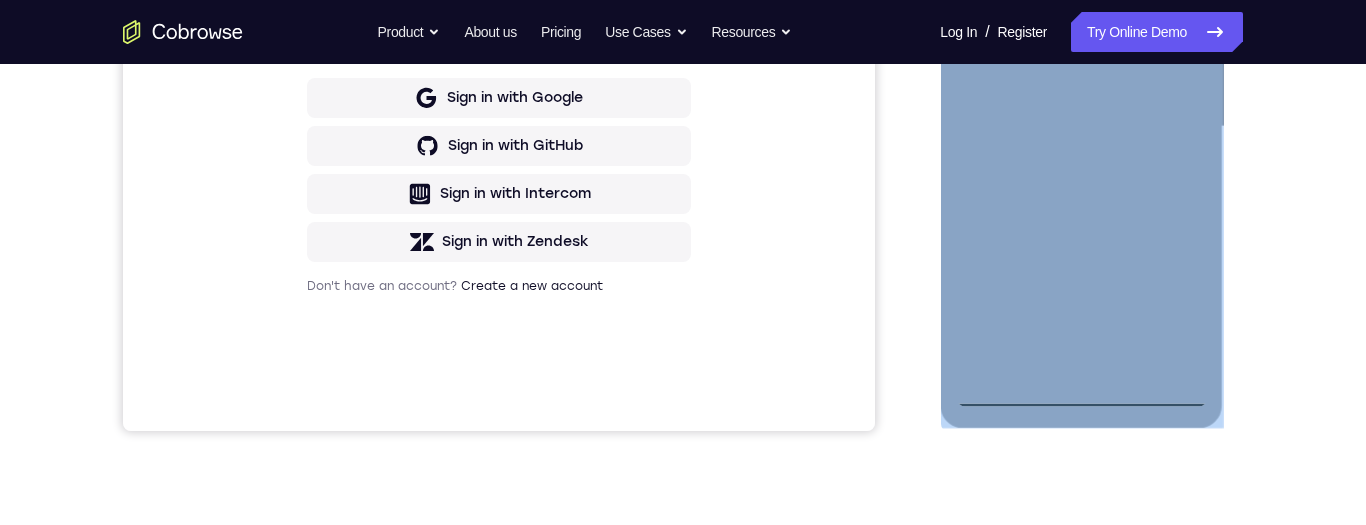 click at bounding box center (1081, 127) 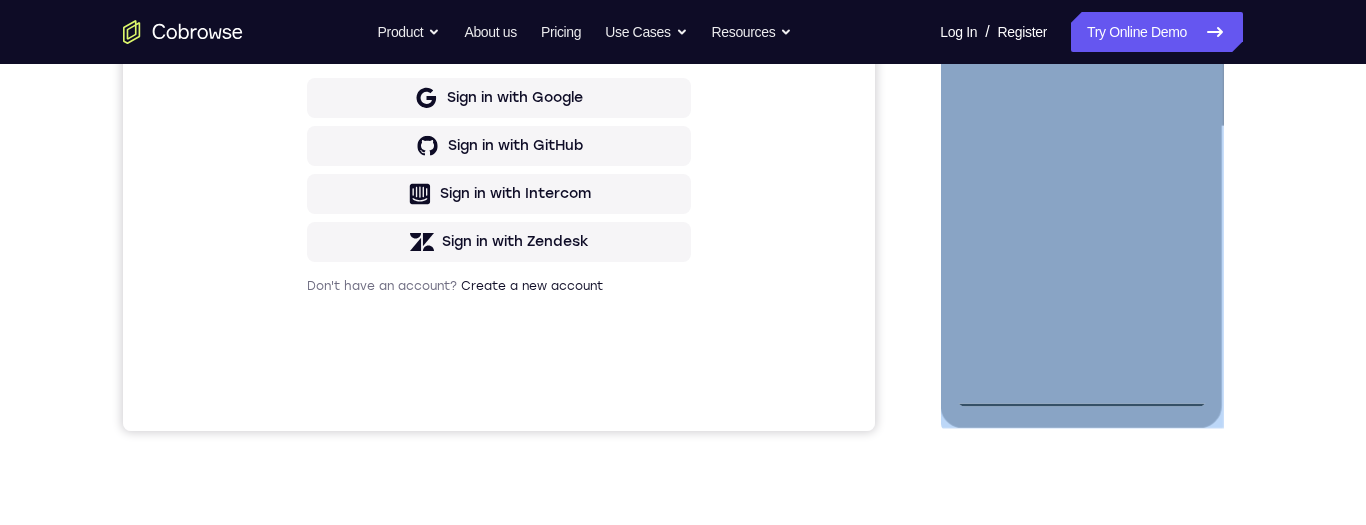 click at bounding box center [1081, 127] 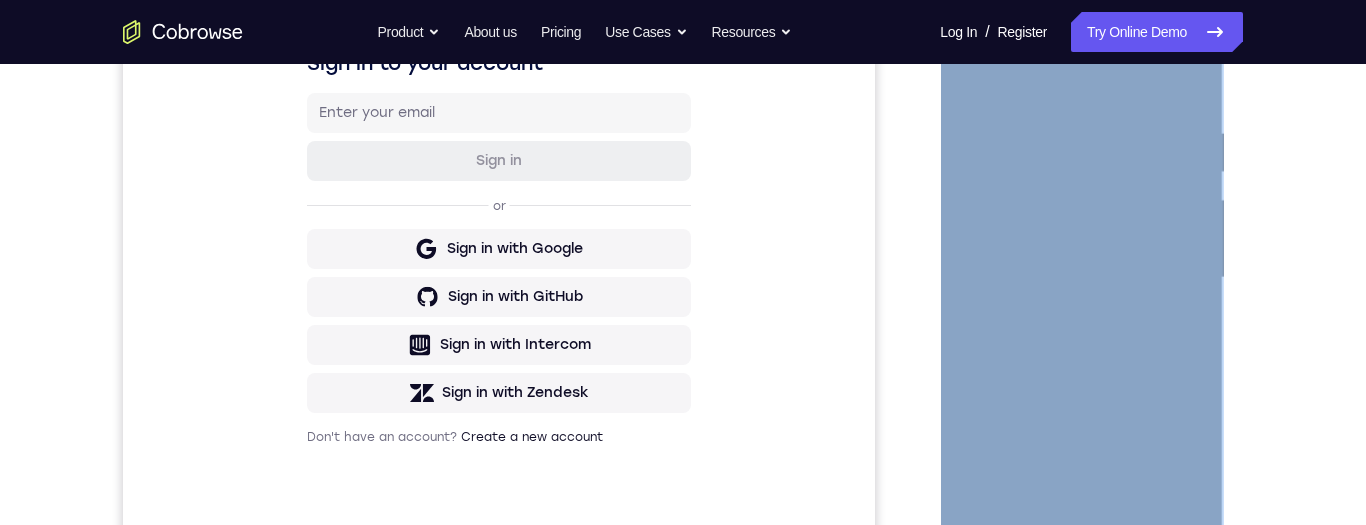 scroll, scrollTop: 256, scrollLeft: 0, axis: vertical 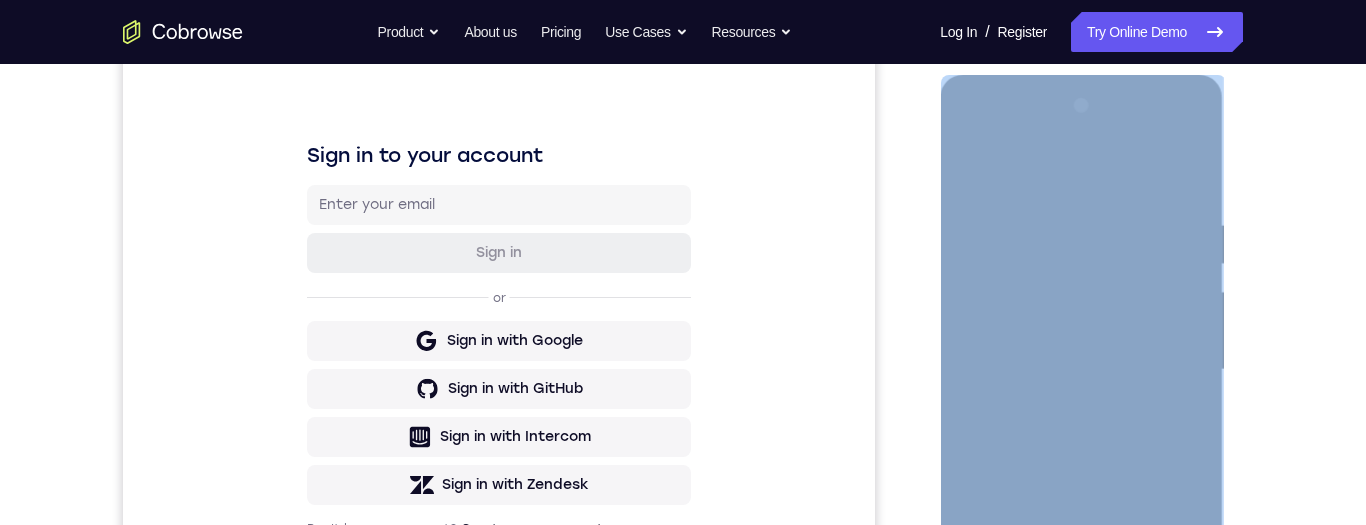 click at bounding box center (1081, 370) 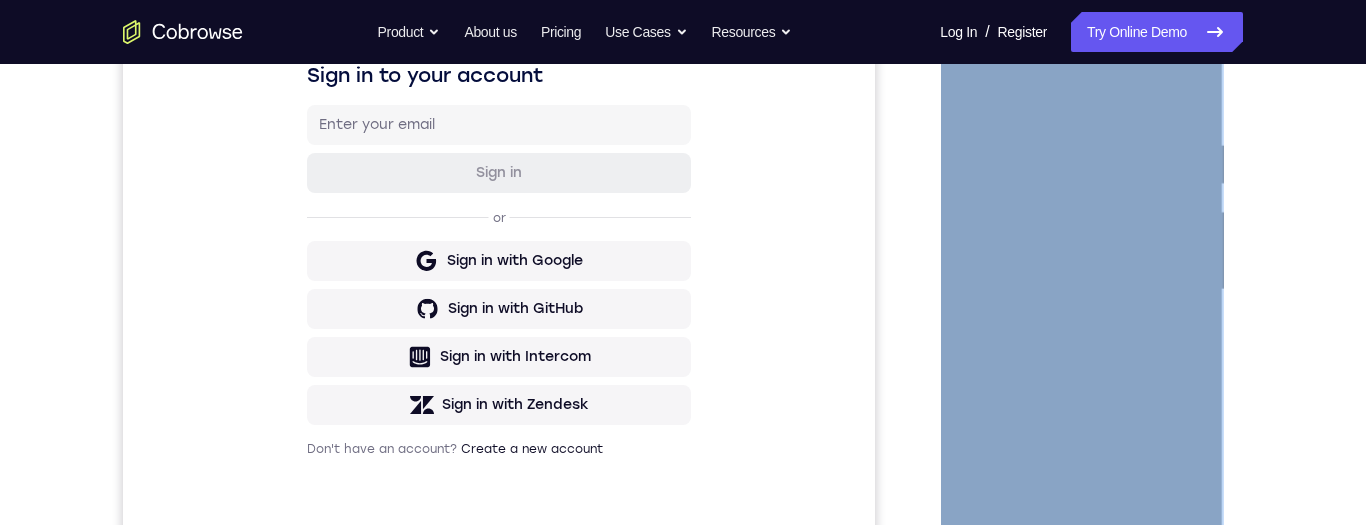 scroll, scrollTop: 347, scrollLeft: 0, axis: vertical 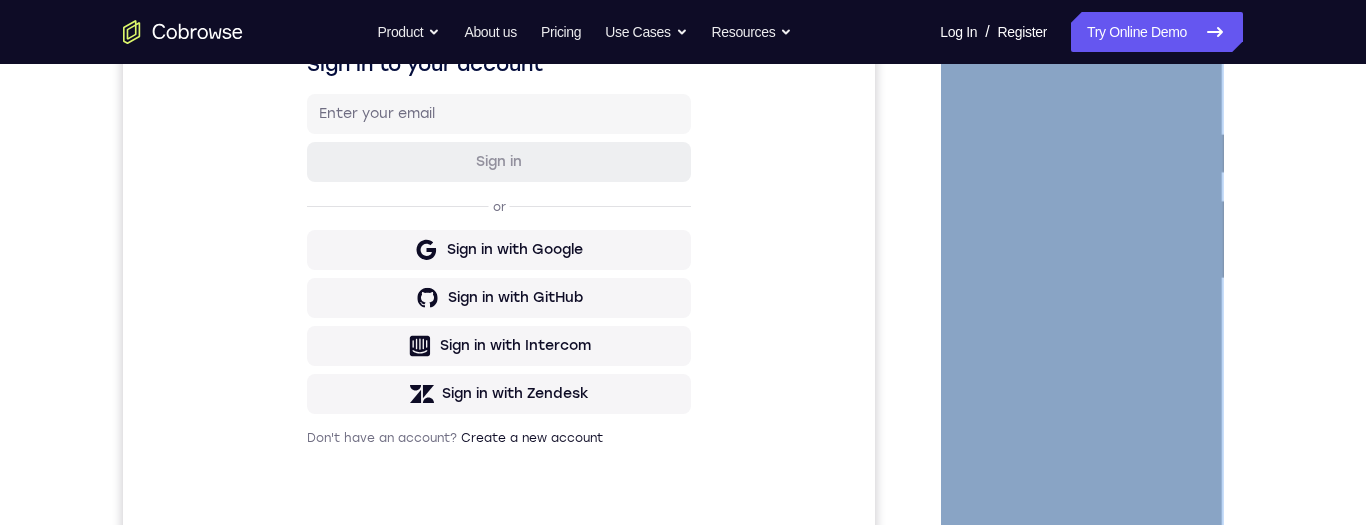 click at bounding box center (1081, 279) 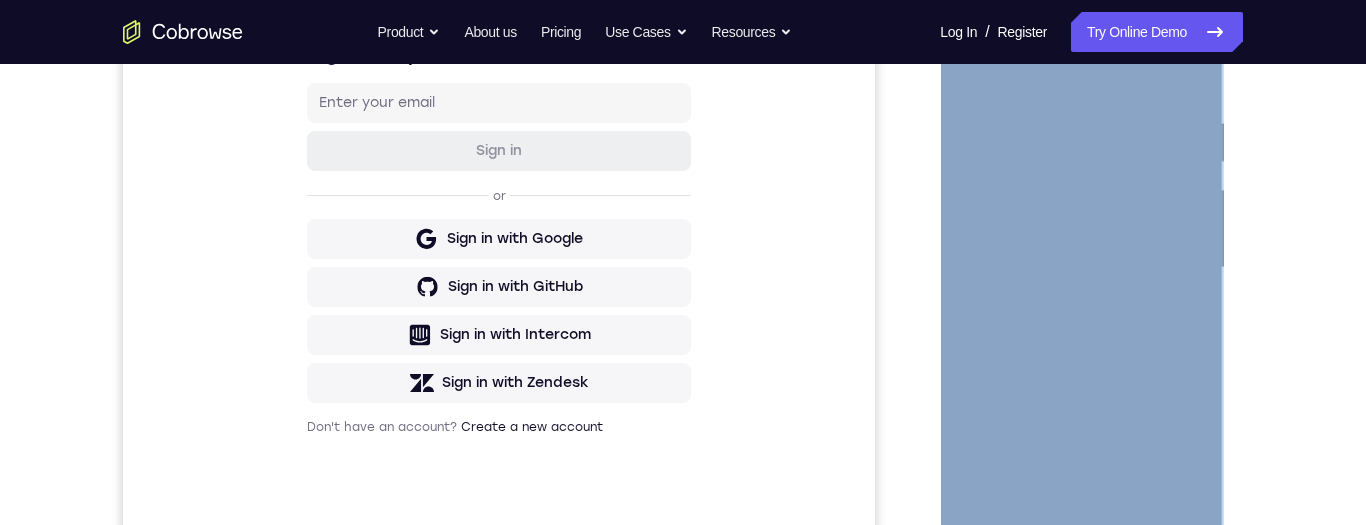 click at bounding box center [1081, 268] 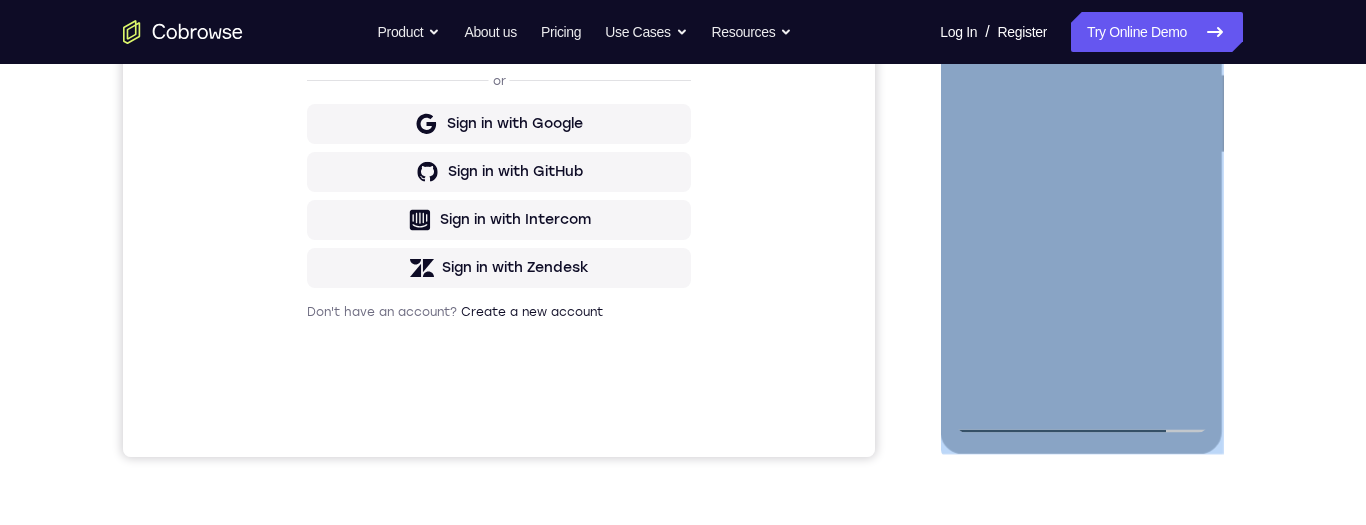 scroll, scrollTop: 468, scrollLeft: 0, axis: vertical 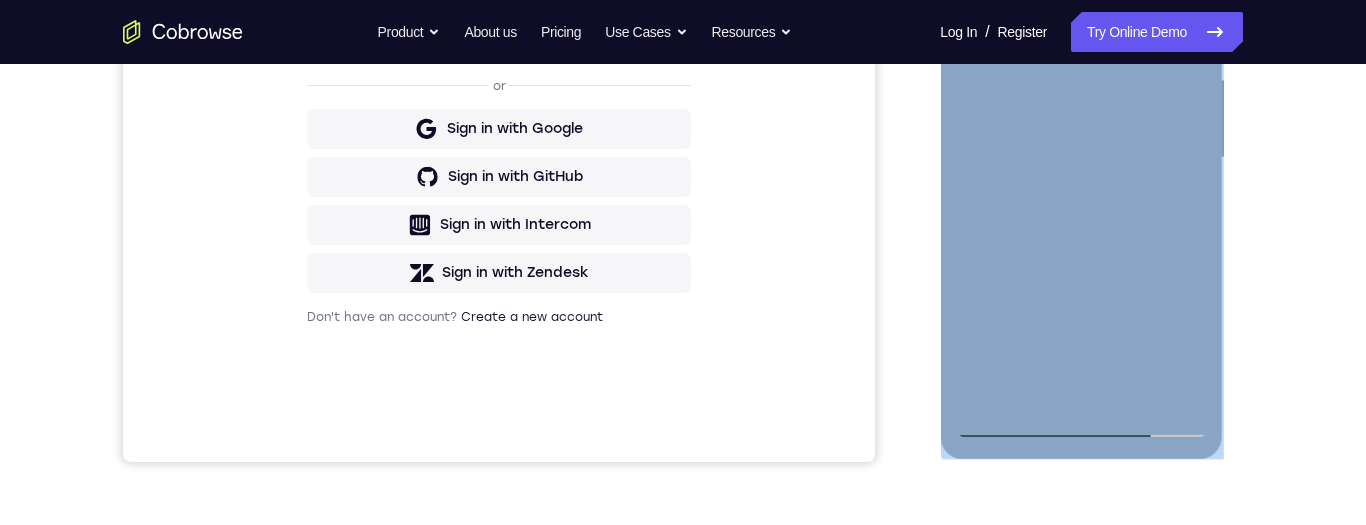 click at bounding box center (1081, 158) 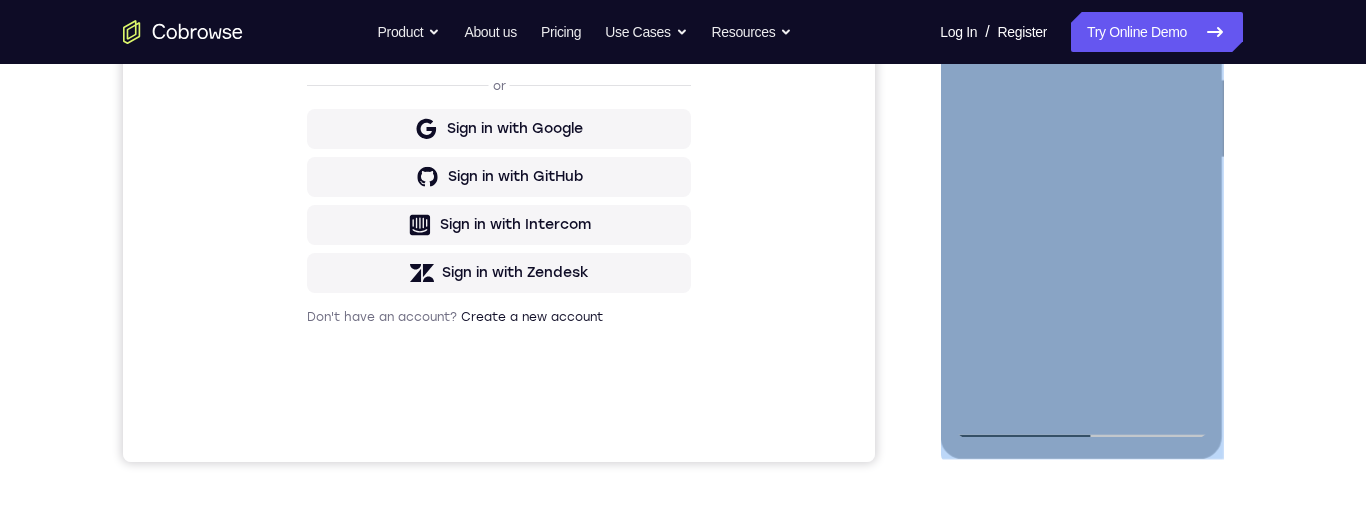click at bounding box center [1081, 158] 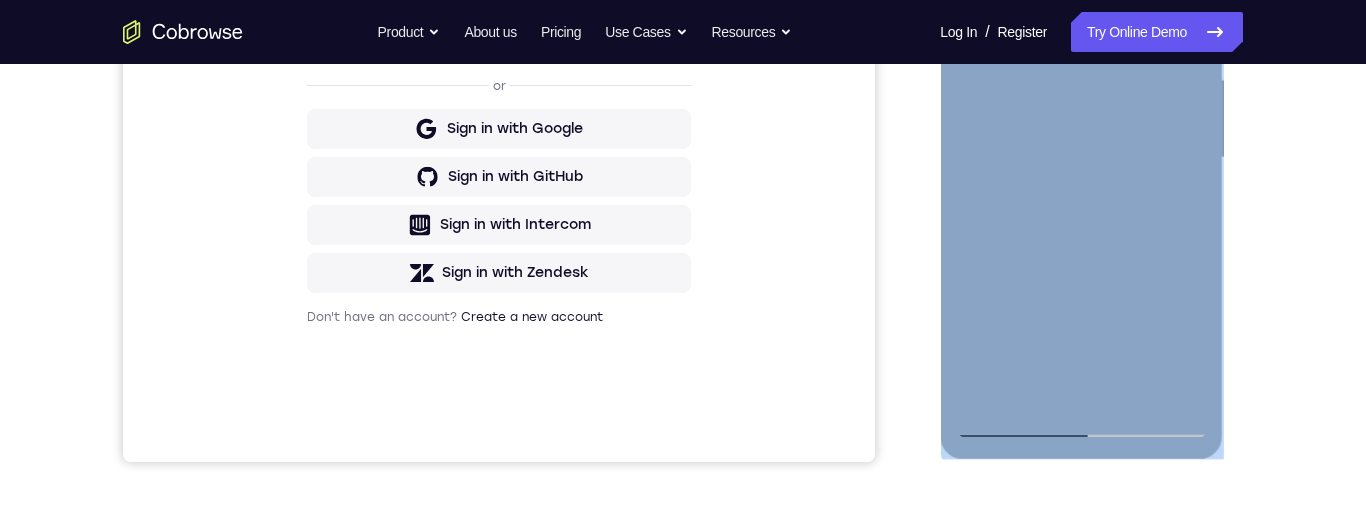 click at bounding box center [1081, 158] 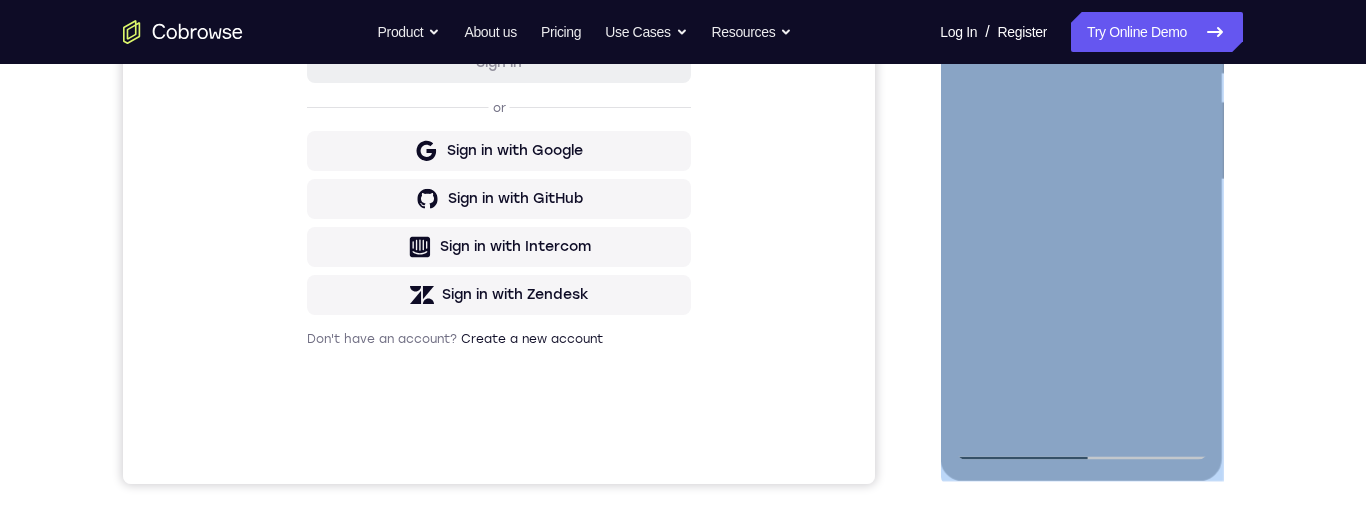 scroll, scrollTop: 436, scrollLeft: 0, axis: vertical 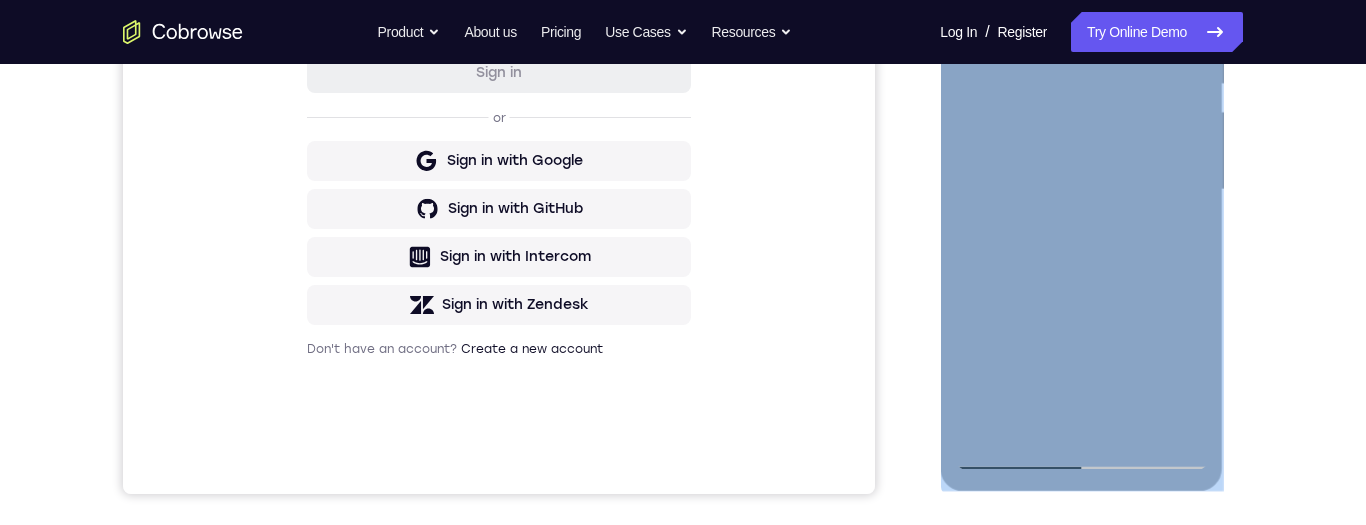 click at bounding box center [1081, 190] 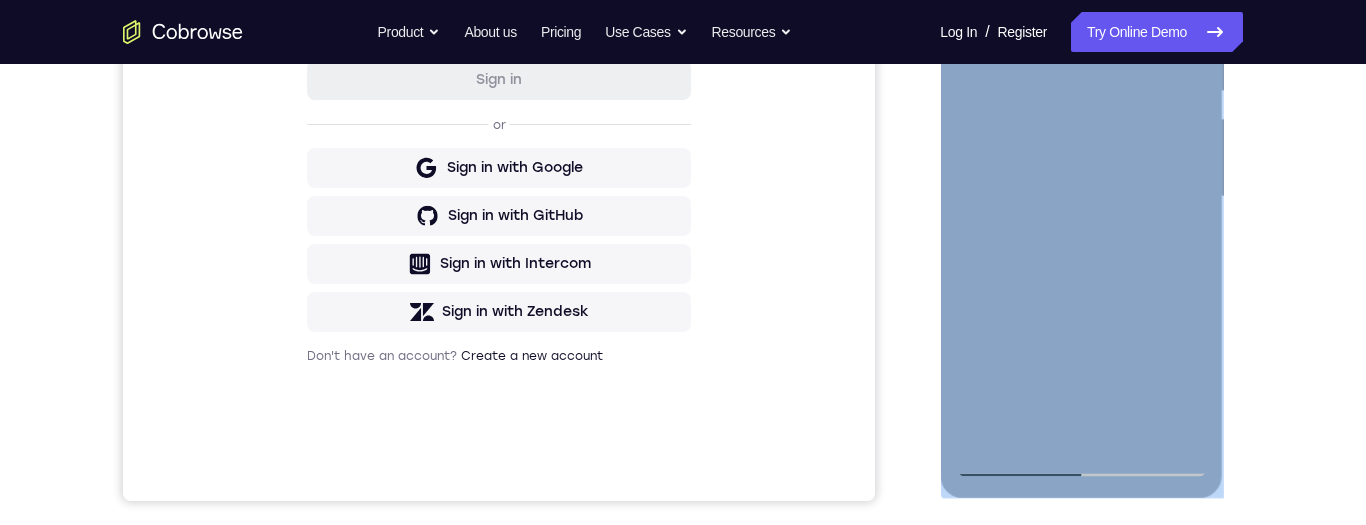 scroll, scrollTop: 467, scrollLeft: 0, axis: vertical 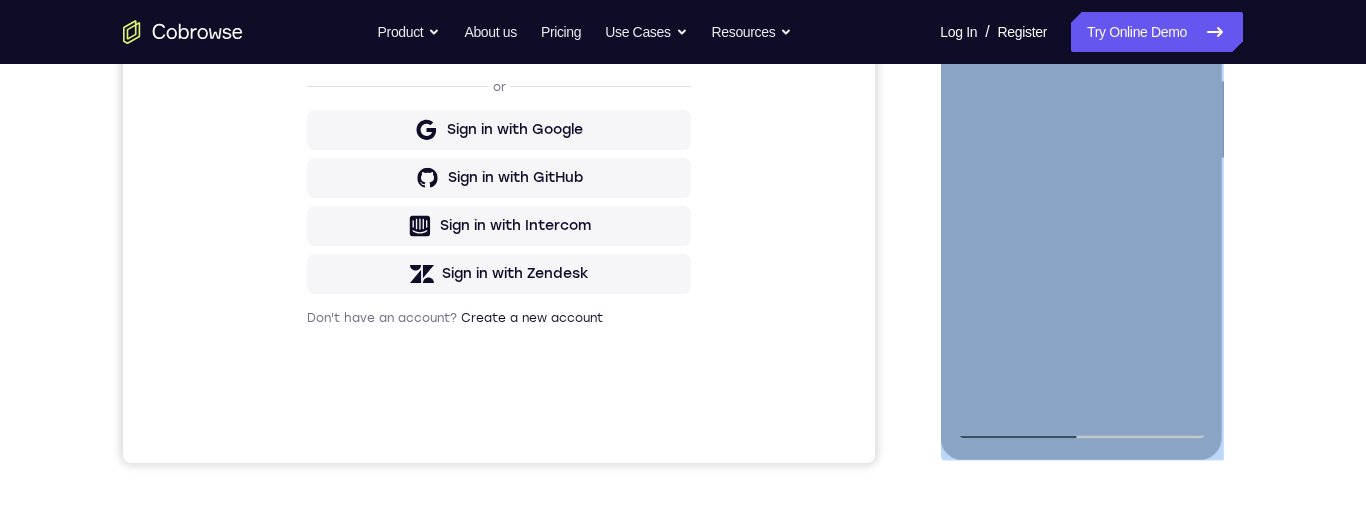 click at bounding box center (1081, 159) 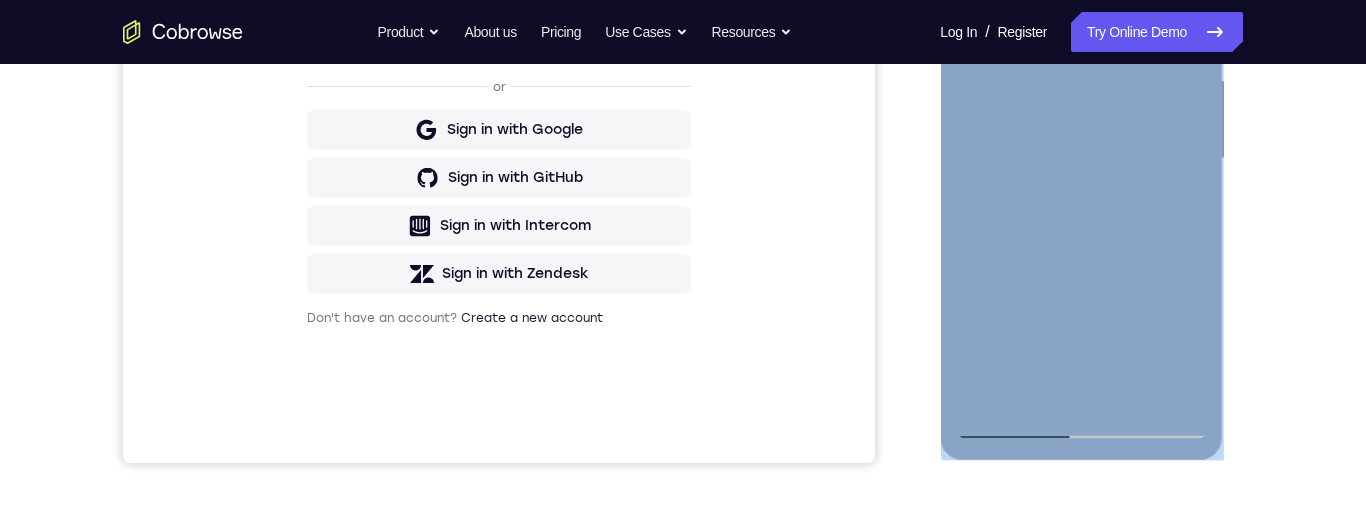 click at bounding box center [1081, 159] 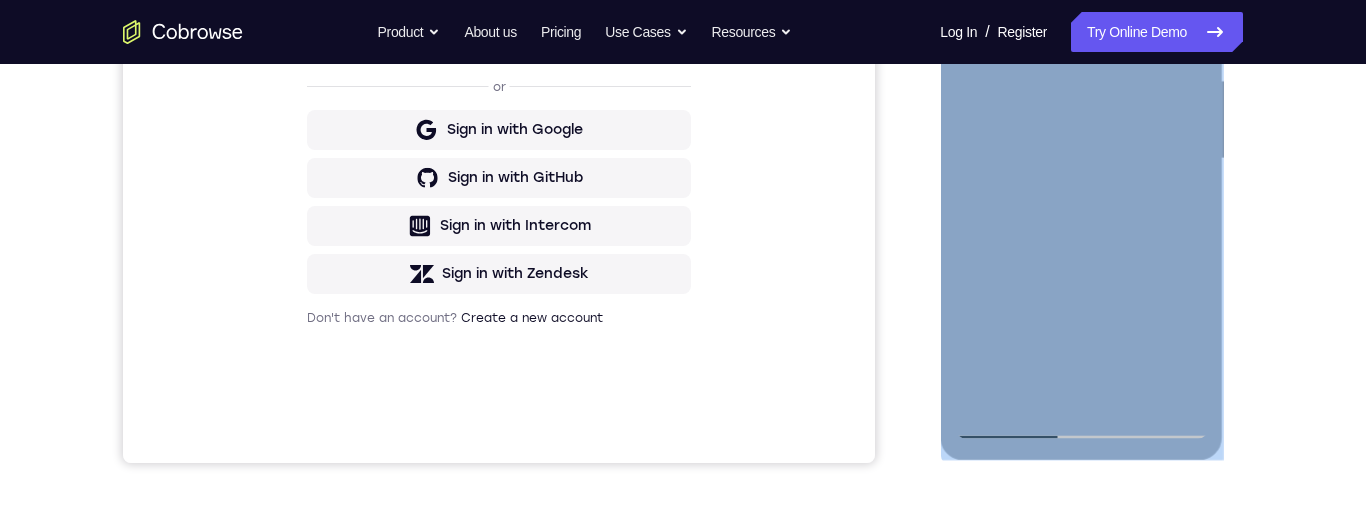 click at bounding box center (1081, 159) 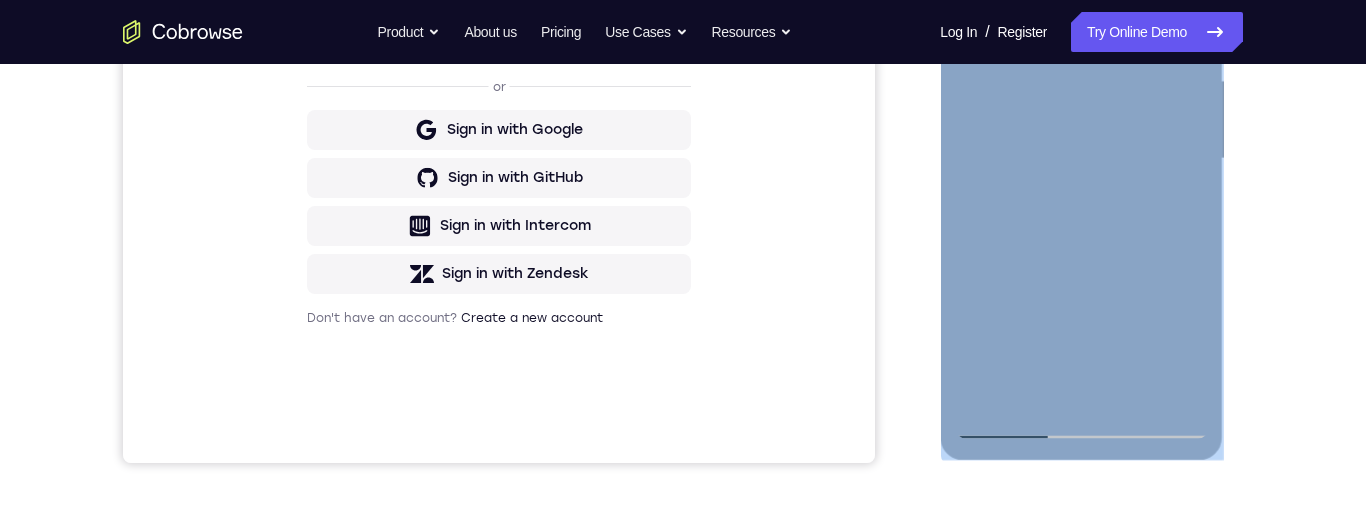 click at bounding box center [1081, 159] 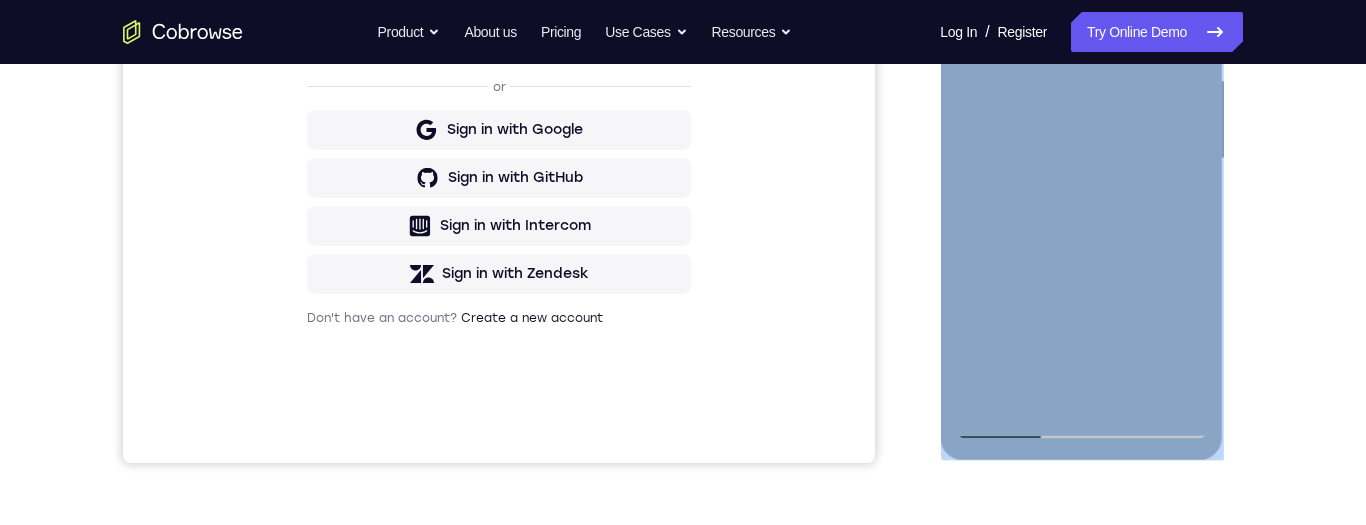 click at bounding box center (1081, 159) 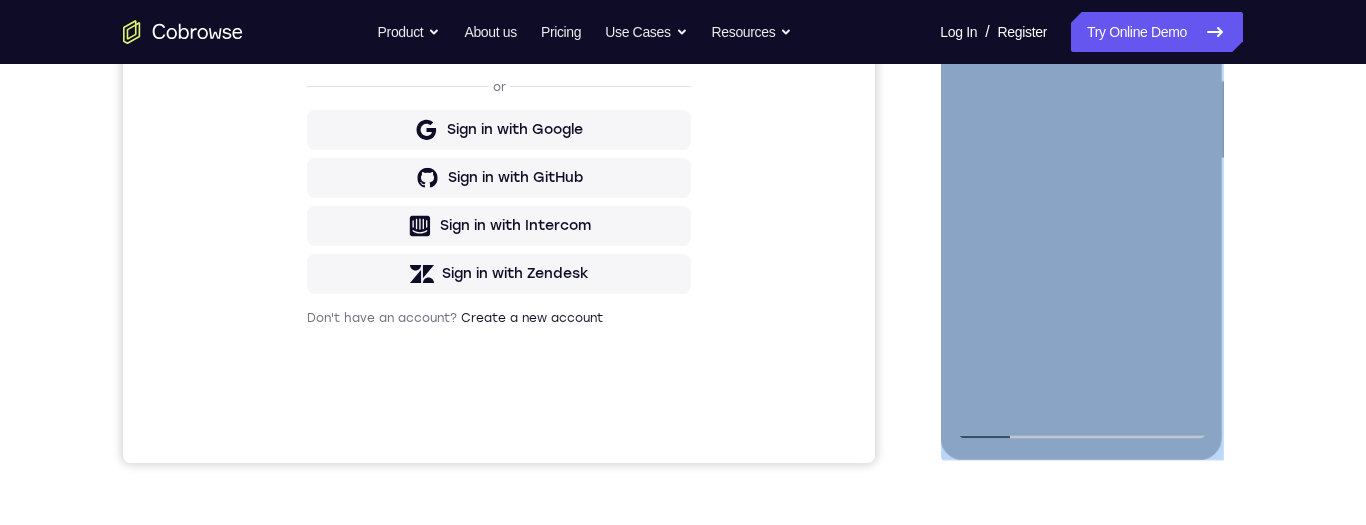 click at bounding box center (1081, 159) 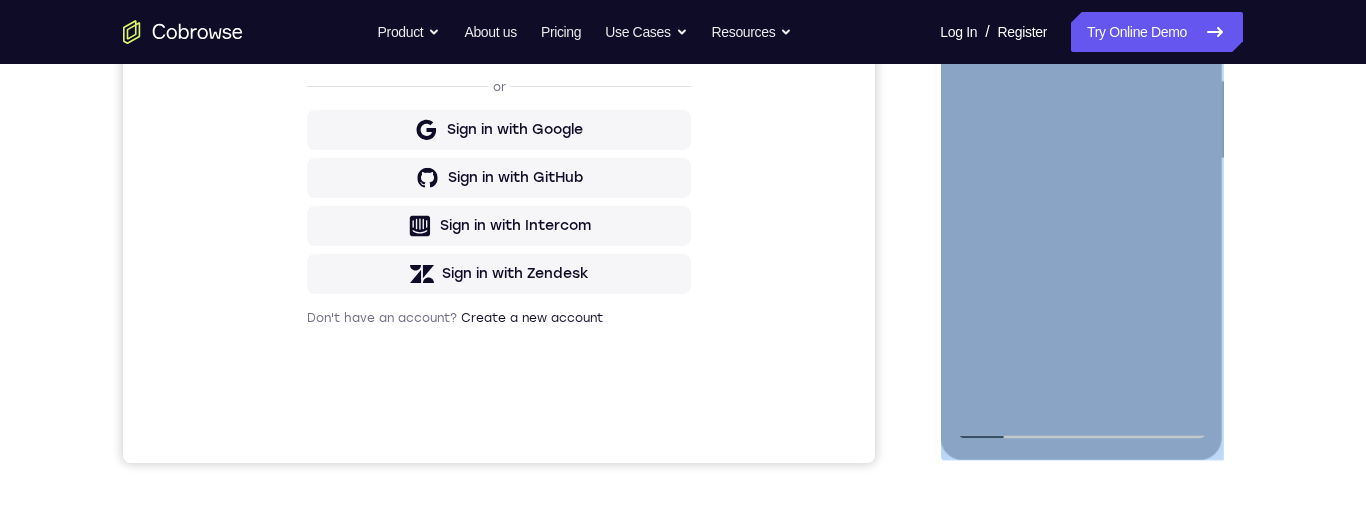 click at bounding box center [1081, 159] 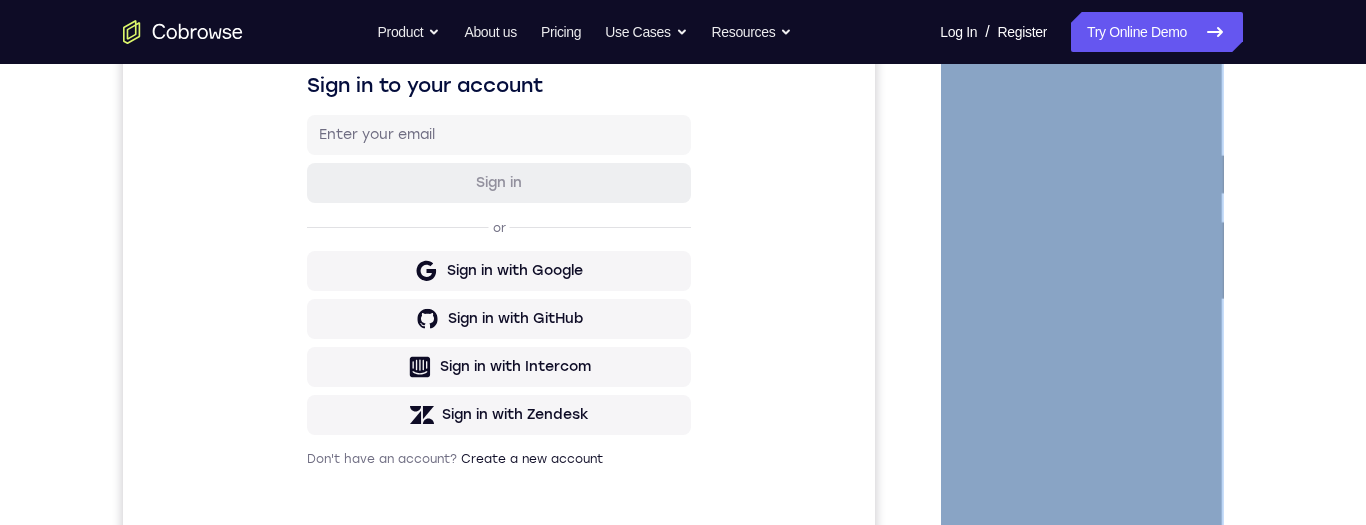 scroll, scrollTop: 318, scrollLeft: 0, axis: vertical 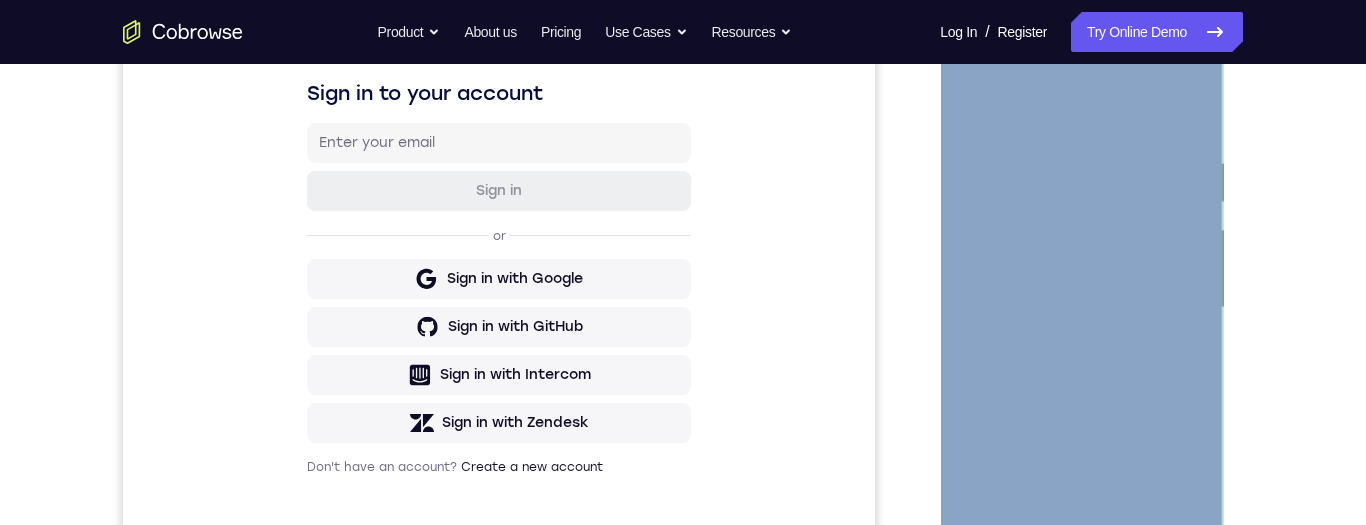 click at bounding box center (1081, 308) 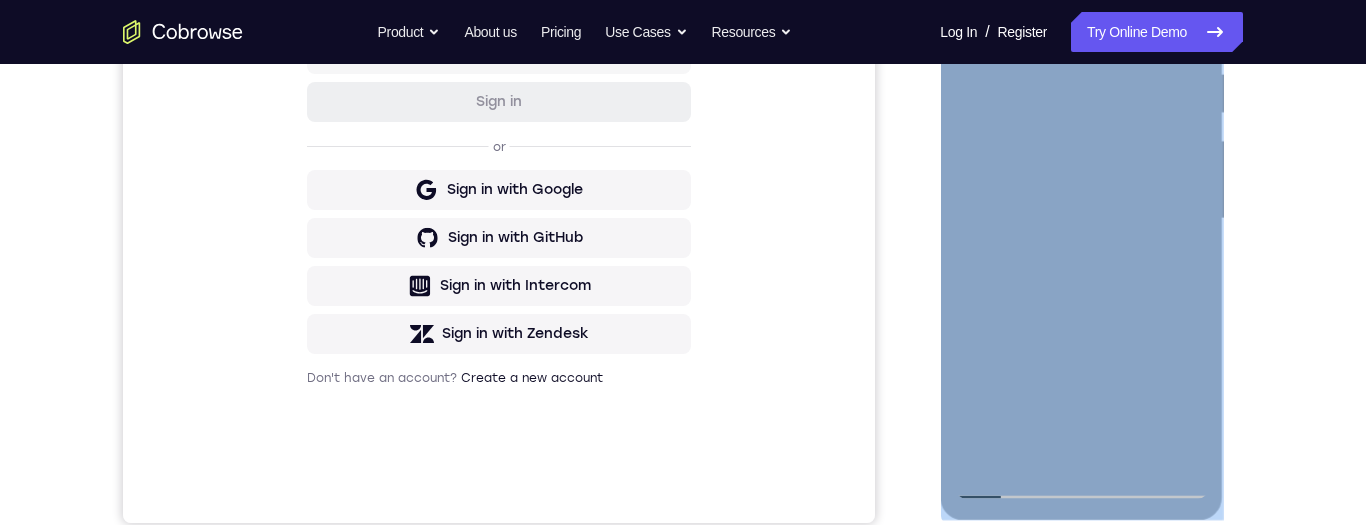 scroll, scrollTop: 319, scrollLeft: 0, axis: vertical 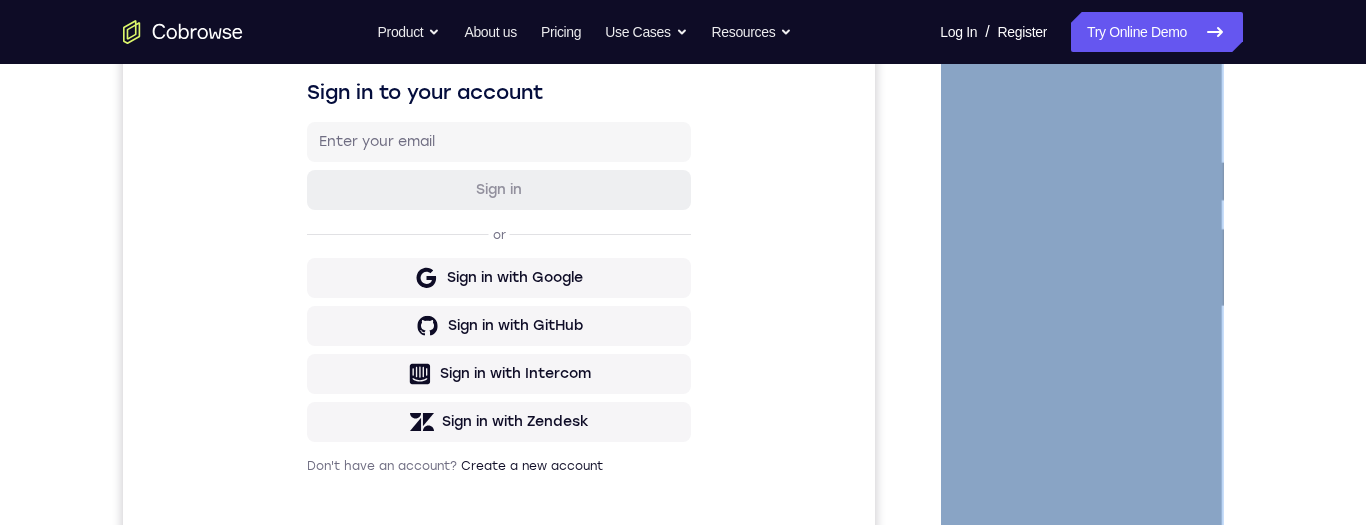 click at bounding box center (1081, 307) 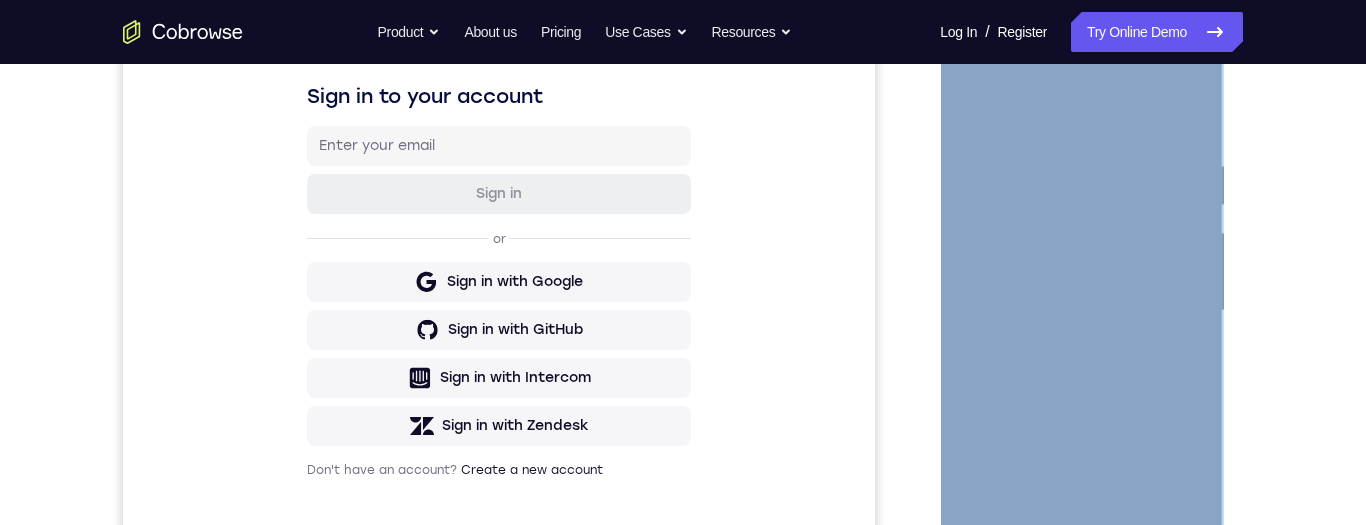 scroll, scrollTop: 314, scrollLeft: 0, axis: vertical 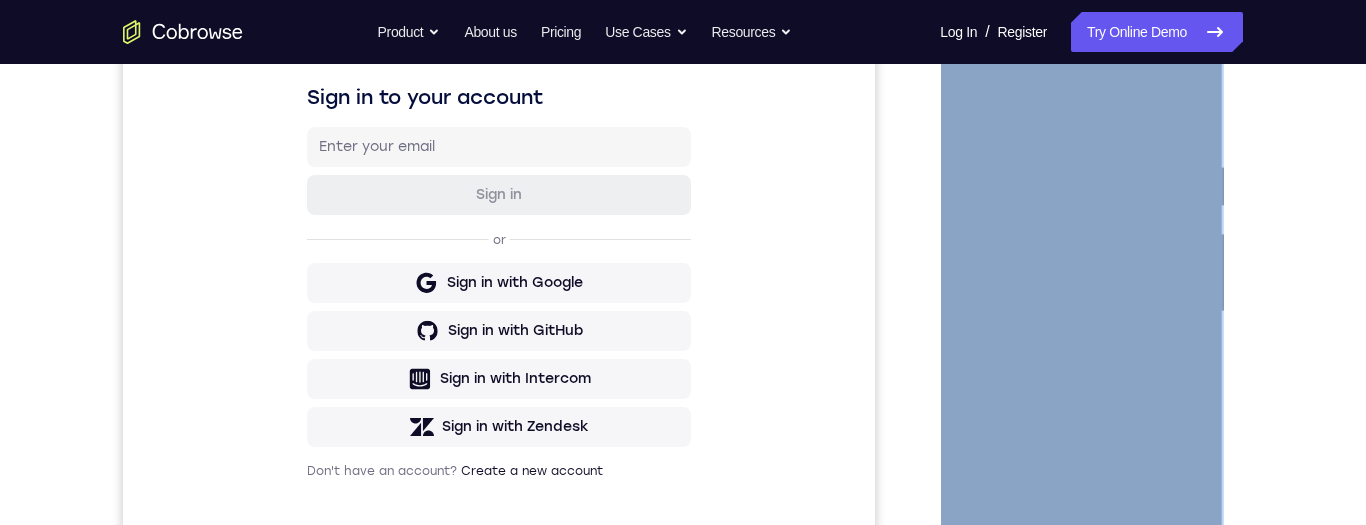 click at bounding box center [1081, 312] 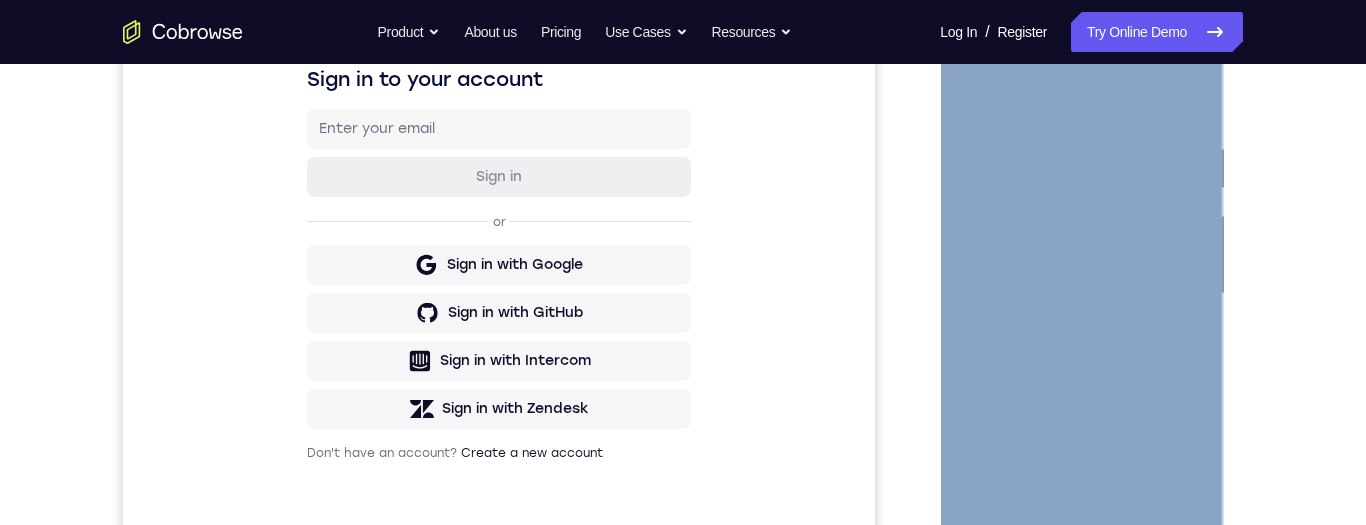 scroll, scrollTop: 336, scrollLeft: 0, axis: vertical 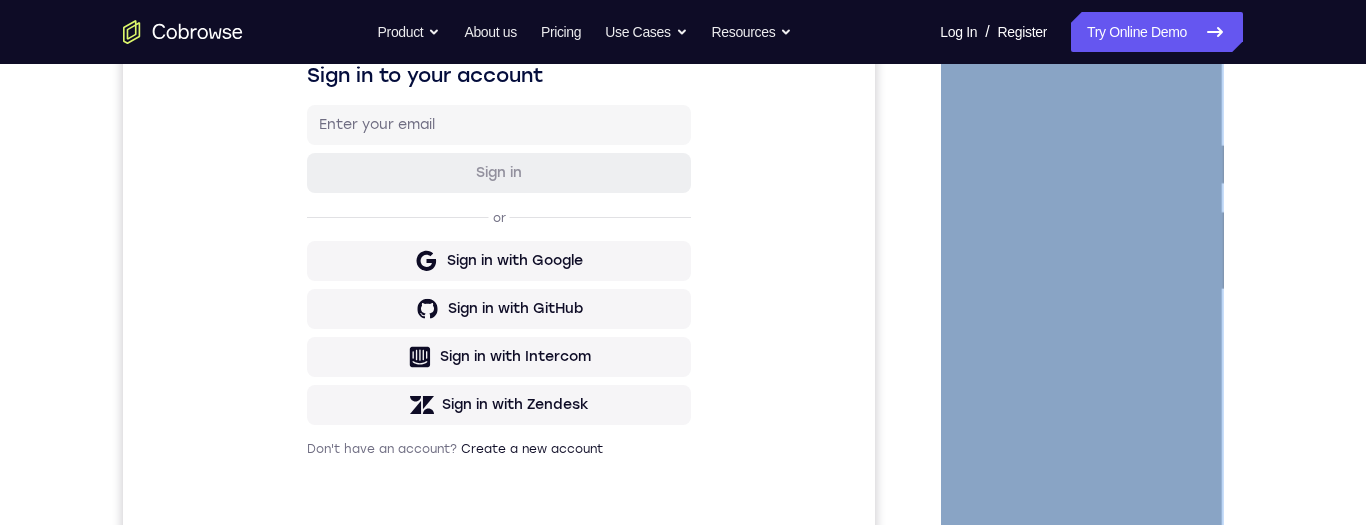 click at bounding box center (1081, 290) 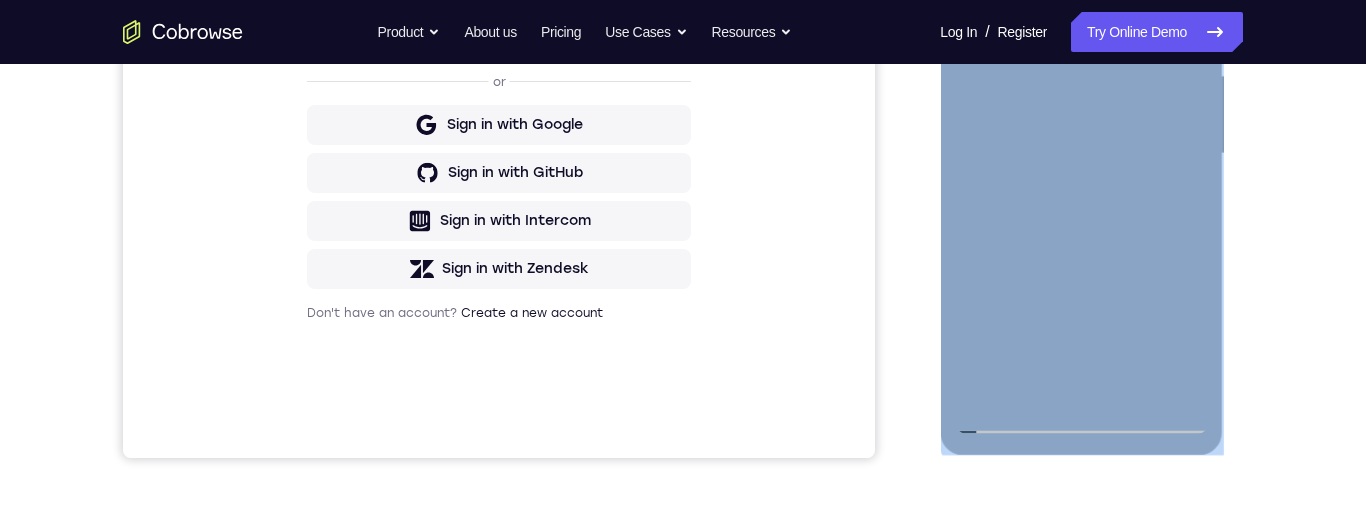scroll, scrollTop: 477, scrollLeft: 0, axis: vertical 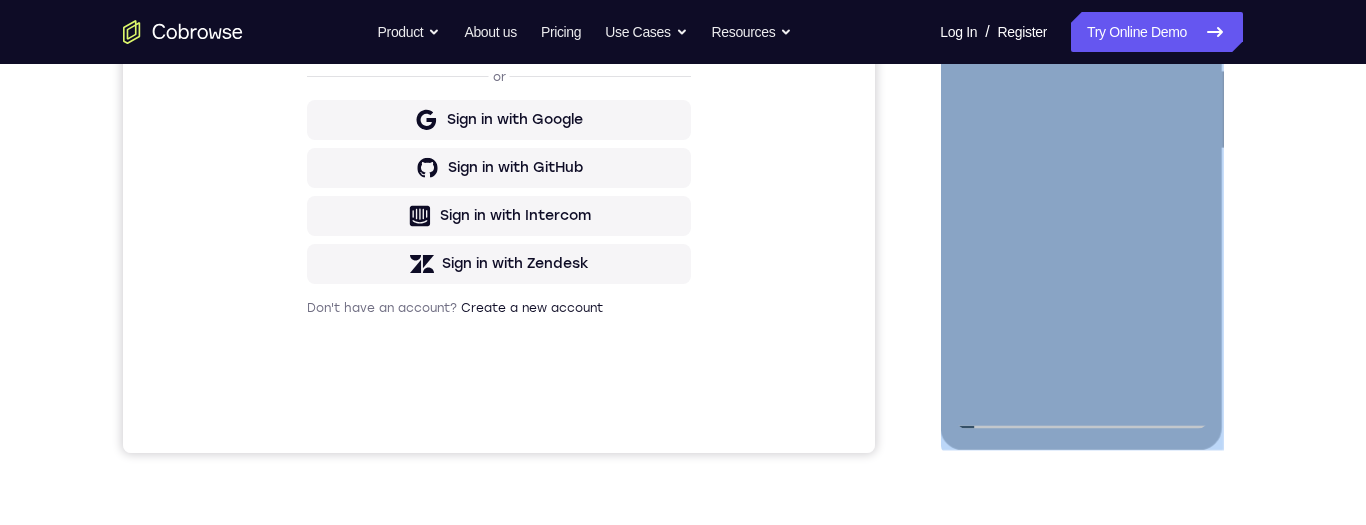 click at bounding box center (1081, 149) 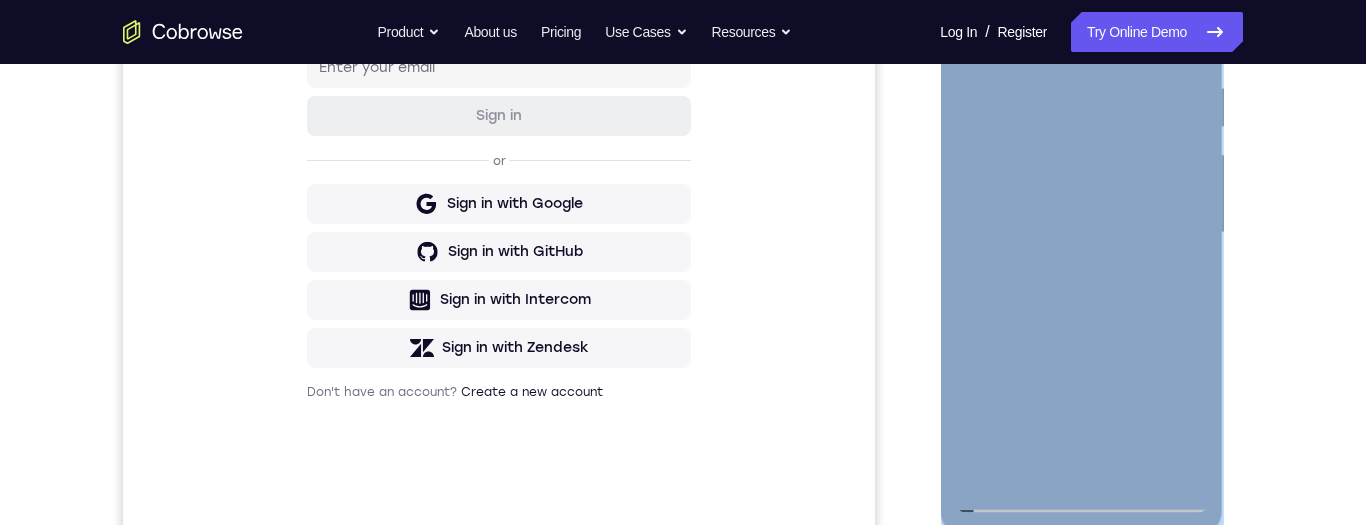 scroll, scrollTop: 485, scrollLeft: 0, axis: vertical 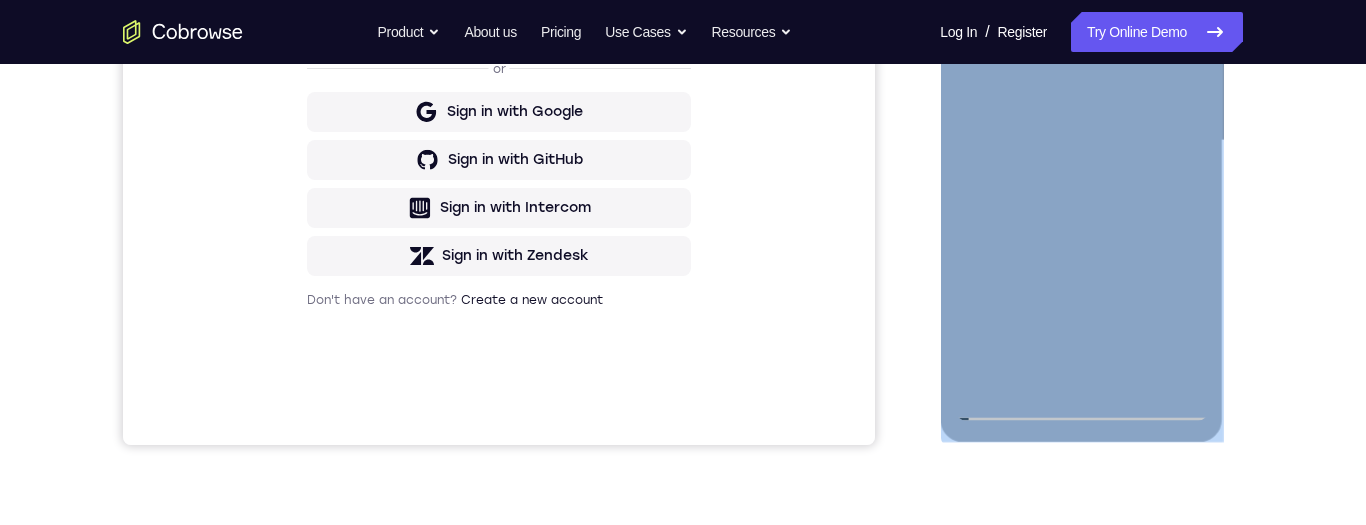 click at bounding box center (1081, 141) 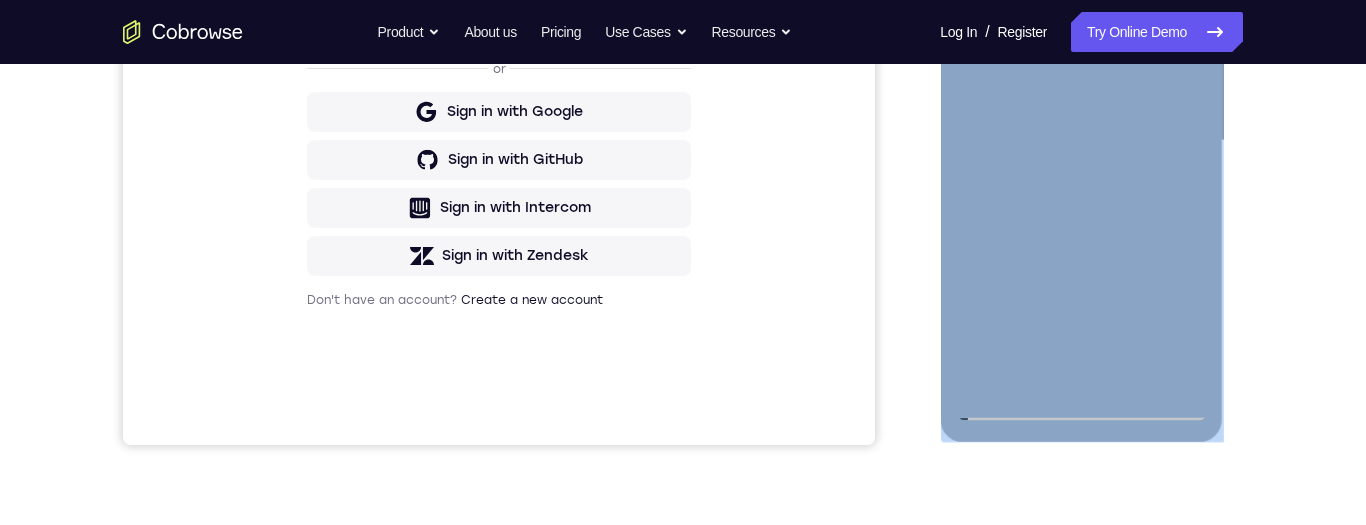 scroll, scrollTop: 429, scrollLeft: 0, axis: vertical 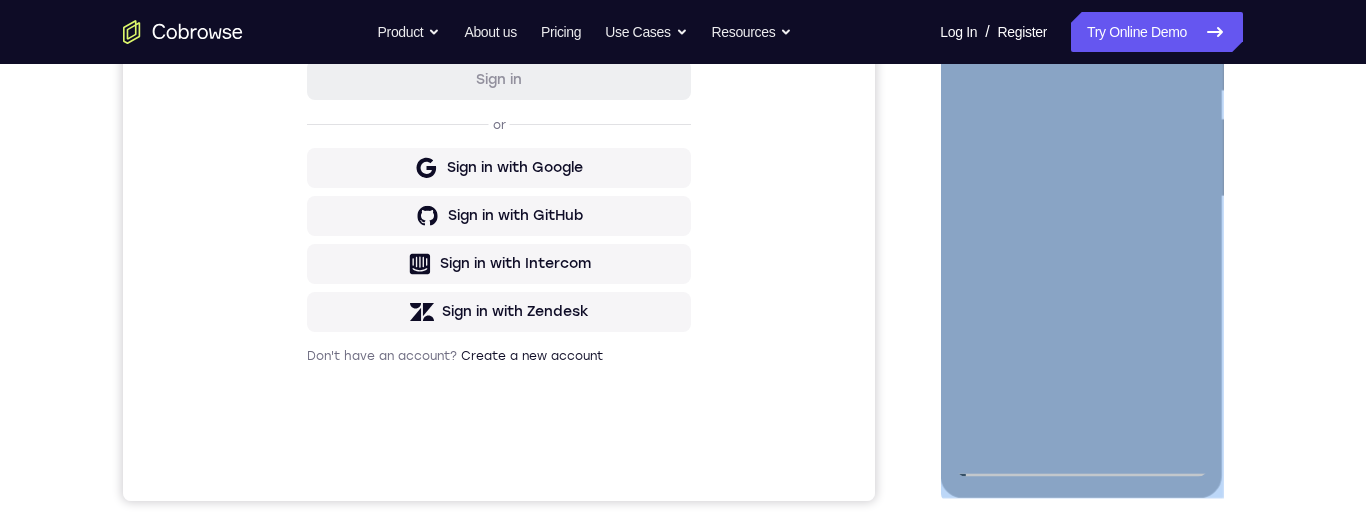 click at bounding box center [1081, 197] 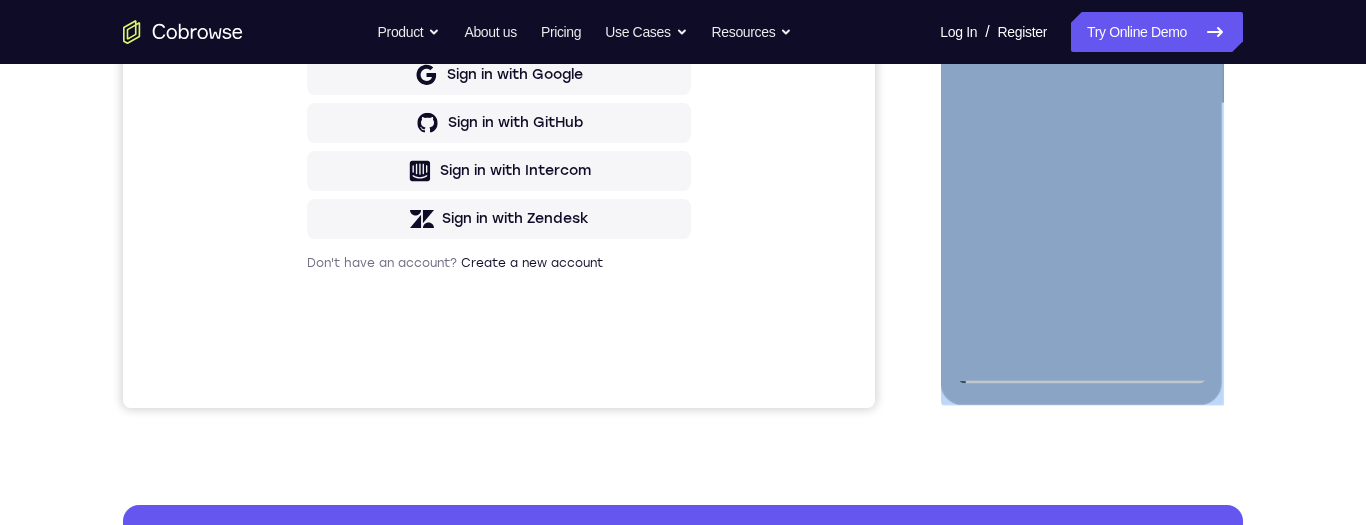 scroll, scrollTop: 522, scrollLeft: 0, axis: vertical 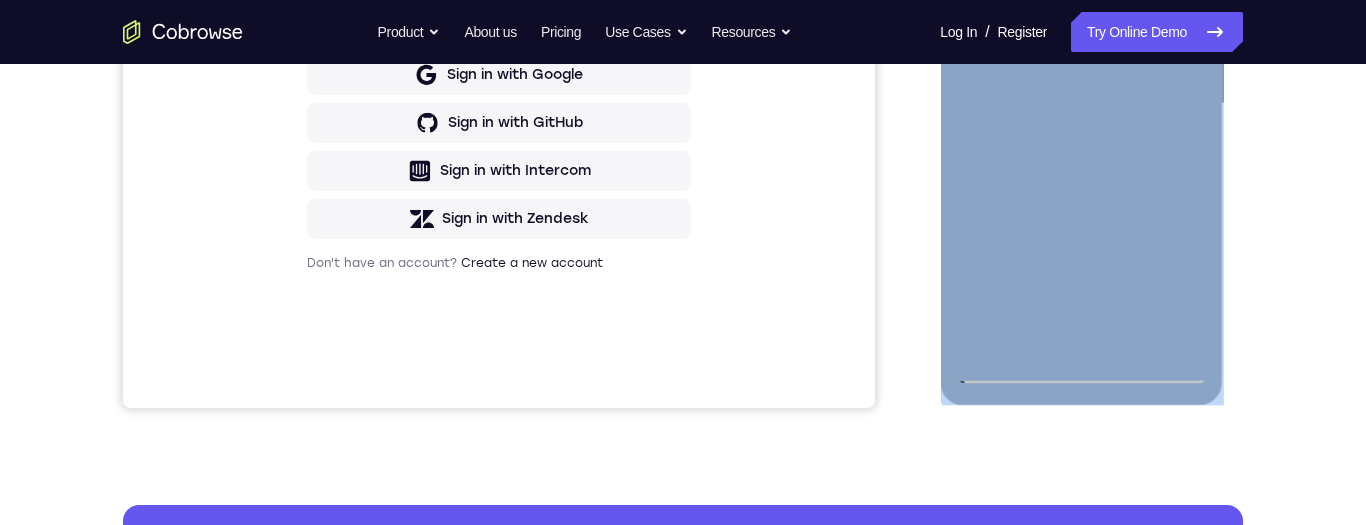 click at bounding box center [1081, 104] 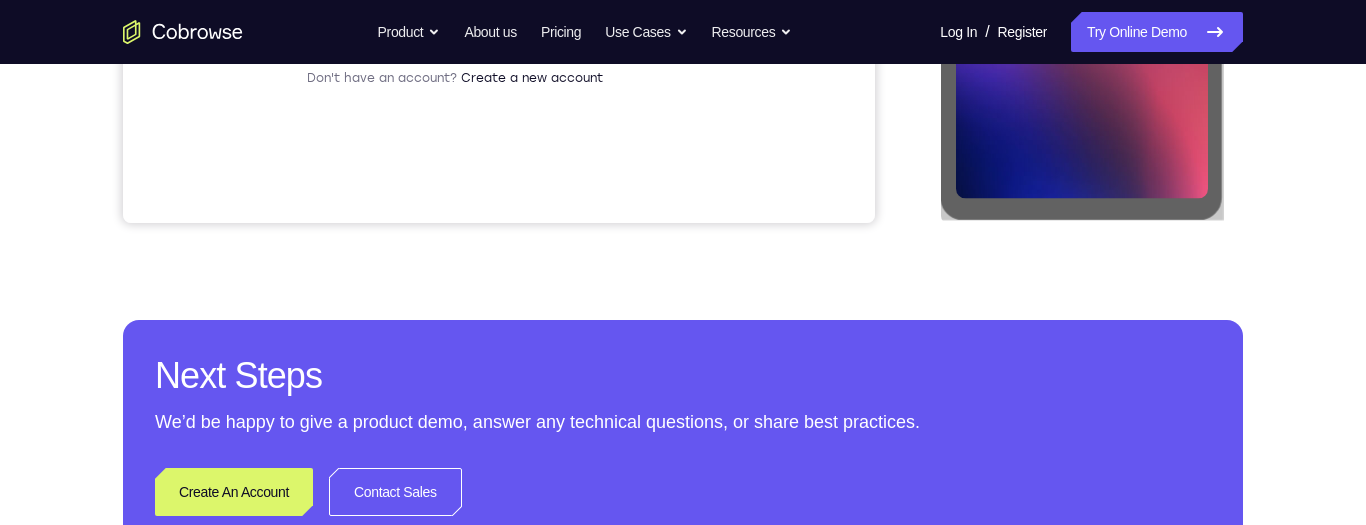 scroll, scrollTop: 61, scrollLeft: 0, axis: vertical 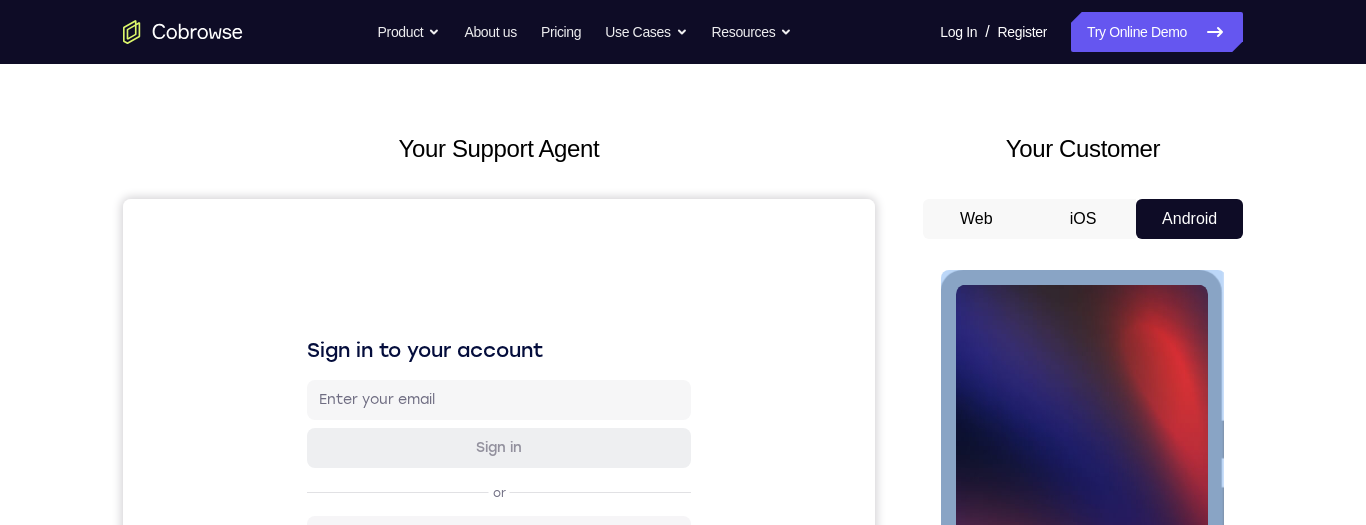 click on "Tap to Start" at bounding box center (1081, 565) 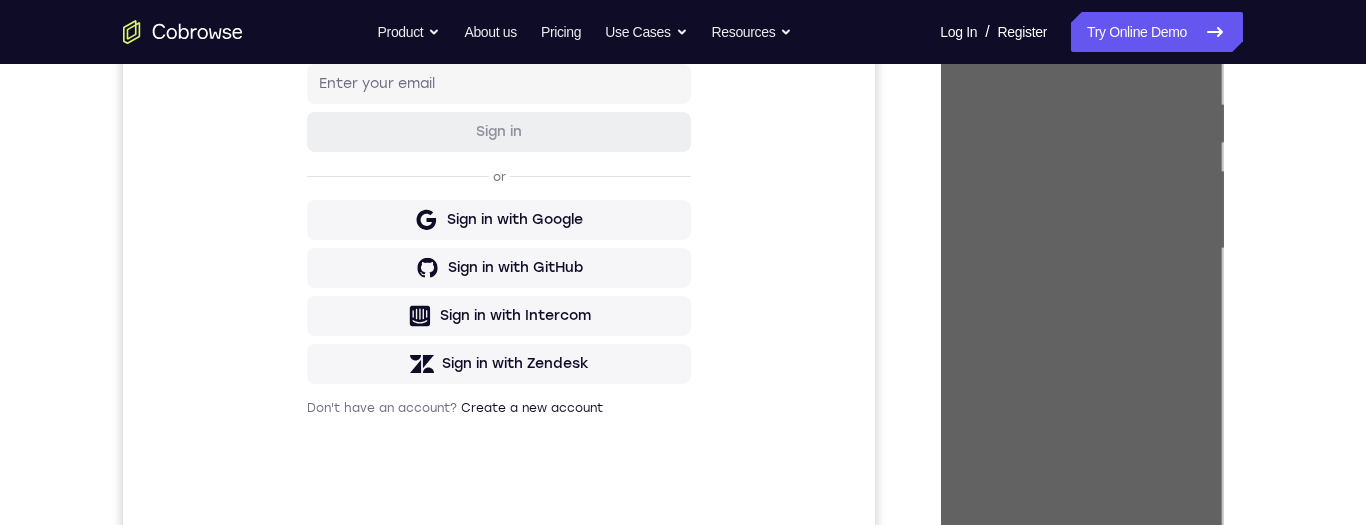 scroll, scrollTop: 0, scrollLeft: 0, axis: both 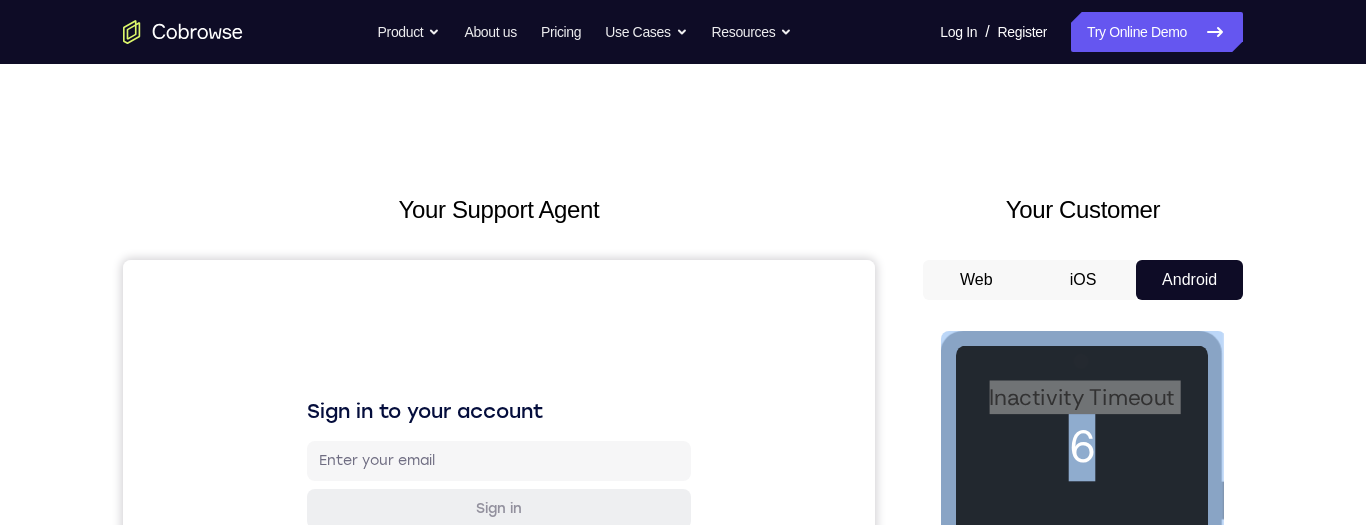 click at bounding box center (1081, 626) 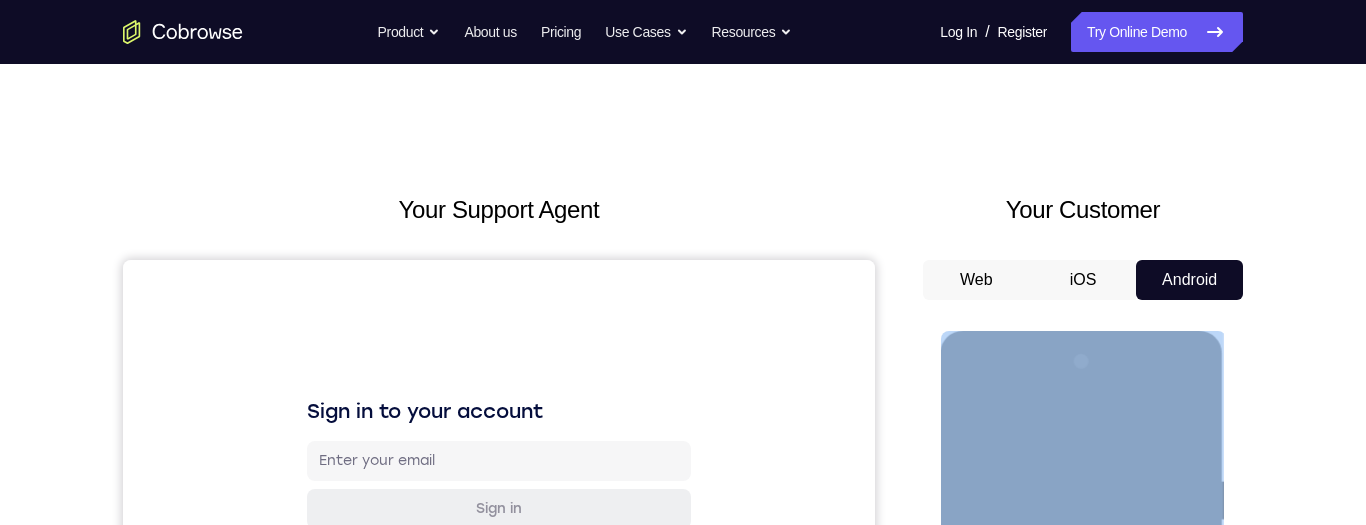 click at bounding box center [1081, 626] 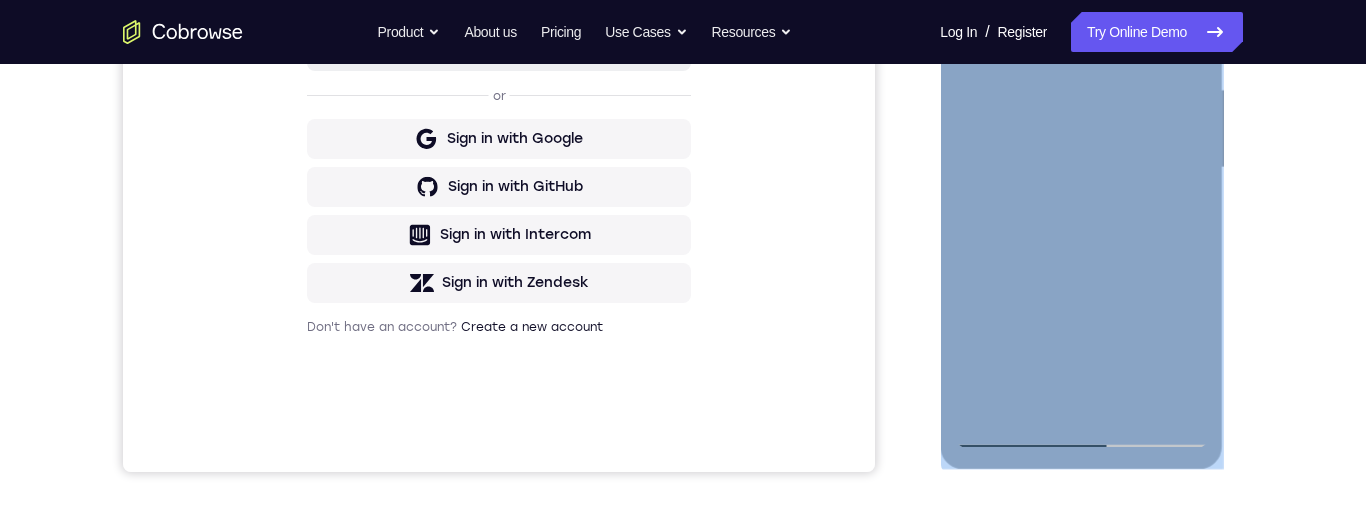 scroll, scrollTop: 378, scrollLeft: 0, axis: vertical 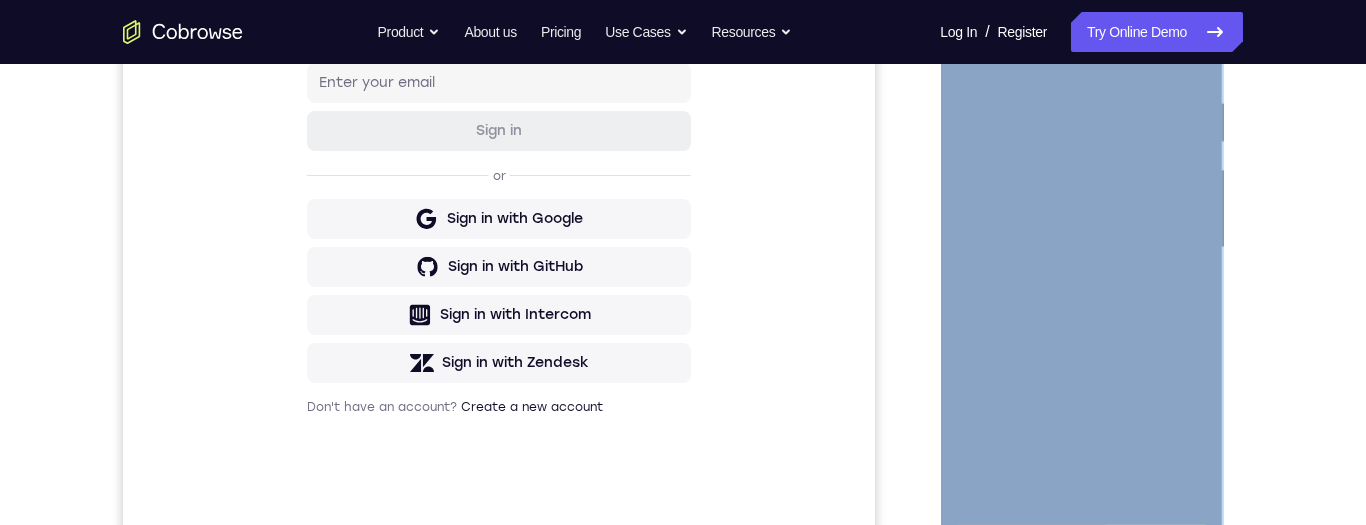 click at bounding box center (1081, 248) 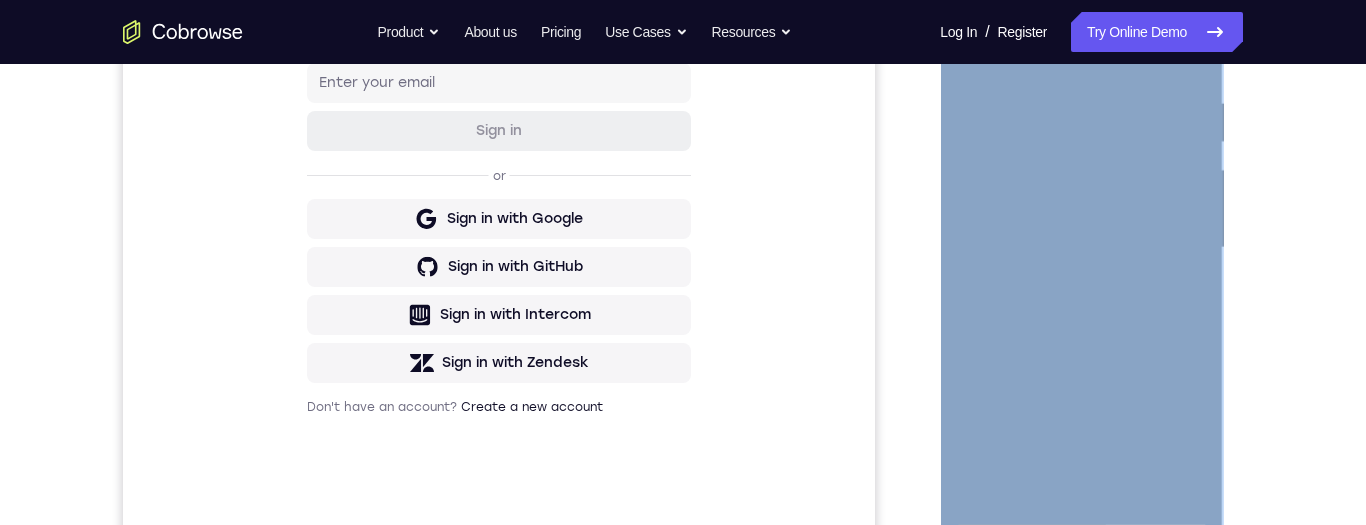 scroll, scrollTop: 268, scrollLeft: 0, axis: vertical 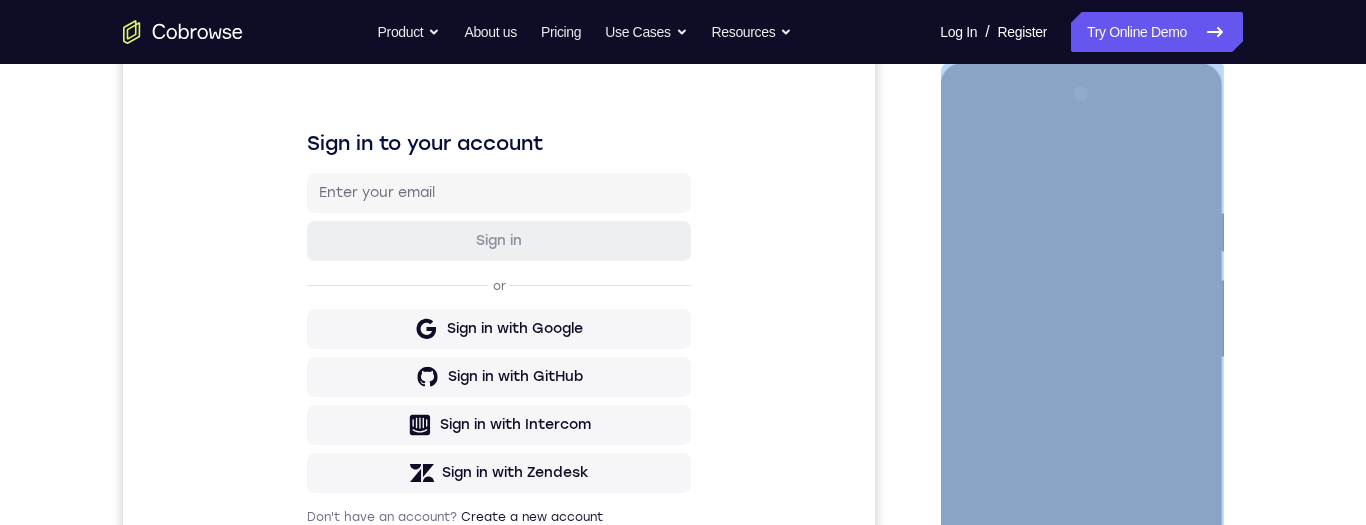 click at bounding box center [1081, 358] 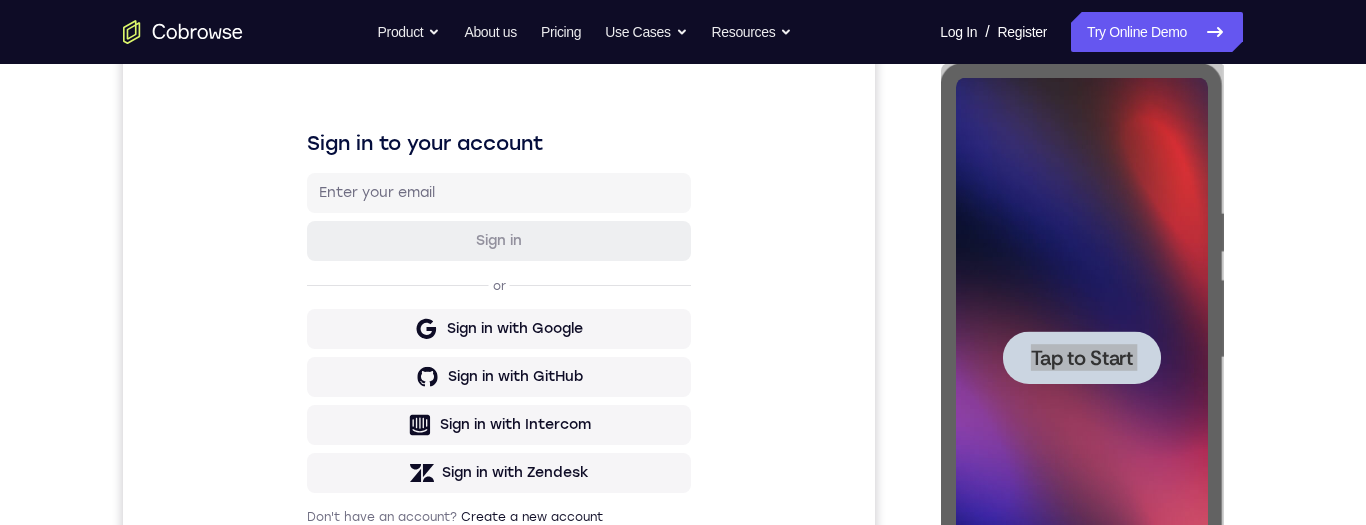 scroll, scrollTop: 0, scrollLeft: 0, axis: both 